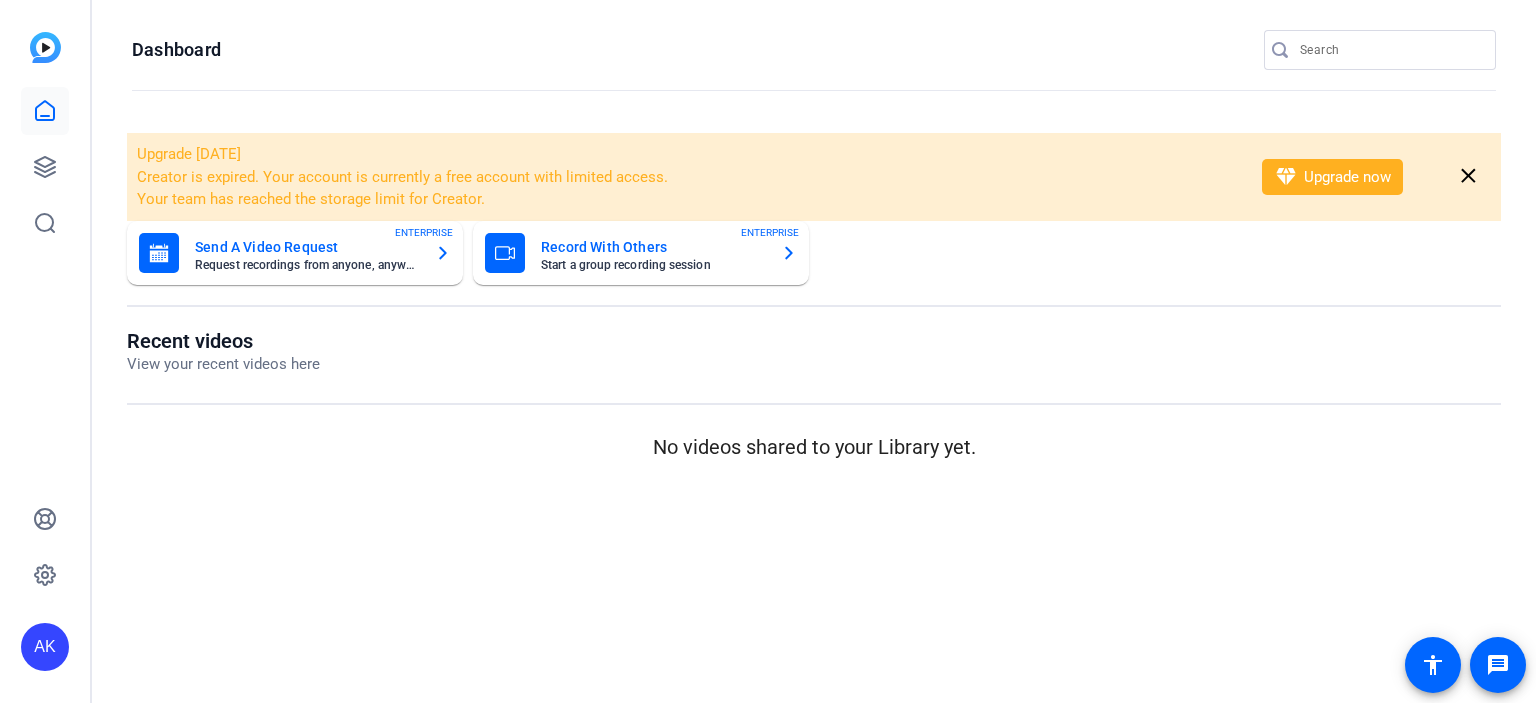 scroll, scrollTop: 0, scrollLeft: 0, axis: both 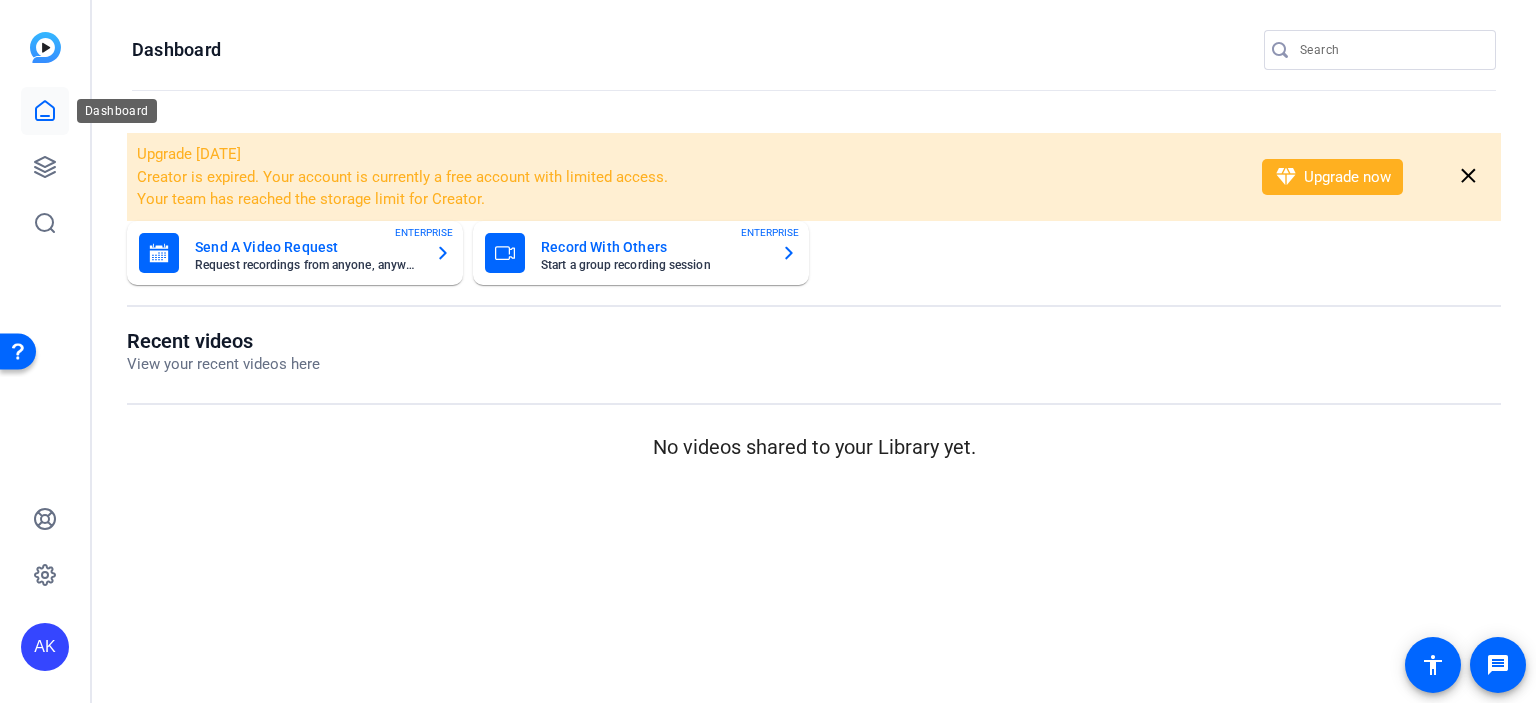 click 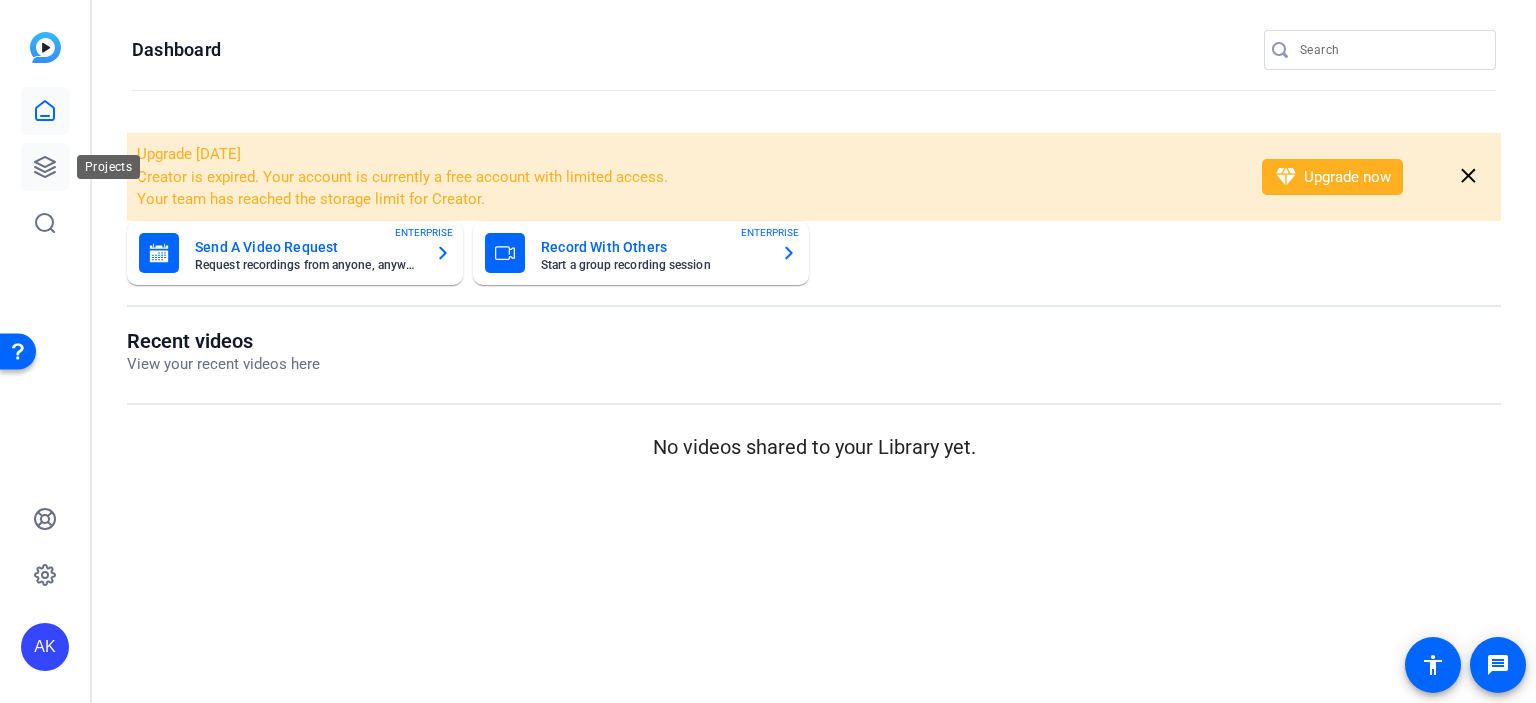 click 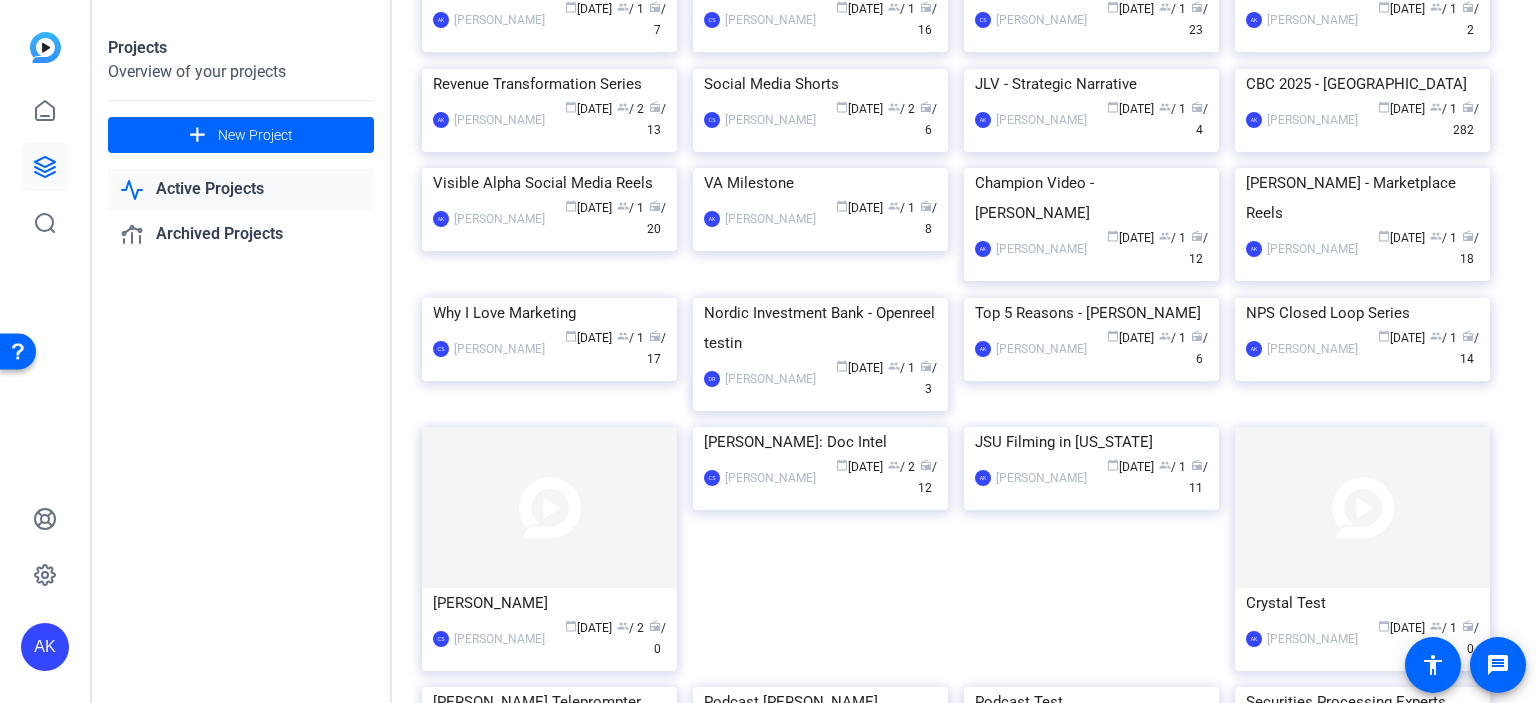 scroll, scrollTop: 184, scrollLeft: 0, axis: vertical 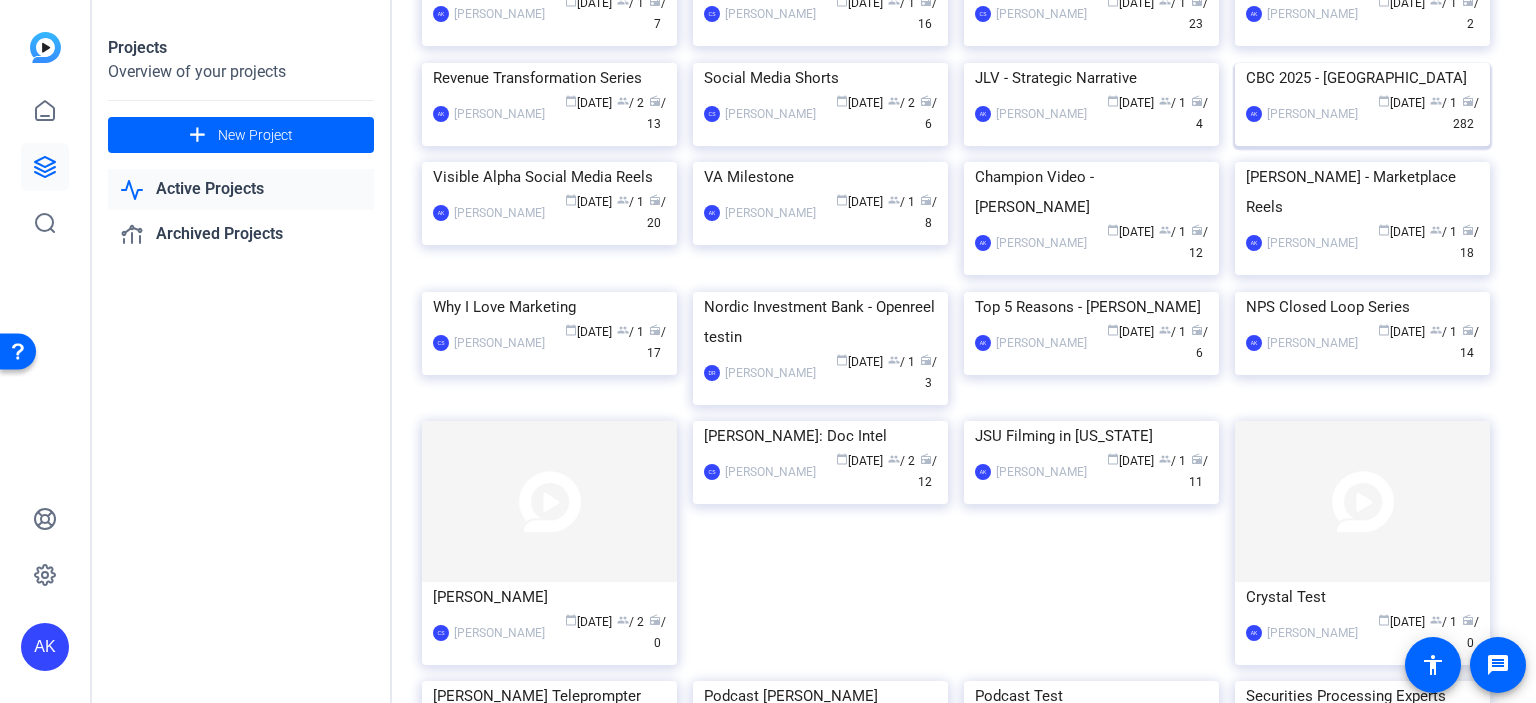 click 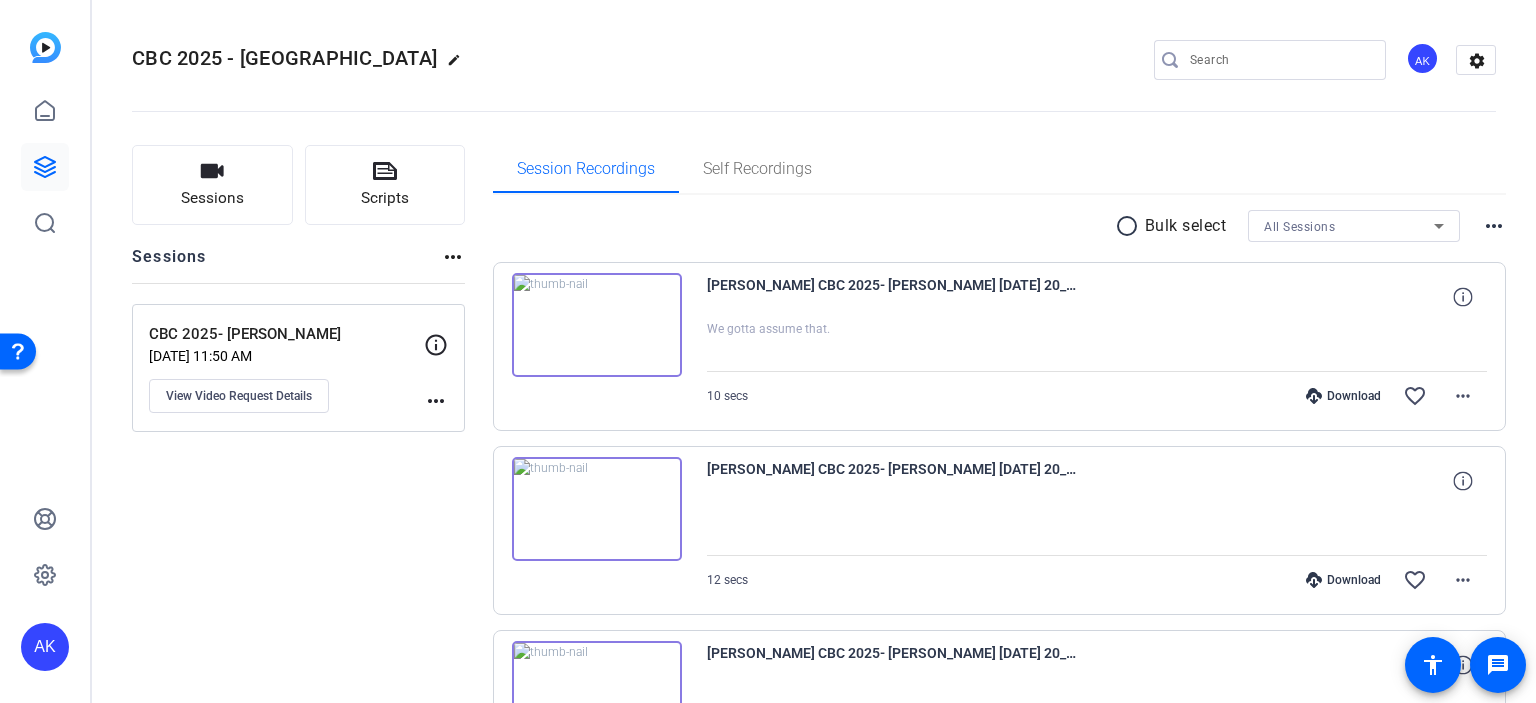 click at bounding box center (597, 509) 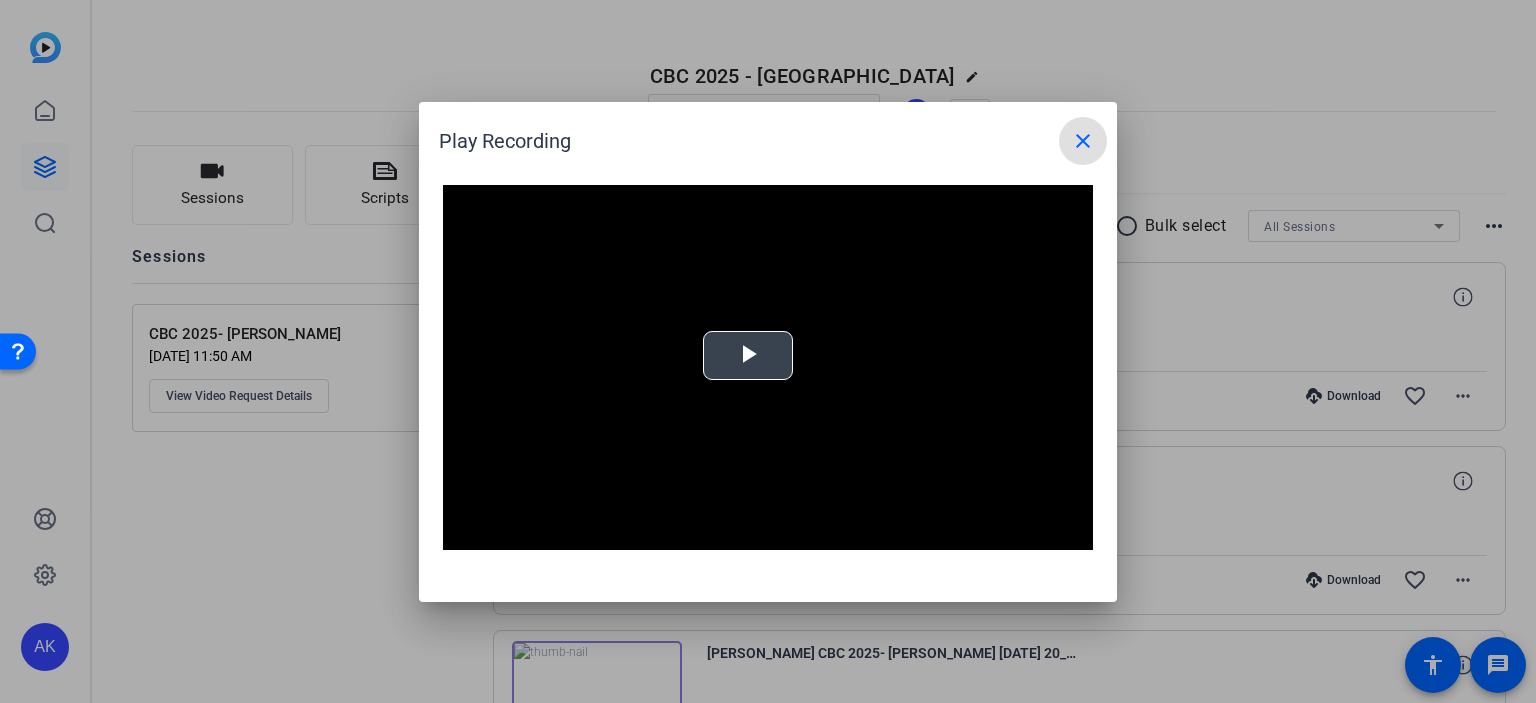 click at bounding box center [748, 355] 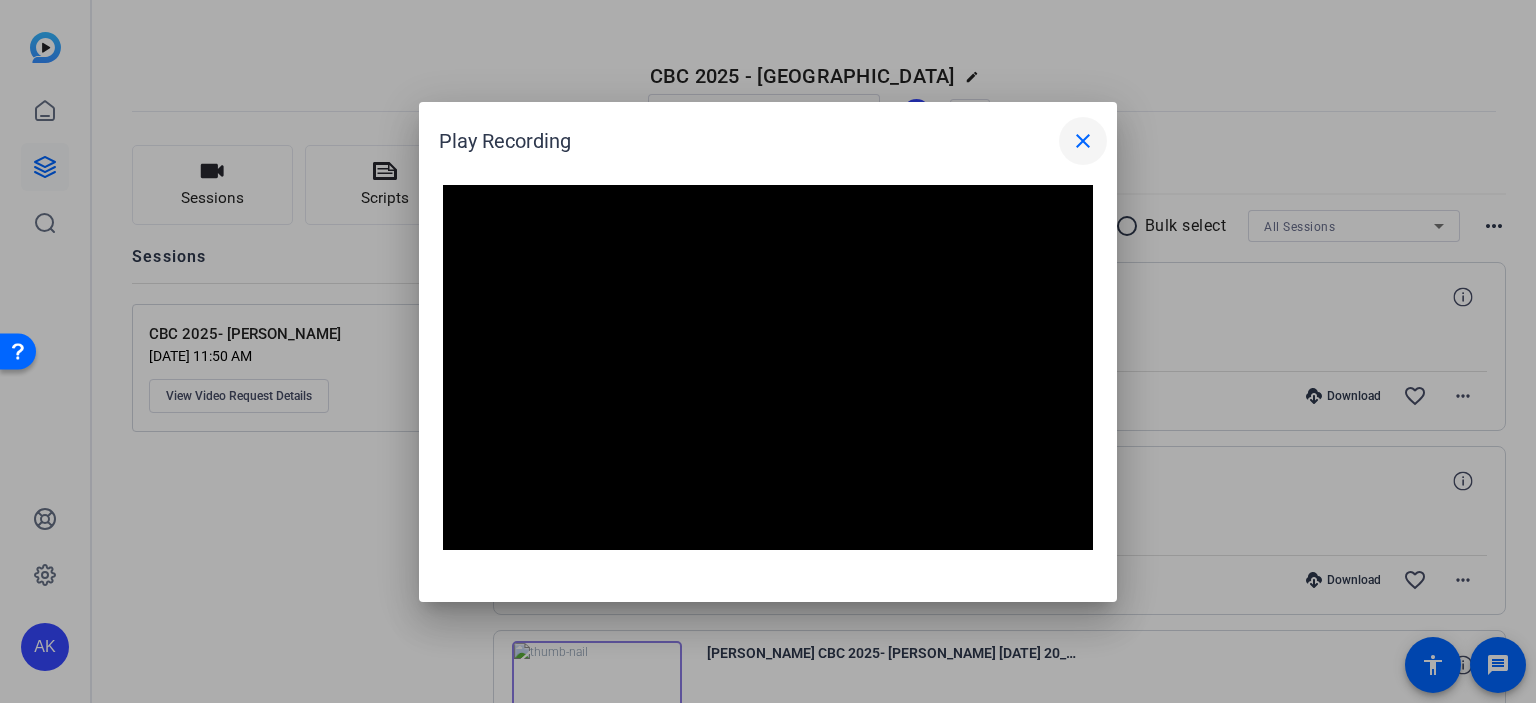 click on "close" at bounding box center [1083, 141] 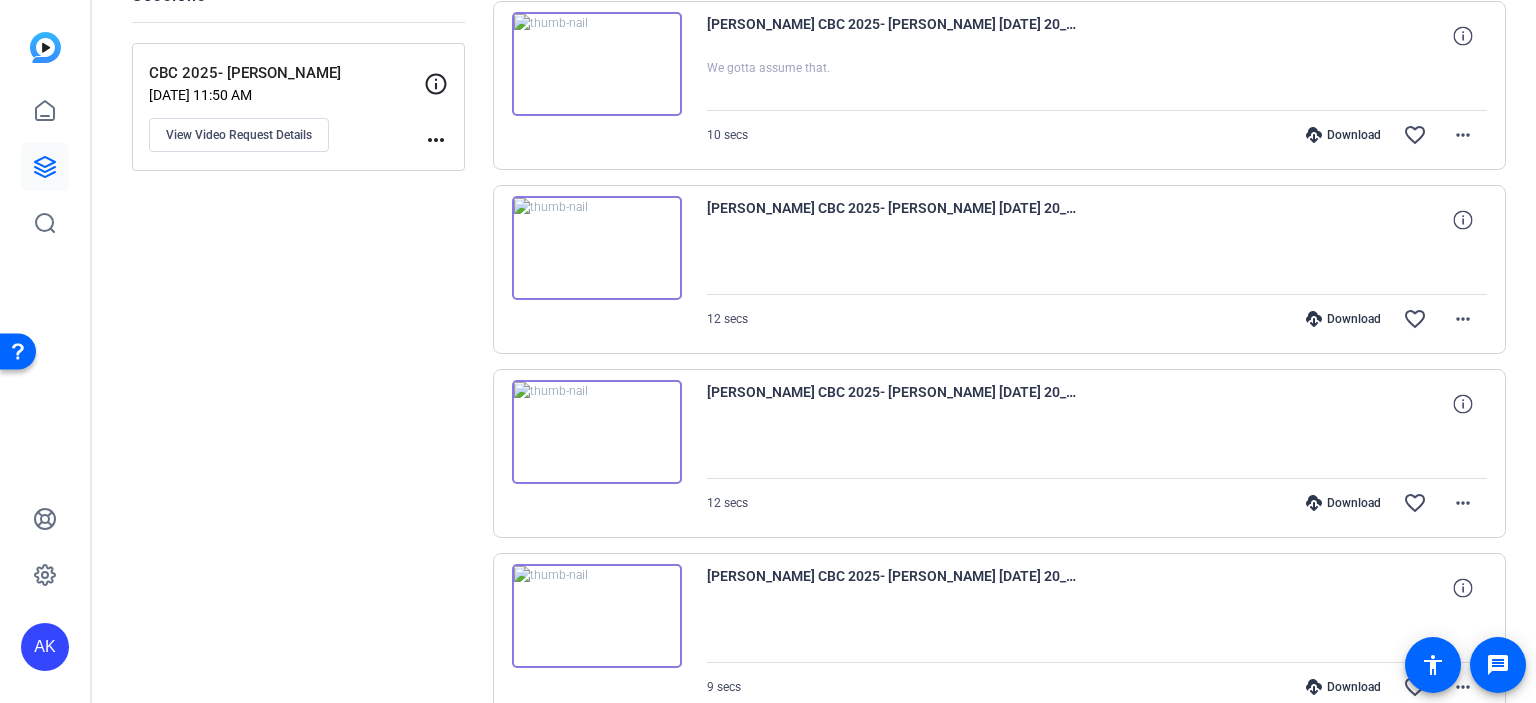 scroll, scrollTop: 272, scrollLeft: 0, axis: vertical 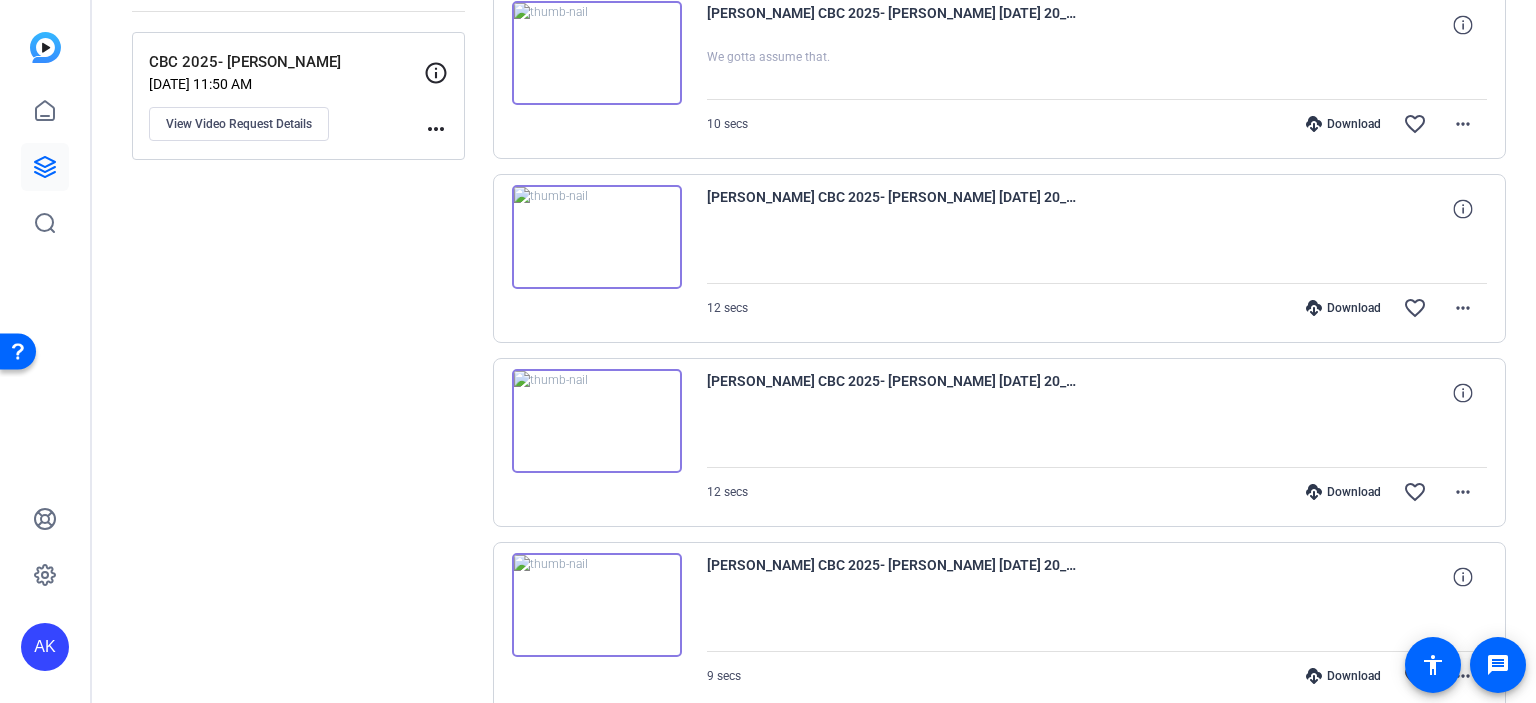 click at bounding box center (597, 421) 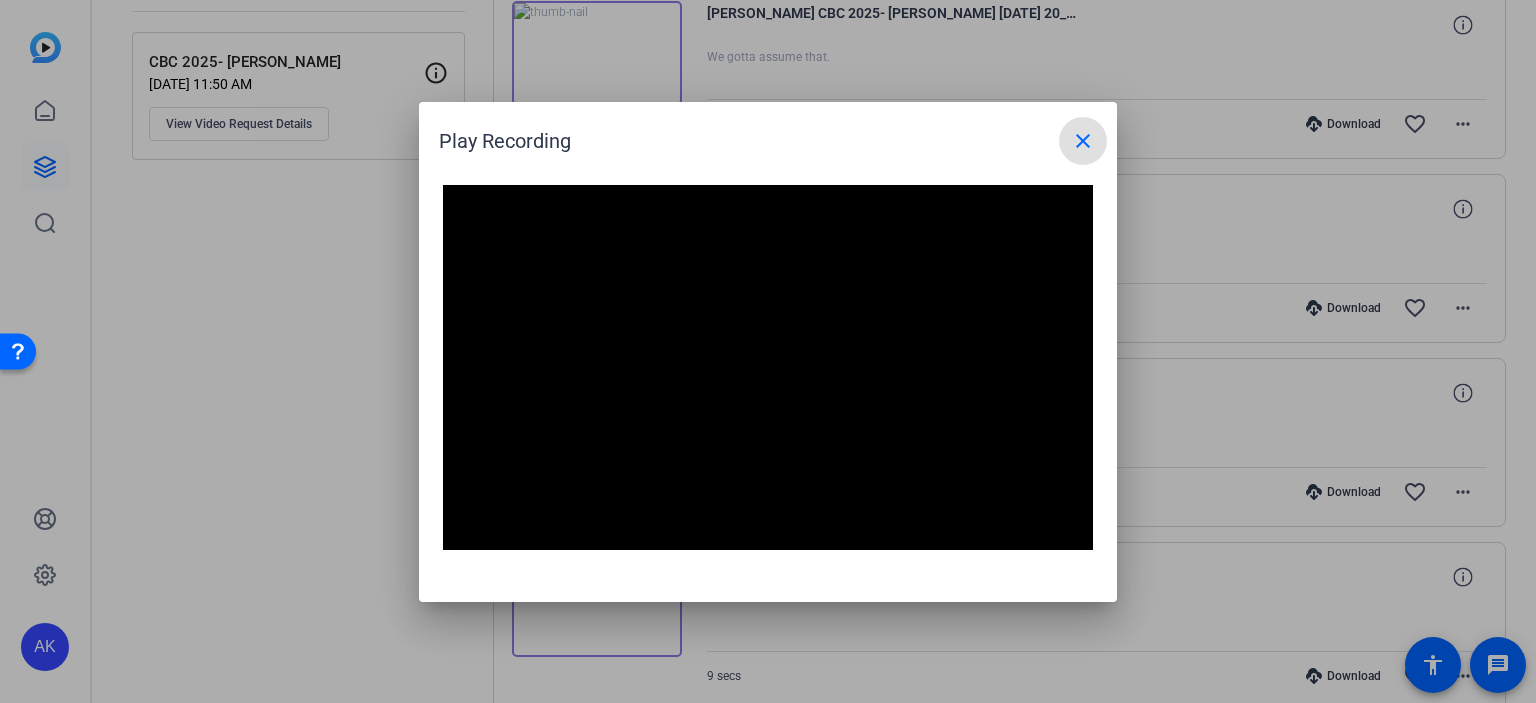 click on "close" at bounding box center (1083, 141) 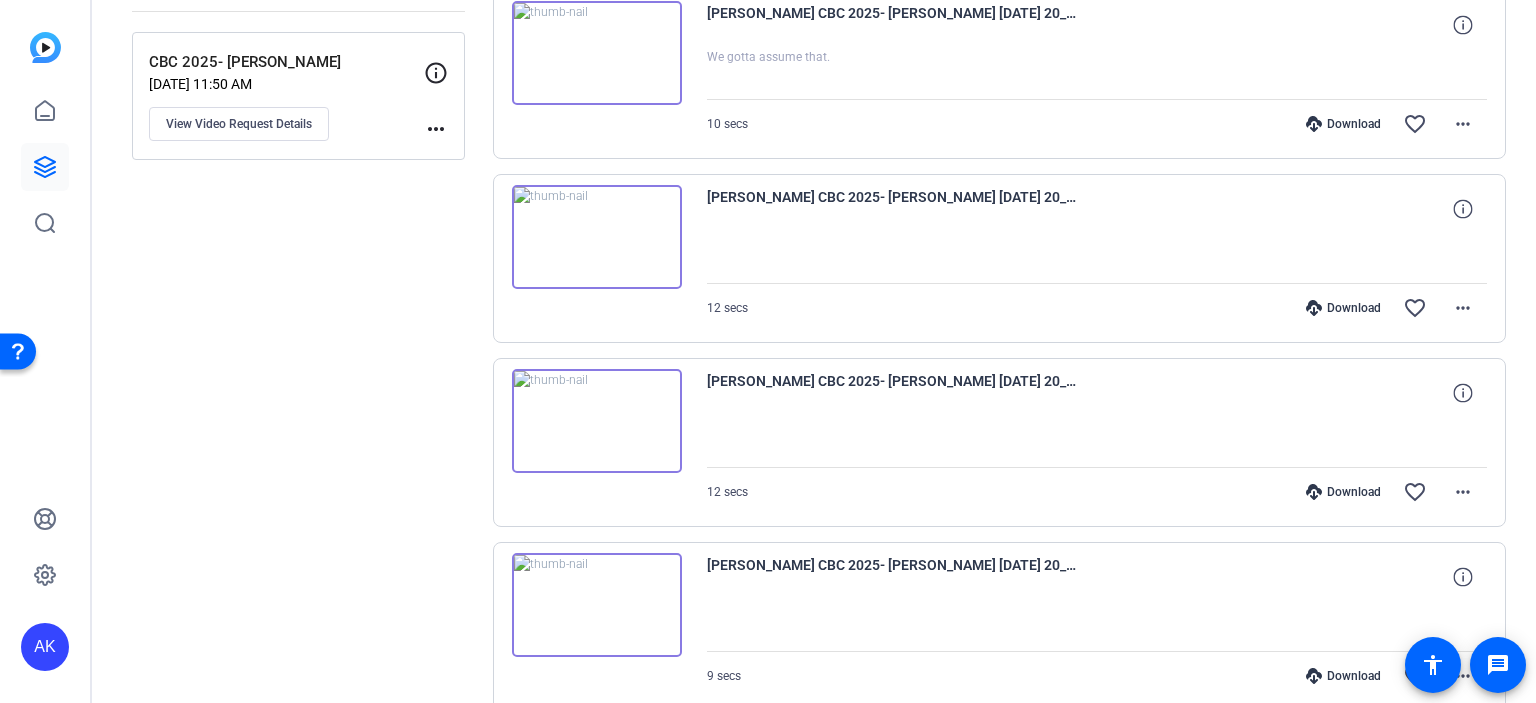click at bounding box center (597, 605) 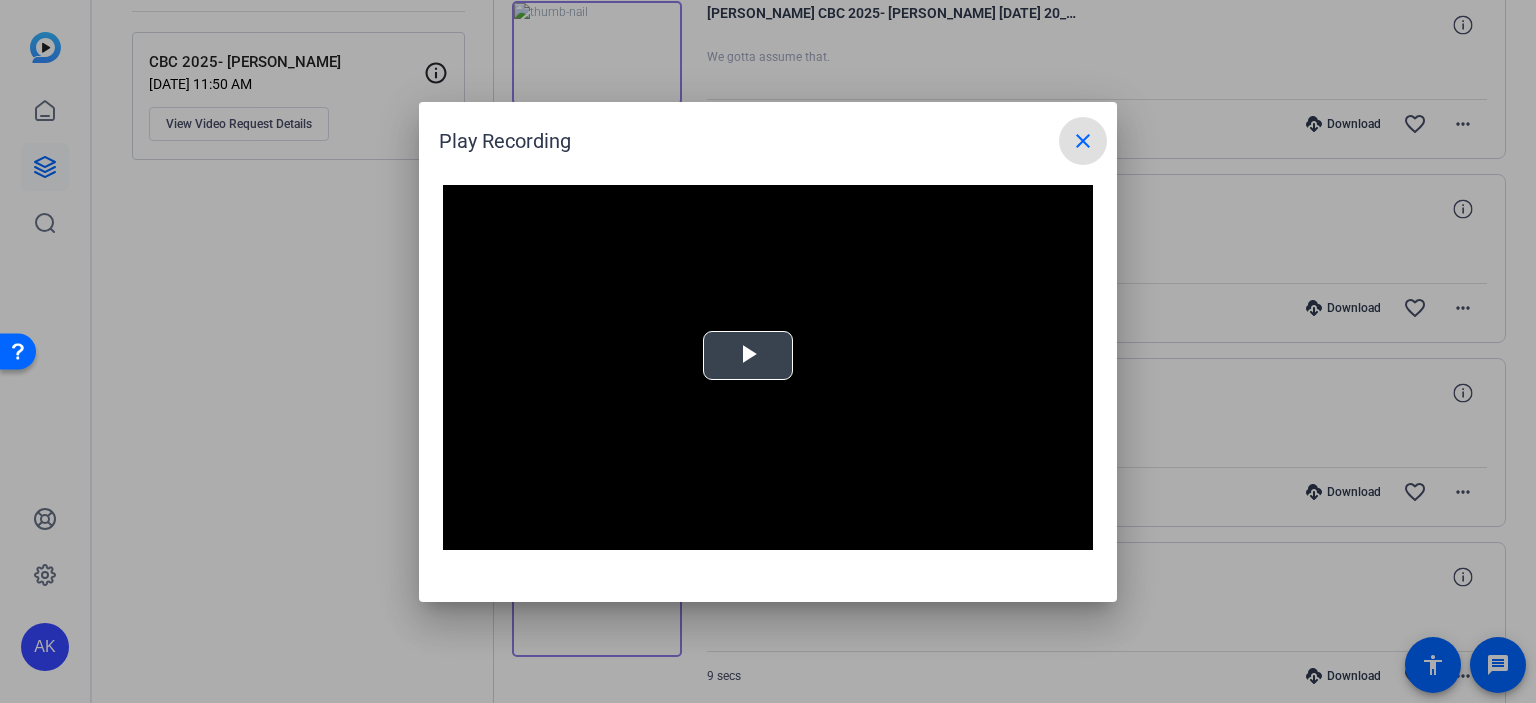 click at bounding box center (748, 355) 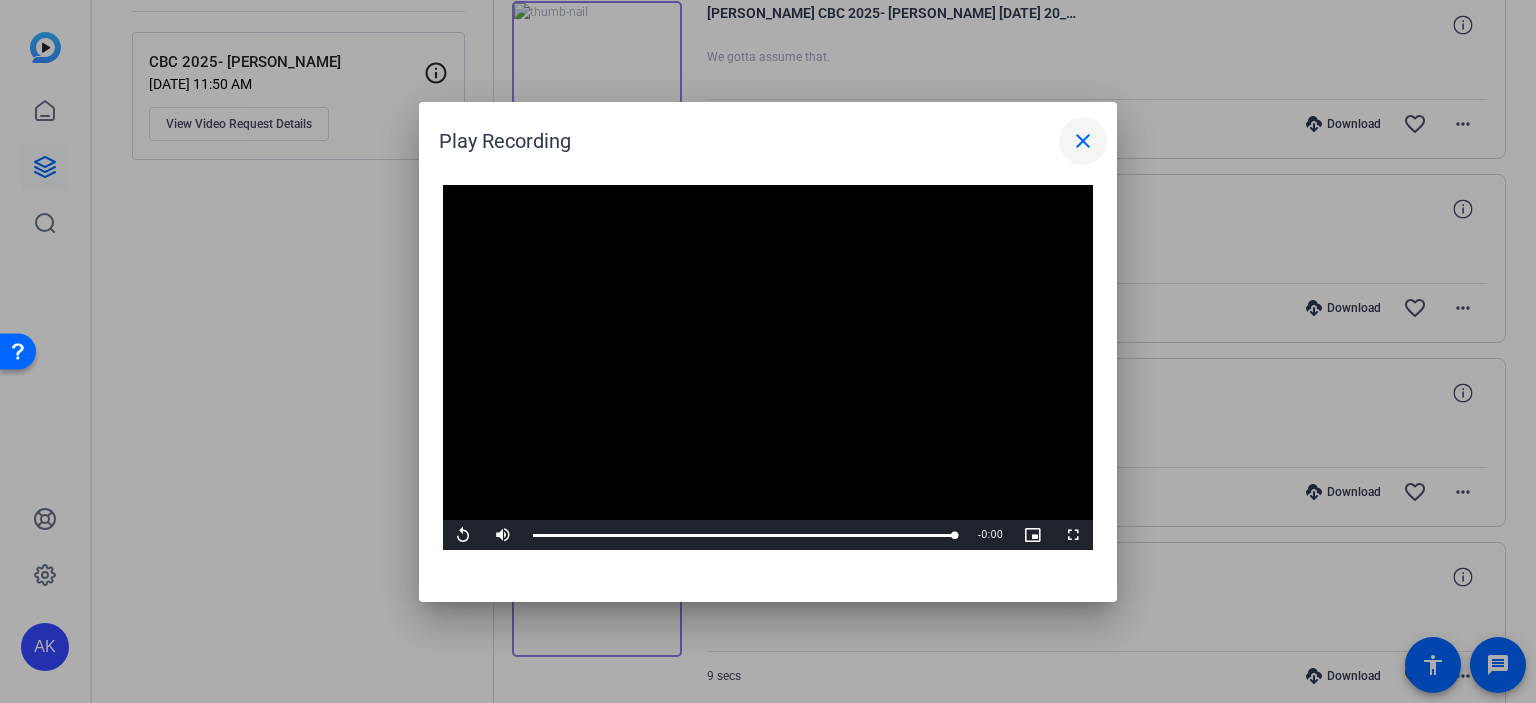 click on "close" at bounding box center (1083, 141) 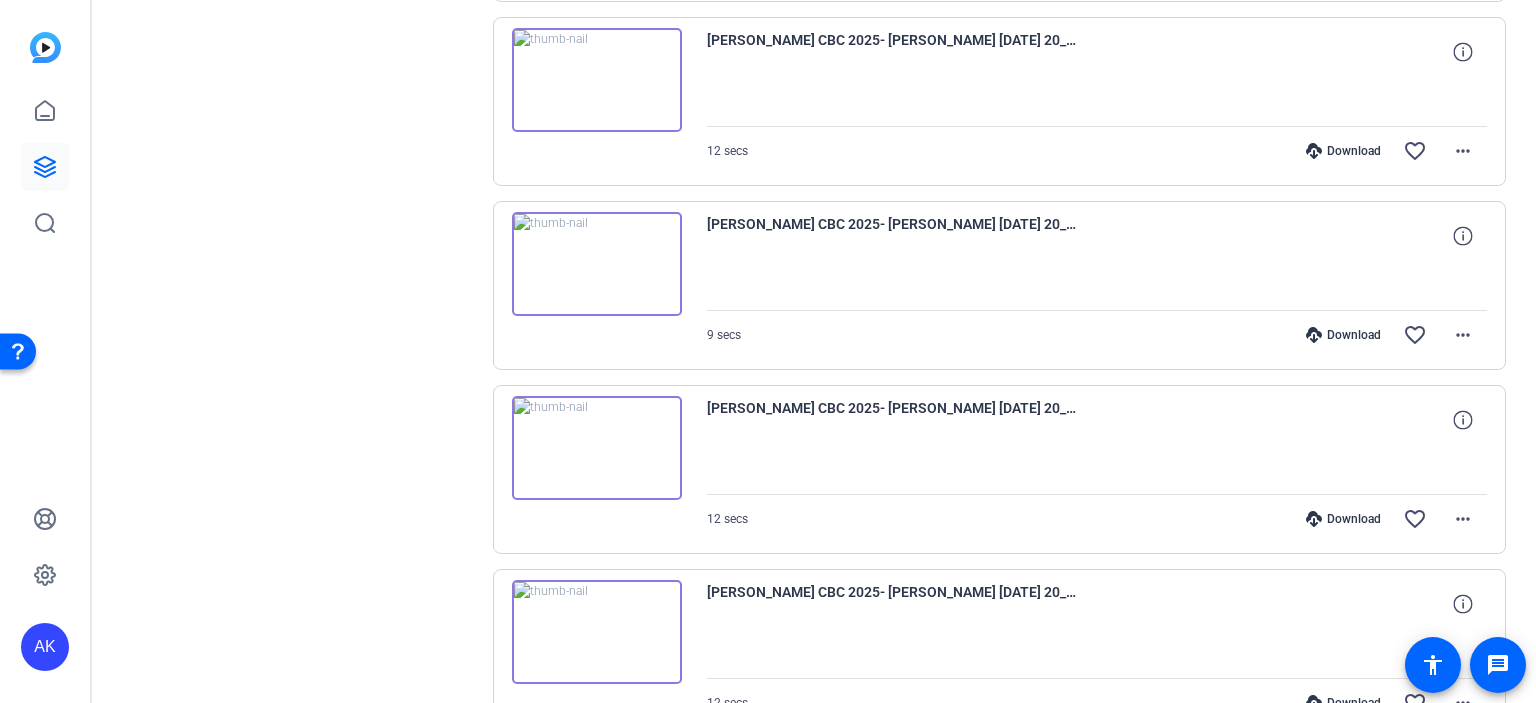 scroll, scrollTop: 627, scrollLeft: 0, axis: vertical 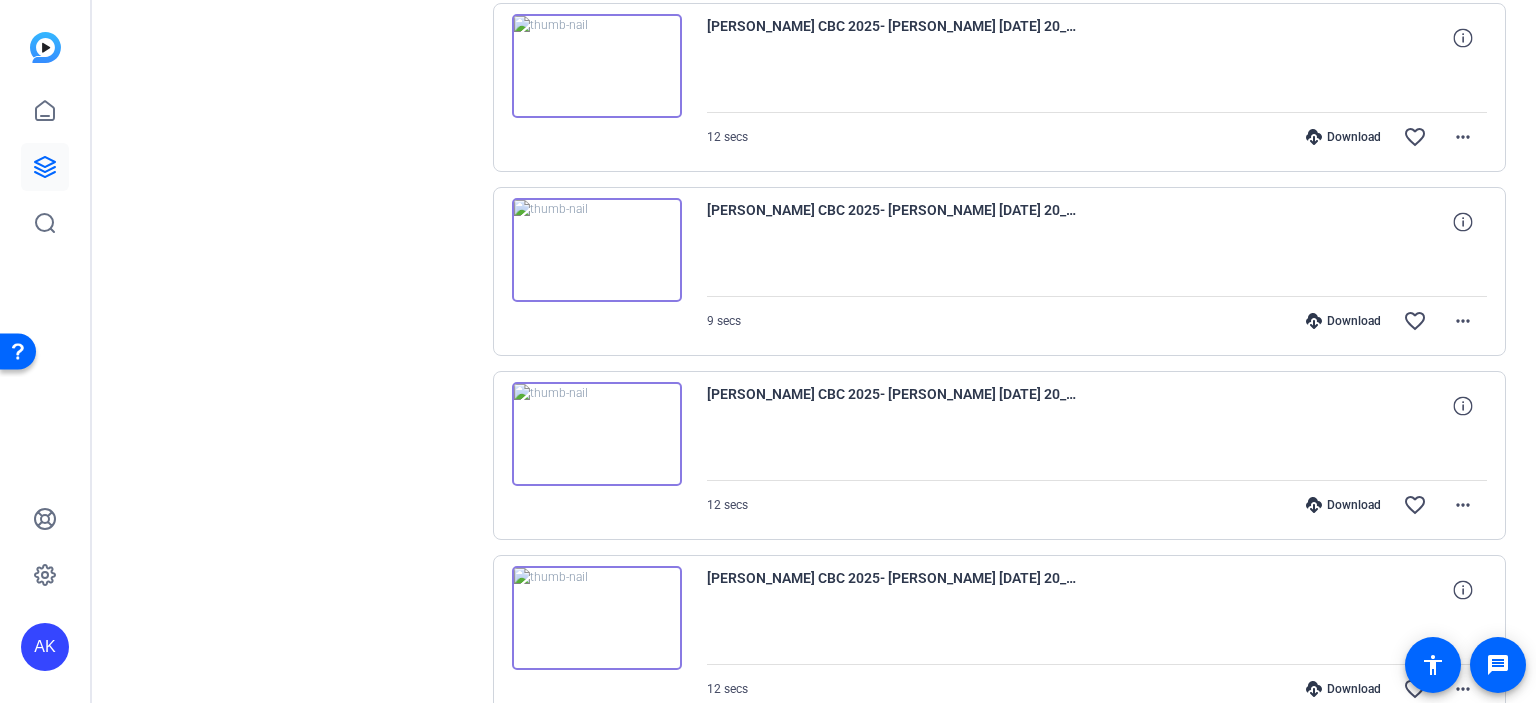 click at bounding box center [597, 250] 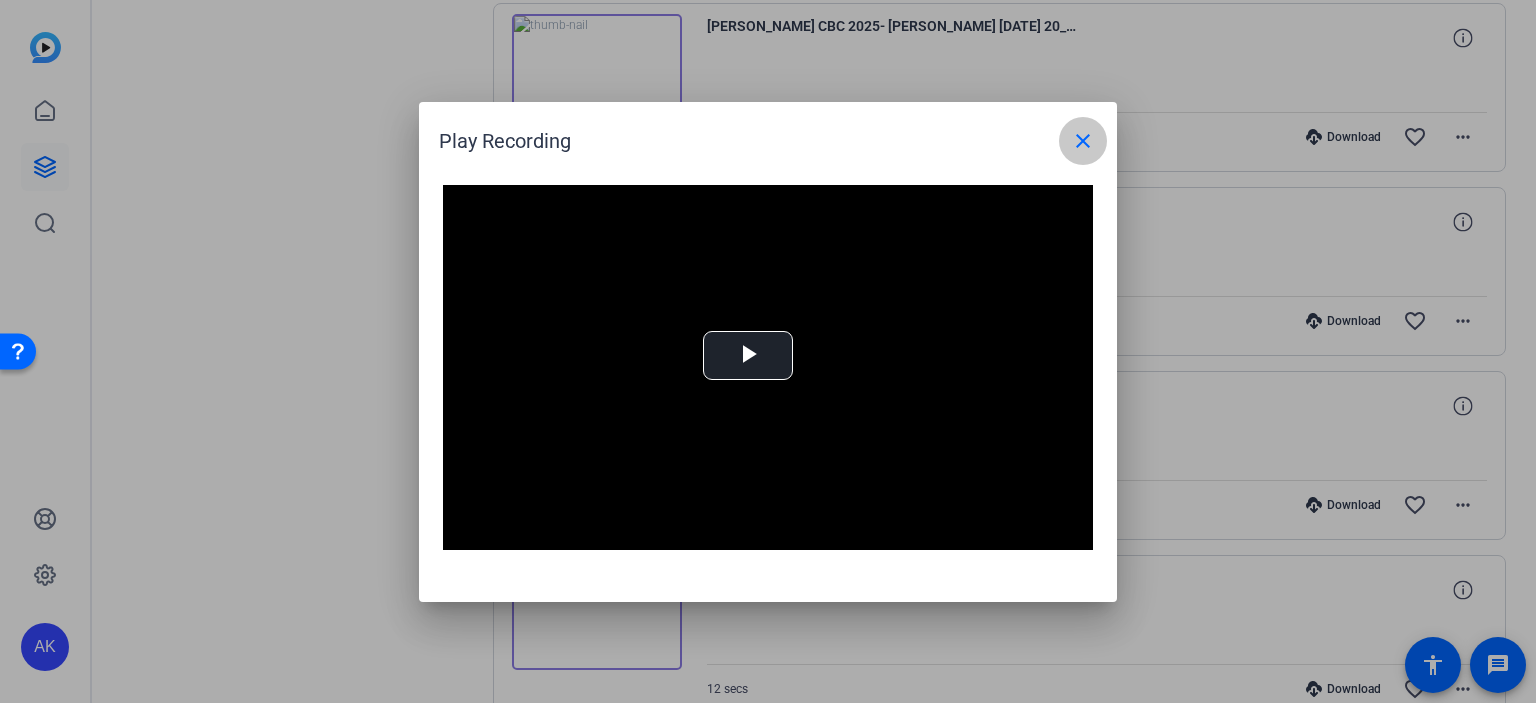 click on "close" at bounding box center (1083, 141) 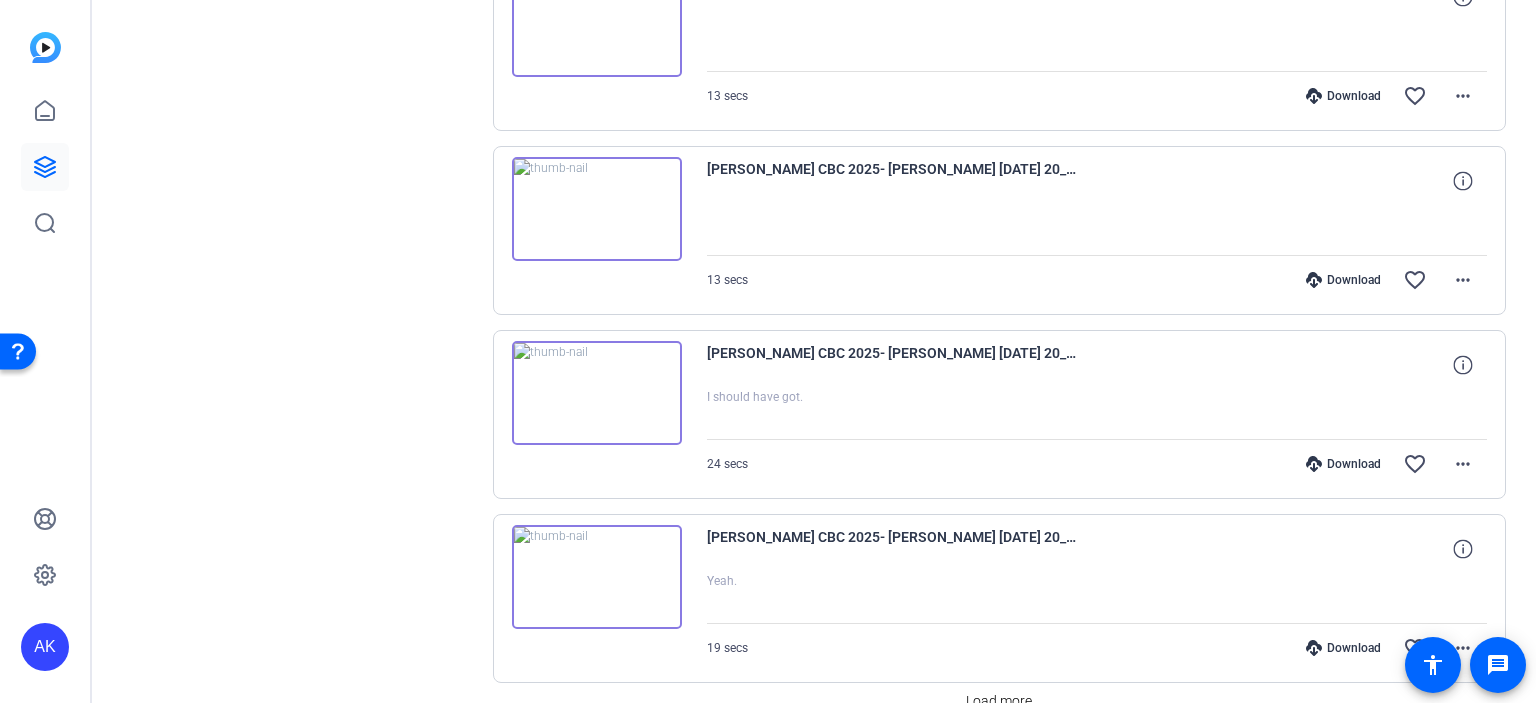 scroll, scrollTop: 1502, scrollLeft: 0, axis: vertical 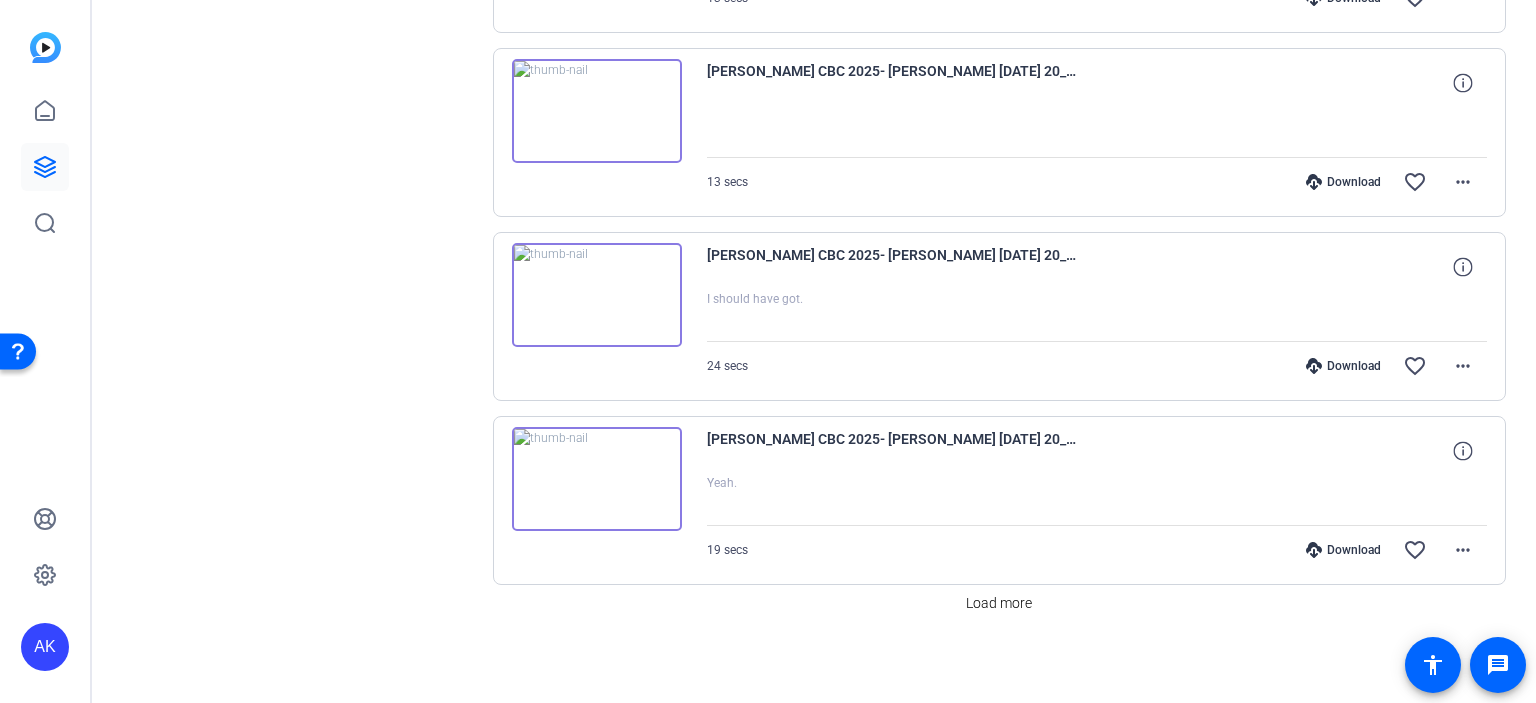 click at bounding box center [597, 479] 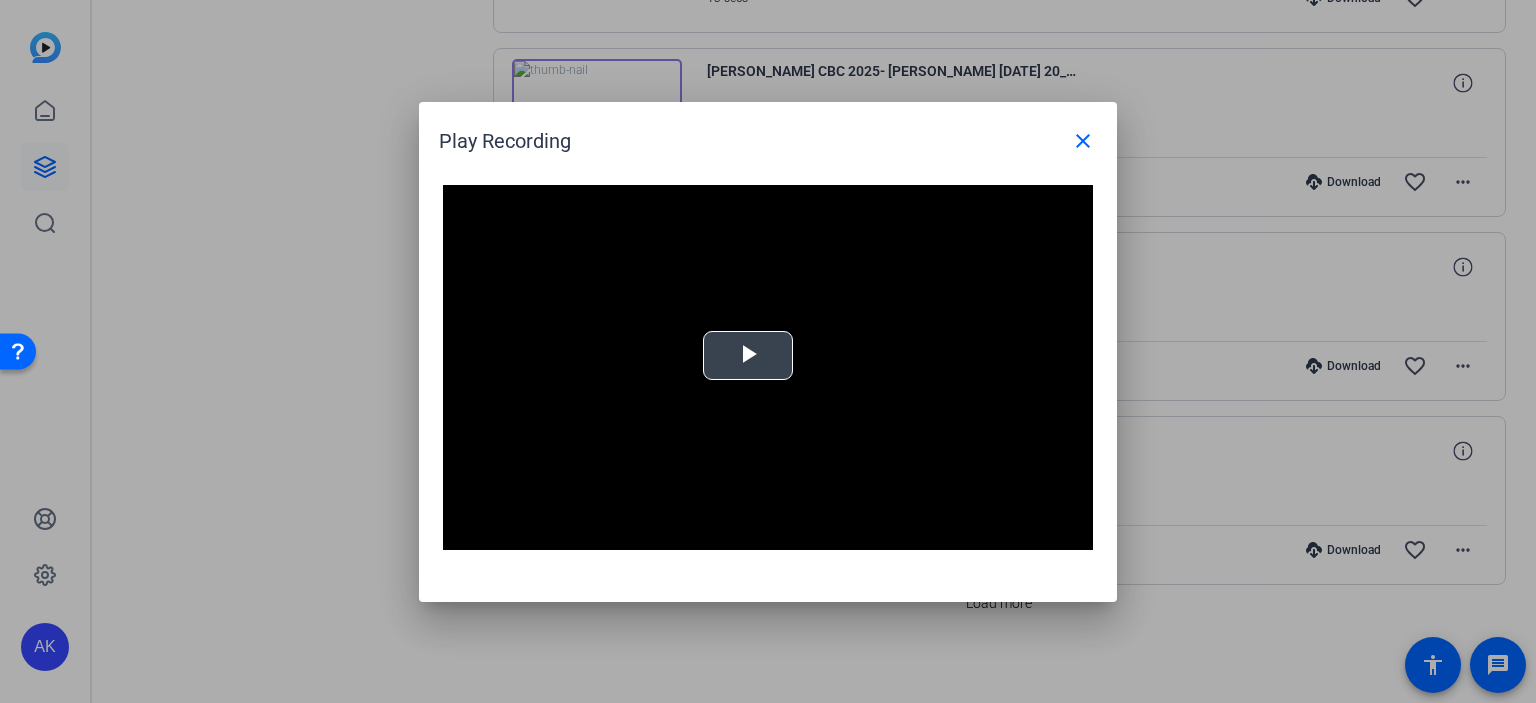 click at bounding box center [748, 355] 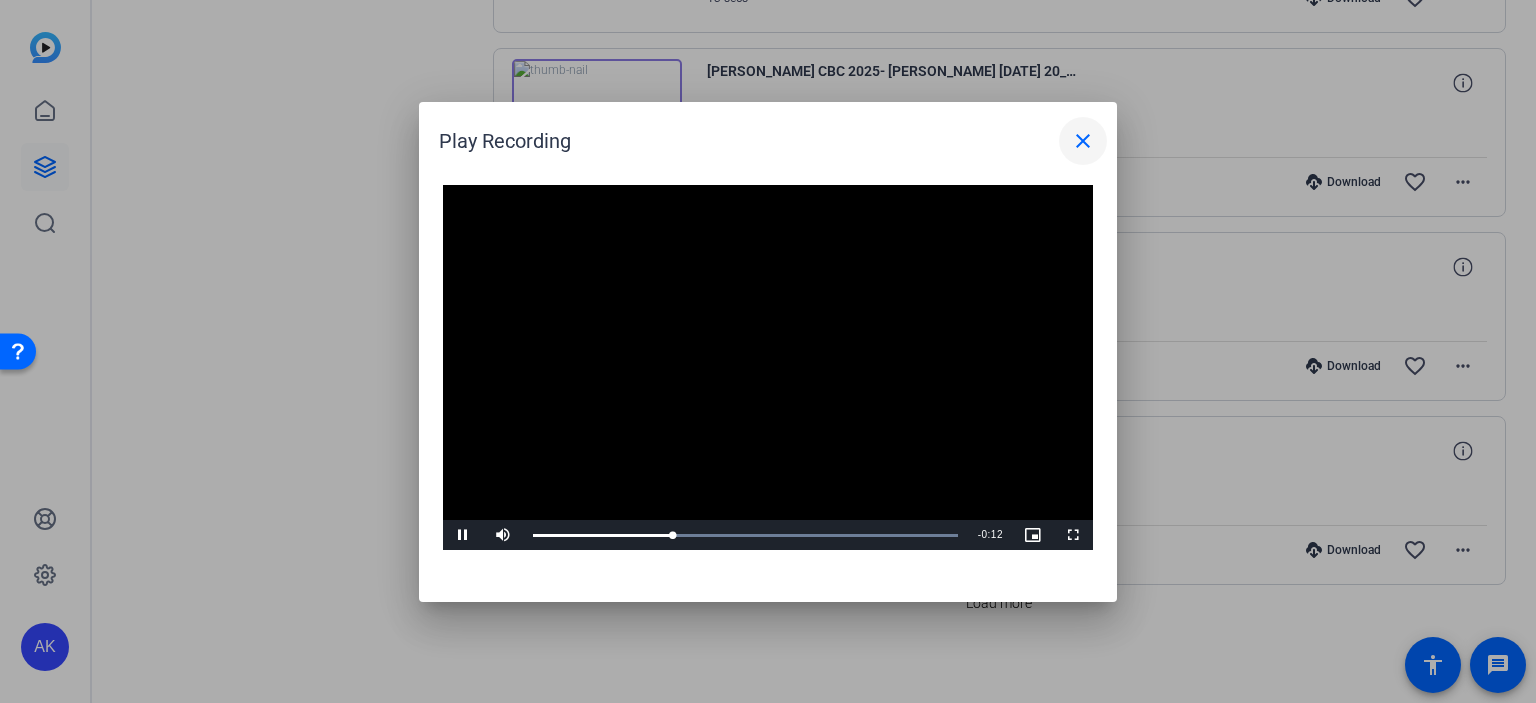 click on "close" at bounding box center (1083, 141) 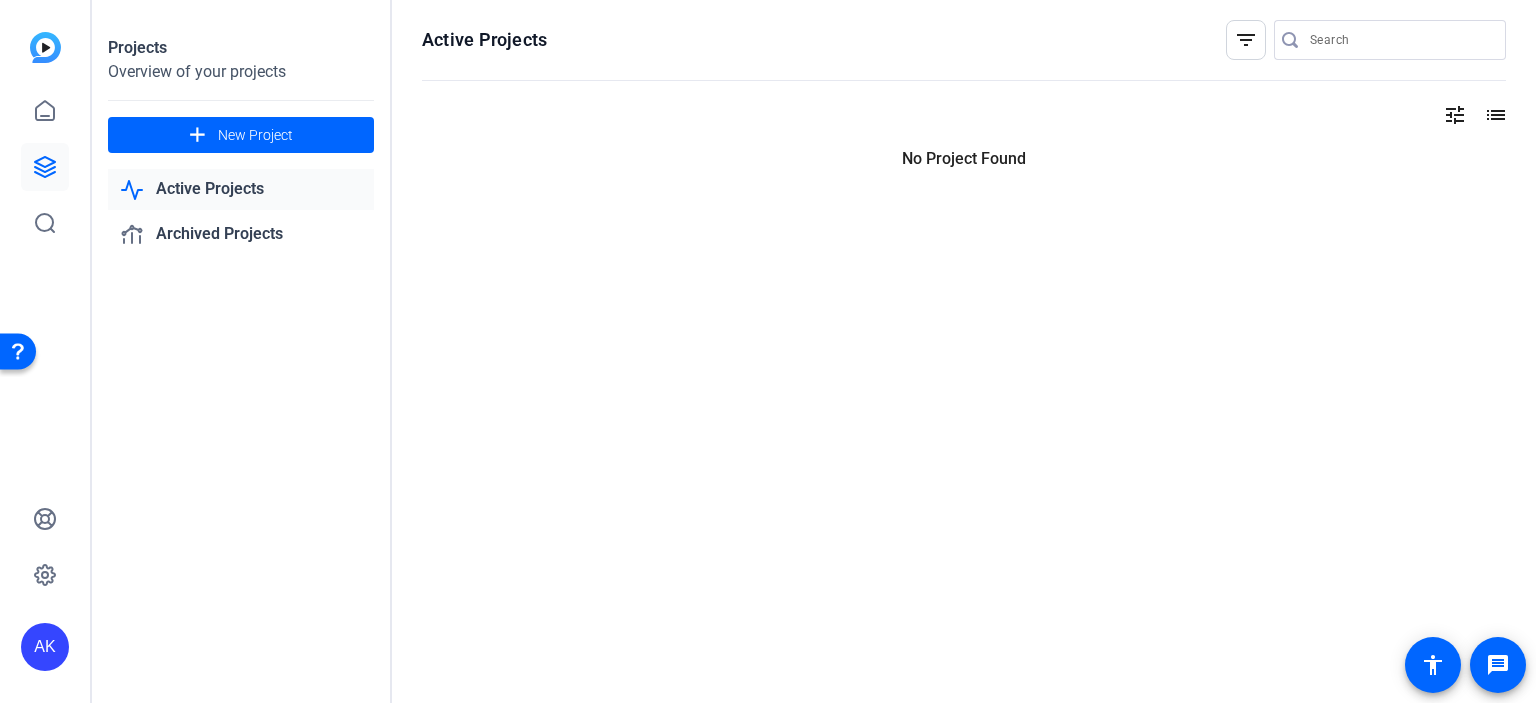 scroll, scrollTop: 0, scrollLeft: 0, axis: both 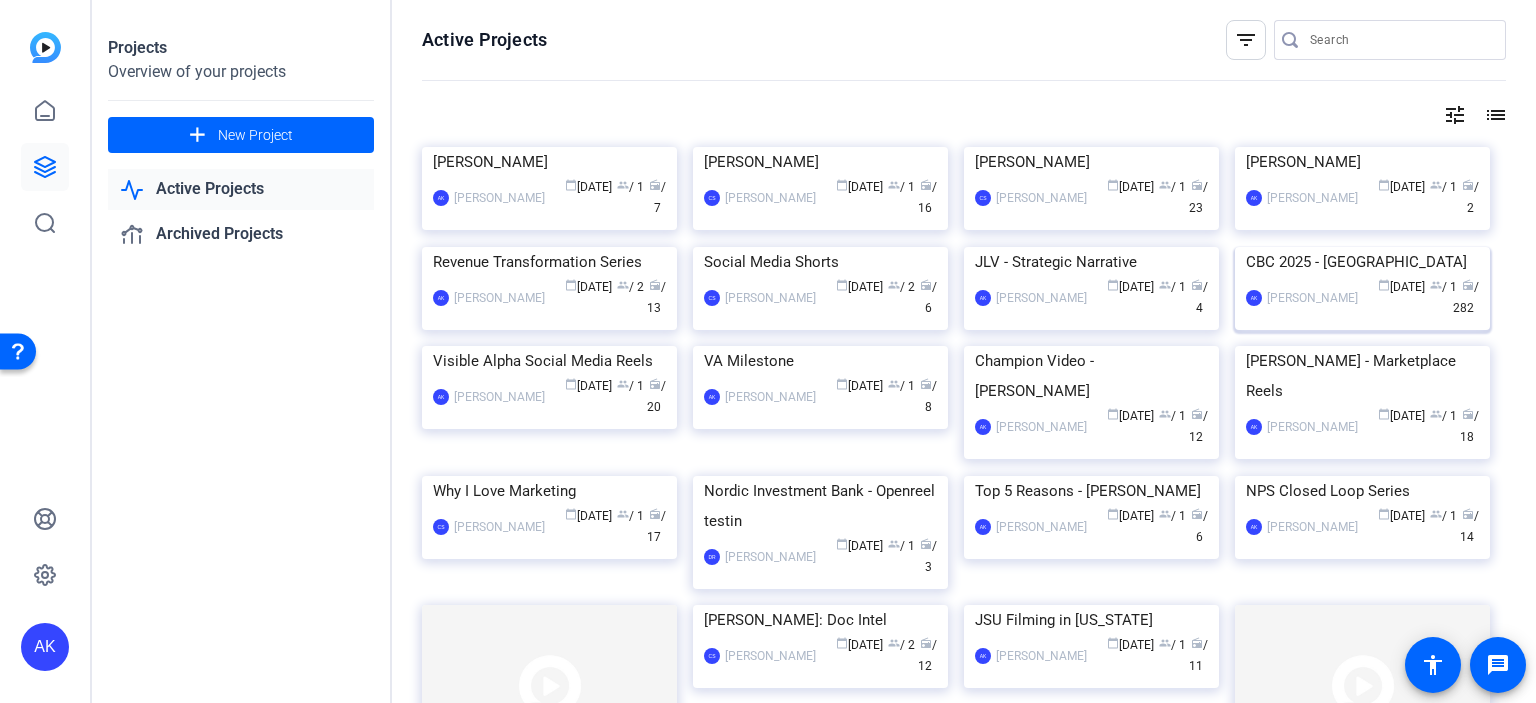 click 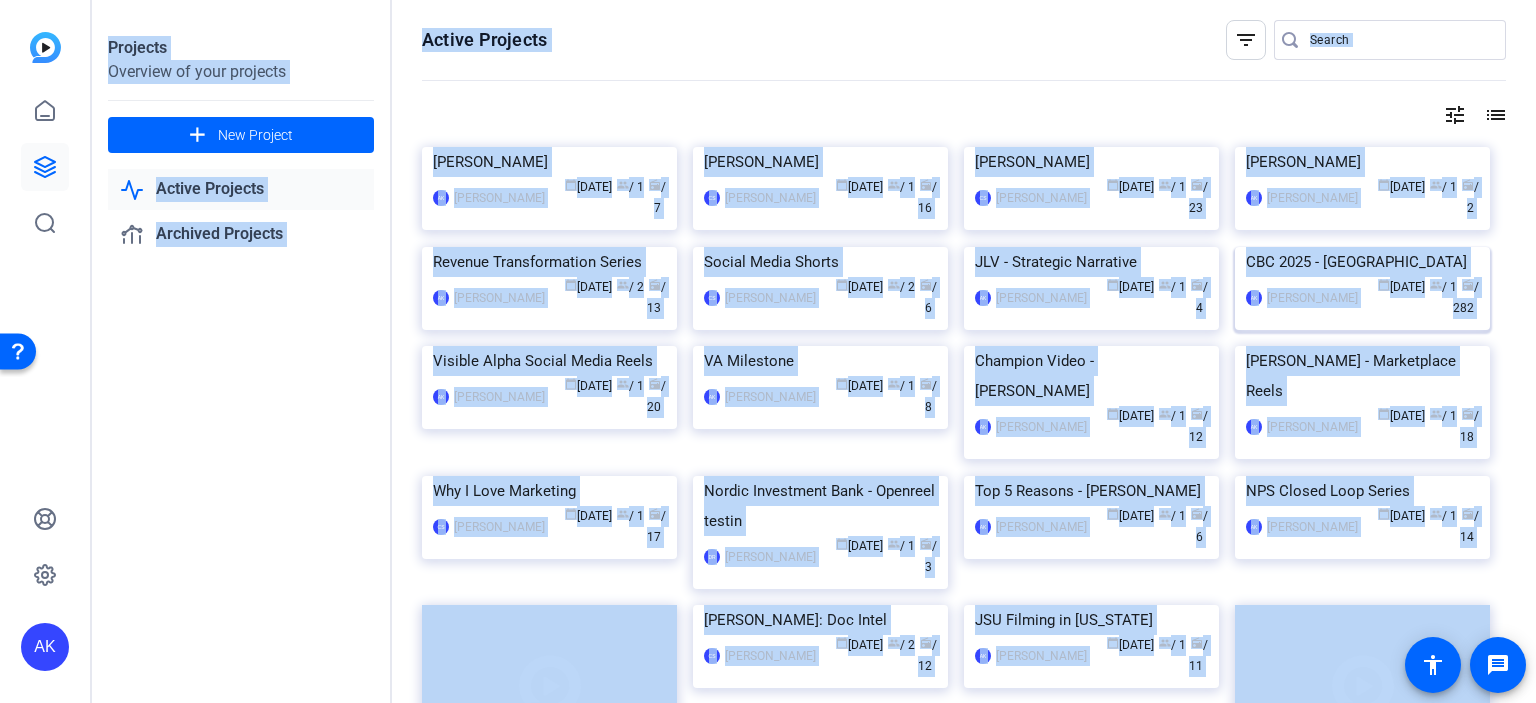 click on "Projects Overview of your projects add  New Project
Active Projects
Archived Projects  Active Projects  filter_list
tune list Anke Weigand  AK  Adam Kovalsky calendar_today  Jul 01  group  / 1  radio  / 7  Champion Neesha  CS  Carl Schmidt calendar_today  Jun 25  group  / 1  radio  / 16  Champion Bassam  CS  Carl Schmidt calendar_today  Jun 25  group  / 1  radio  / 23  Amanda Test  AK  Adam Kovalsky calendar_today  Jun 24  group  / 1  radio  / 2  Revenue Transformation Series  AK  Adam Kovalsky calendar_today  Jun 05  group  / 2  radio  / 13  Social Media Shorts  CS  Carl Schmidt calendar_today  May 15  group  / 2  radio  / 6  JLV - Strategic Narrative  AK  Adam Kovalsky calendar_today  May 14  group  / 1  radio  / 4  CBC 2025 - Dallas  AK  Adam Kovalsky calendar_today  May 13  group  / 1  radio  / 282  Visible Alpha Social Media Reels  AK  Adam Kovalsky calendar_today  Apr 01  group  / 1  radio  / 20  VA Milestone  AK  Adam Kovalsky calendar_today  Mar 31  group  / 1  radio  / 8" 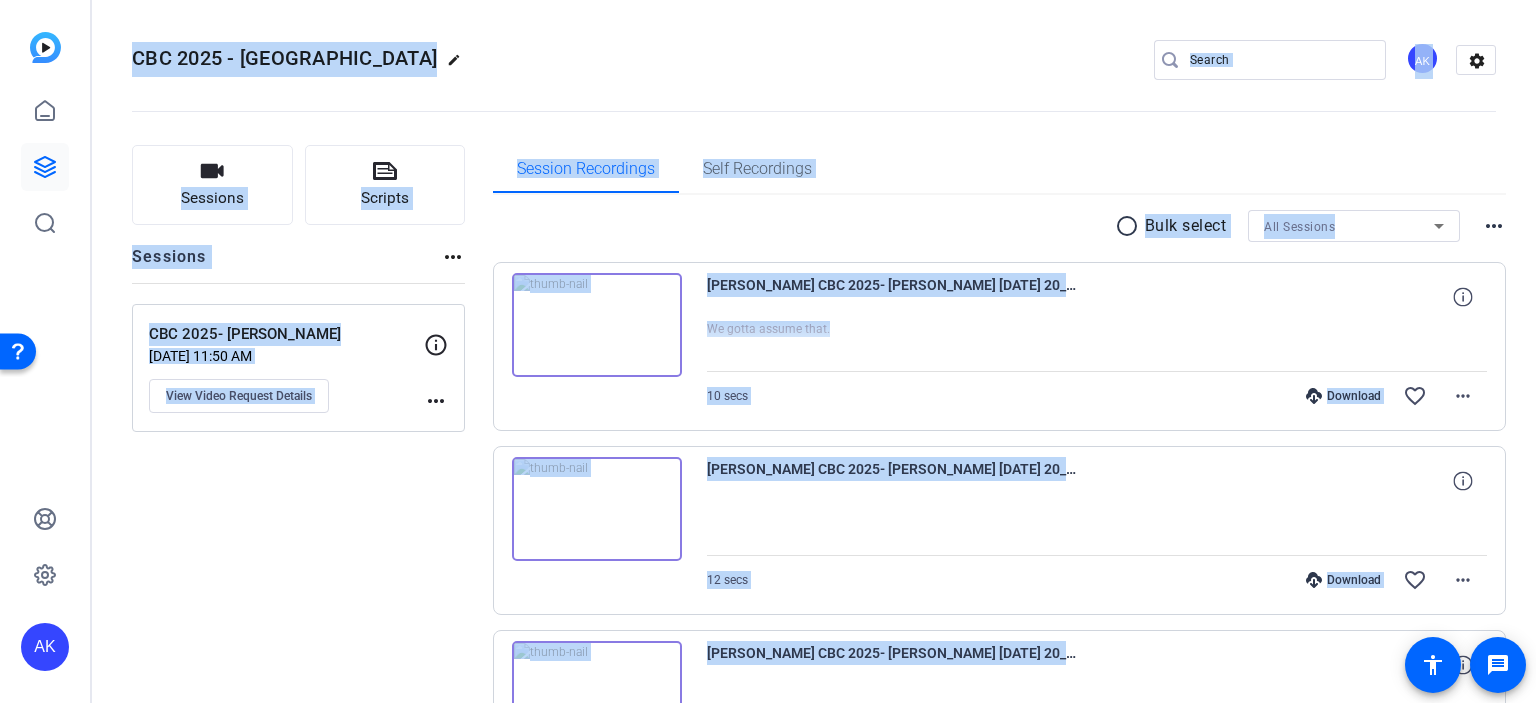 click at bounding box center (1097, 346) 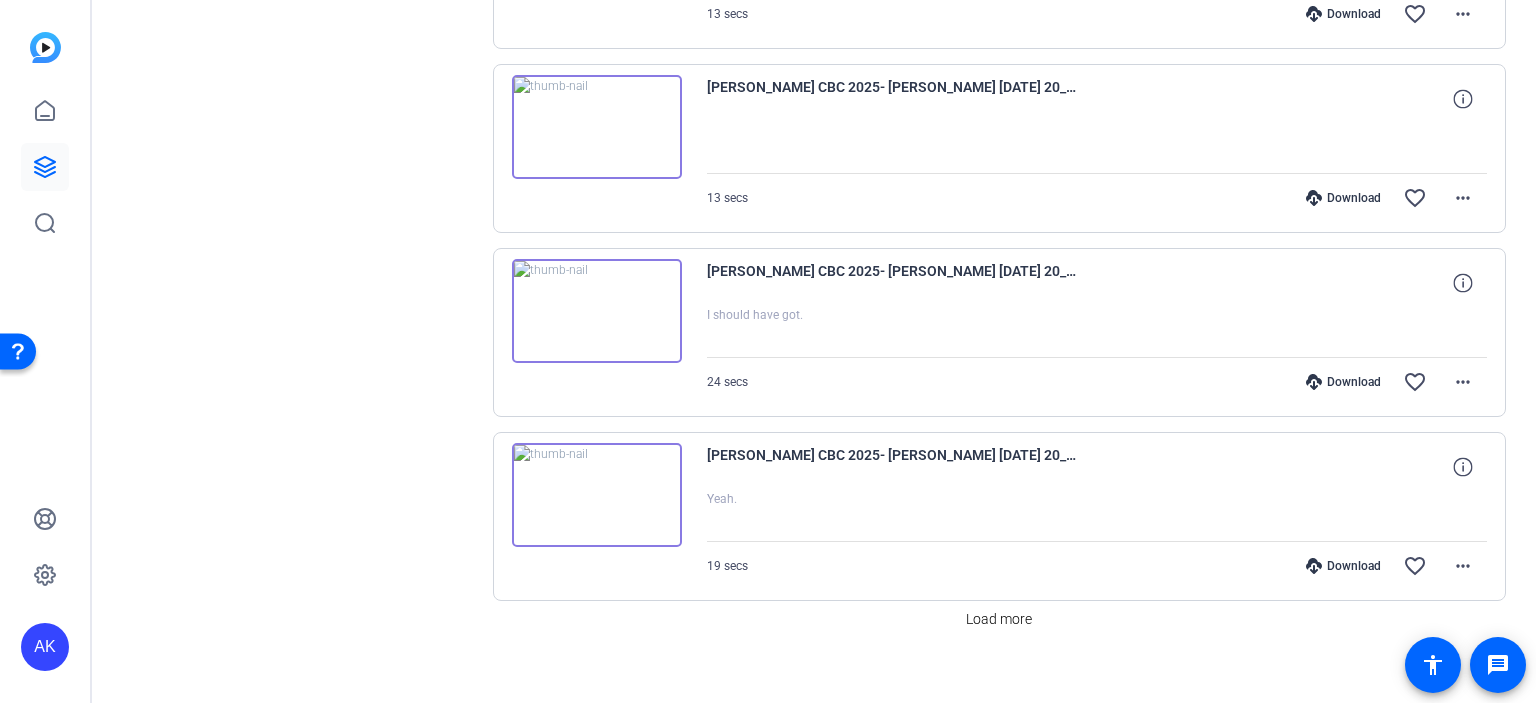 scroll, scrollTop: 1502, scrollLeft: 0, axis: vertical 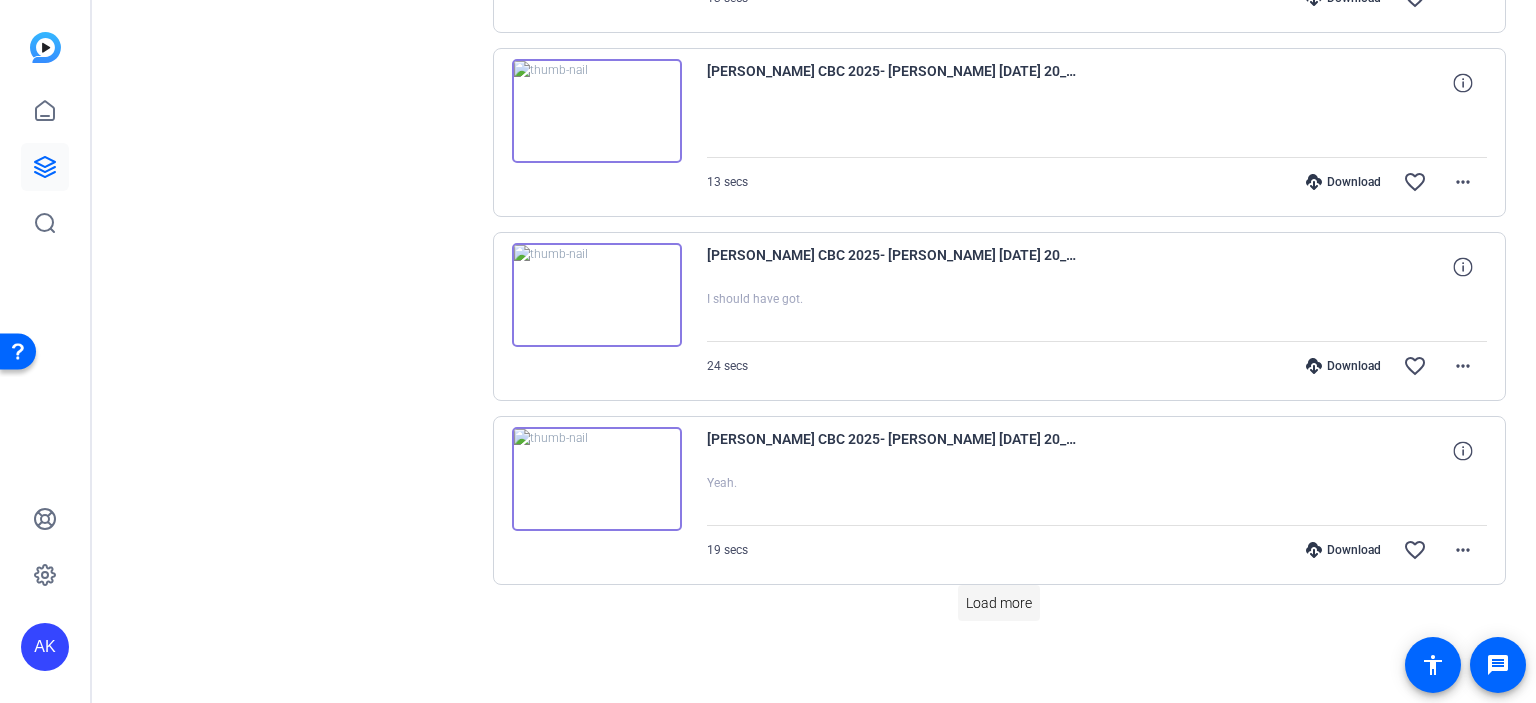 click on "Load more" at bounding box center (999, 603) 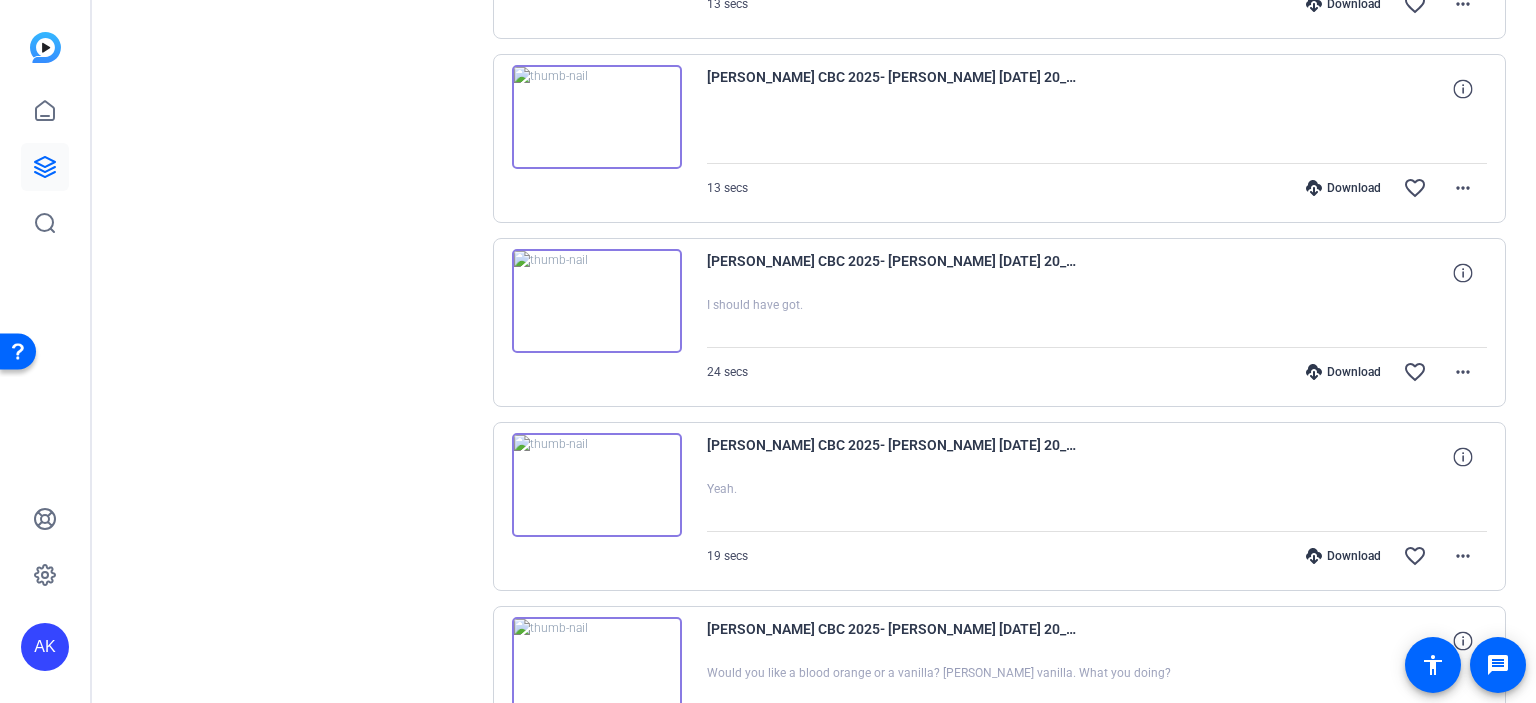 scroll, scrollTop: 1502, scrollLeft: 0, axis: vertical 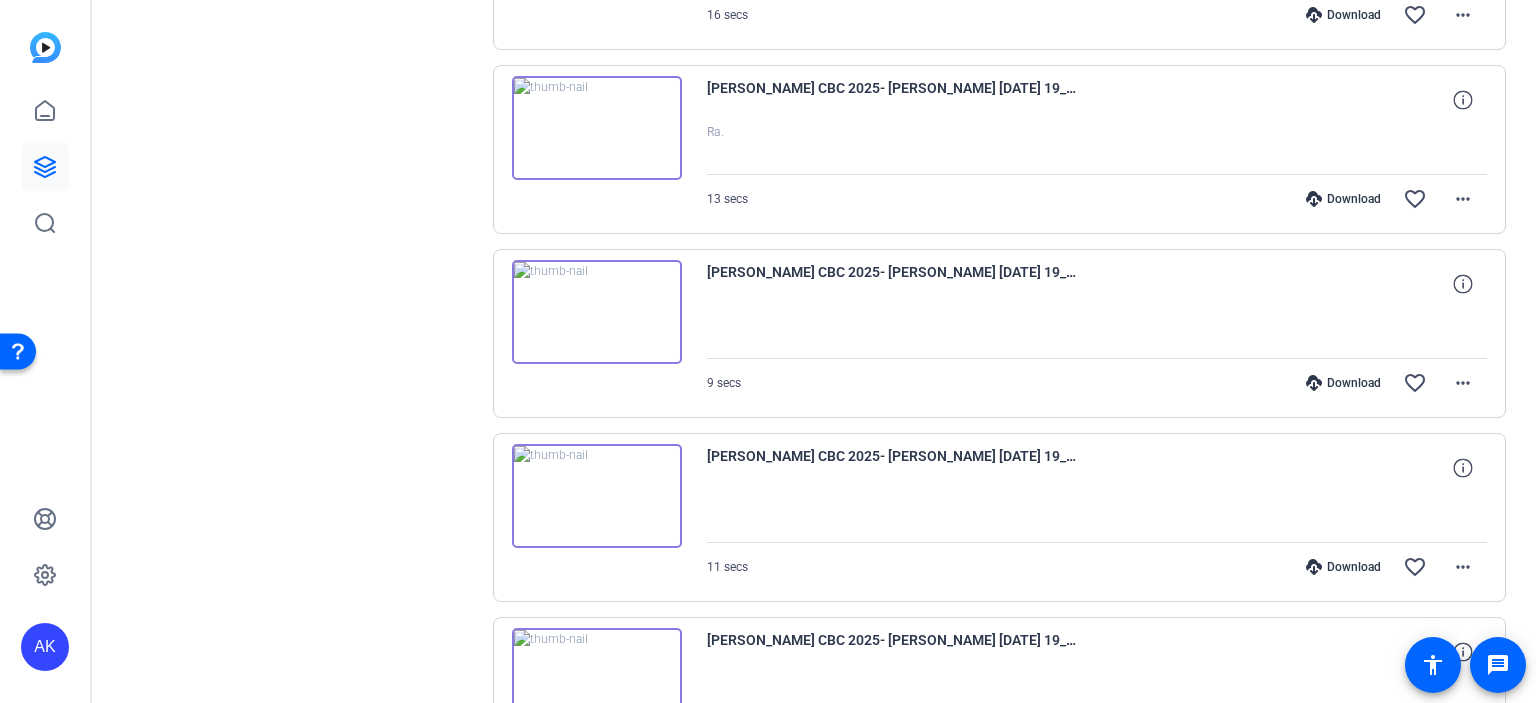 click at bounding box center (597, 312) 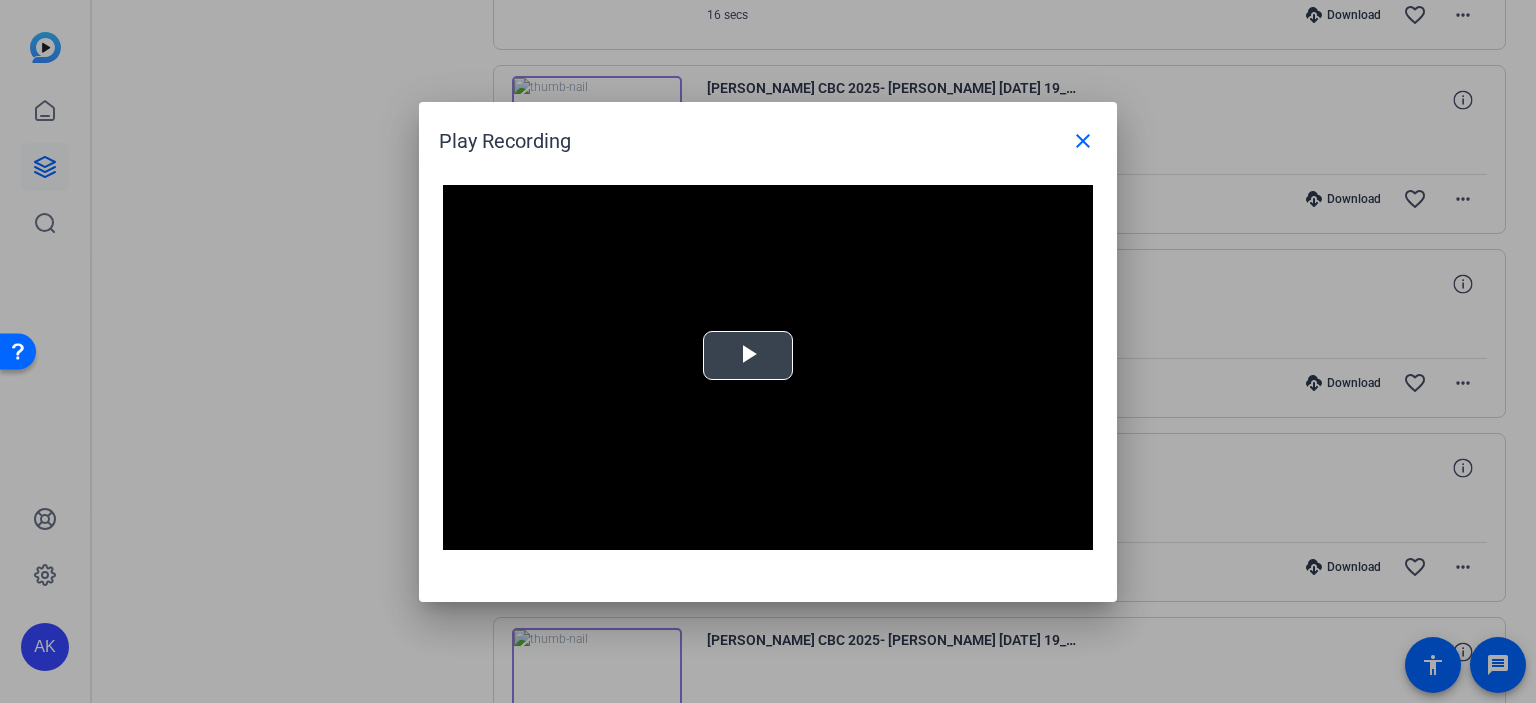 click at bounding box center [748, 355] 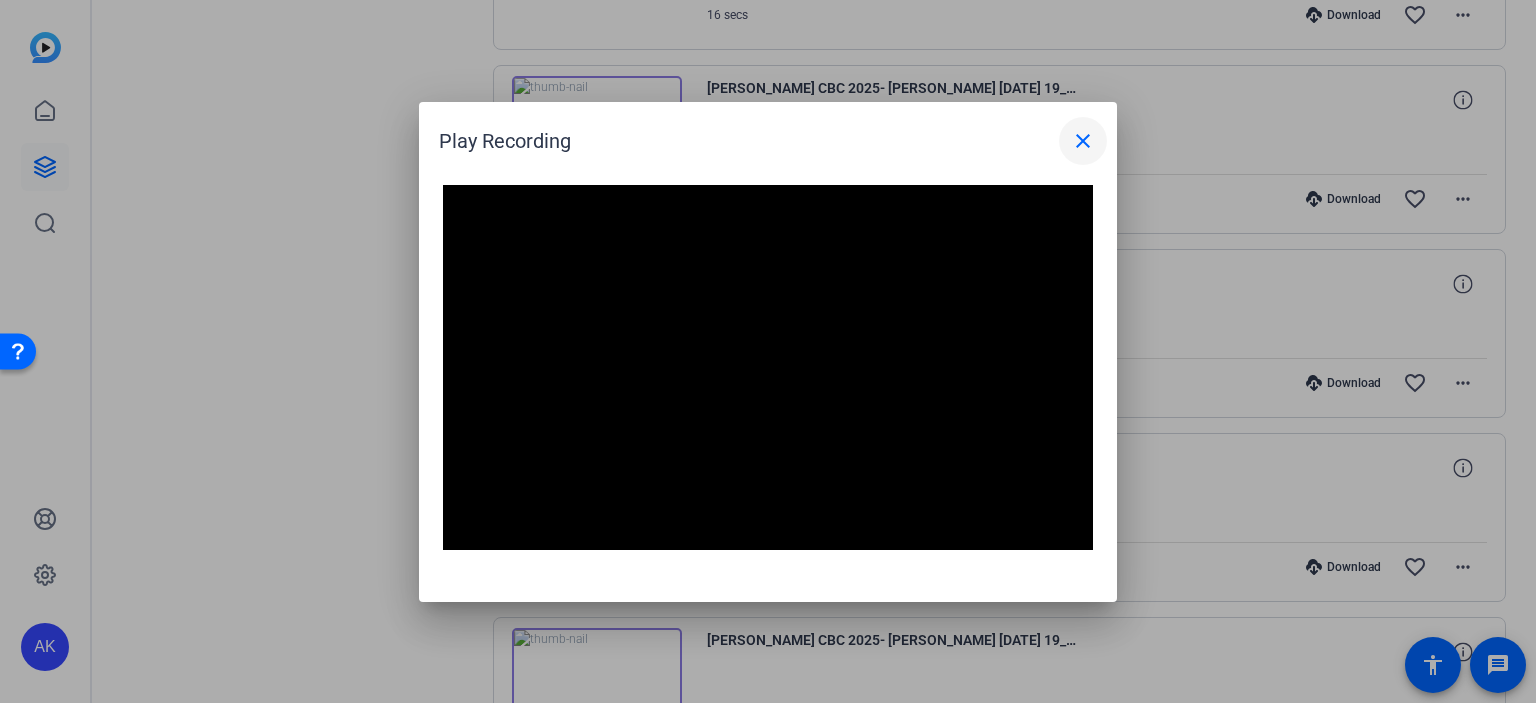 click on "close" at bounding box center [1083, 141] 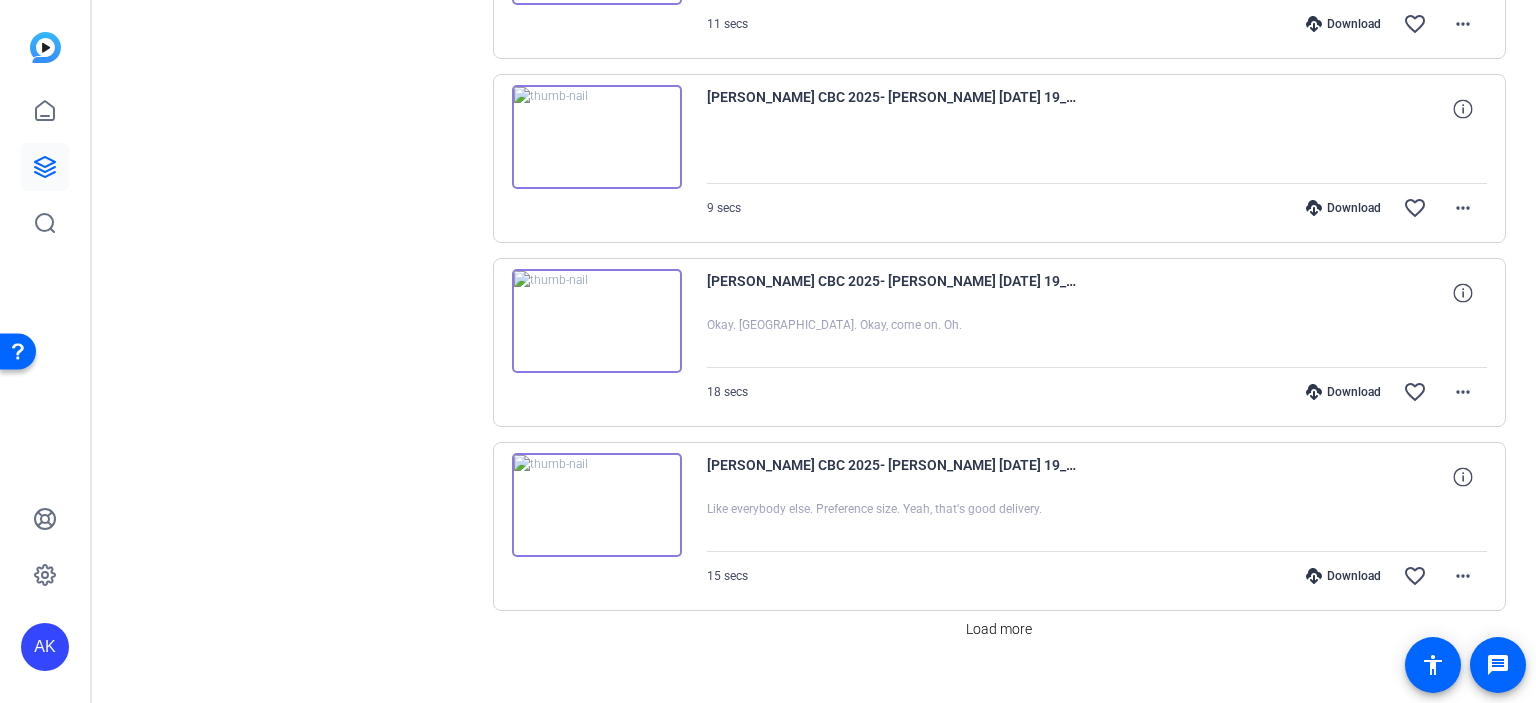 scroll, scrollTop: 3336, scrollLeft: 0, axis: vertical 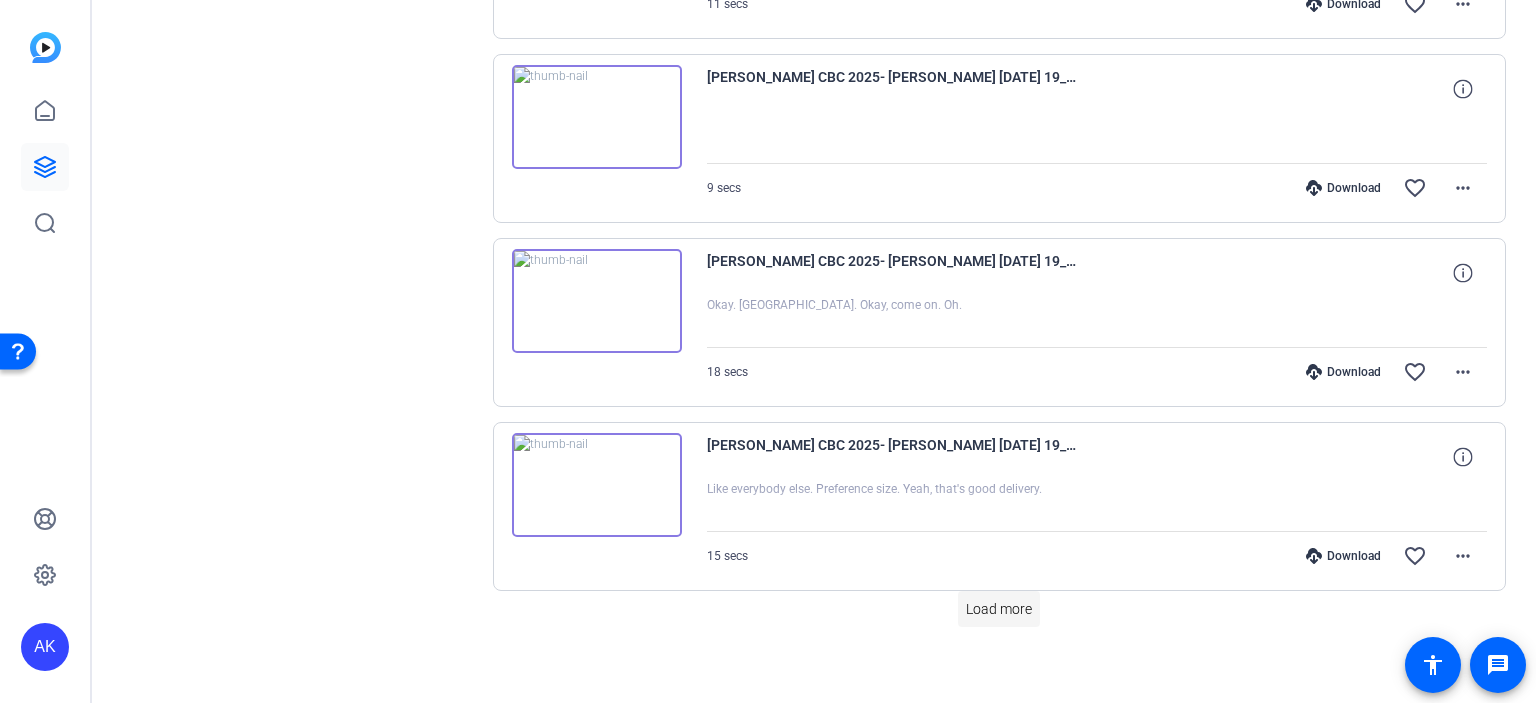click on "Load more" at bounding box center [999, 609] 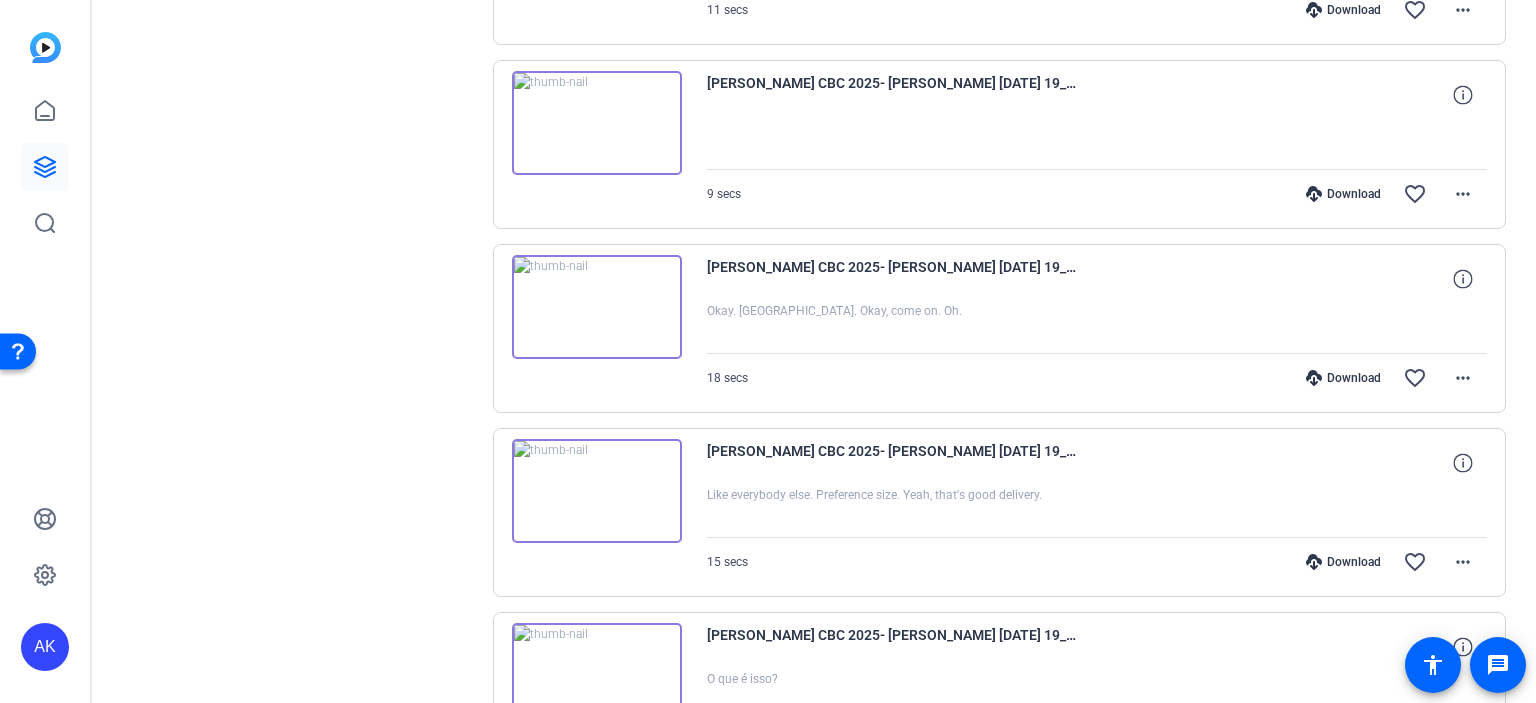 scroll, scrollTop: 3336, scrollLeft: 0, axis: vertical 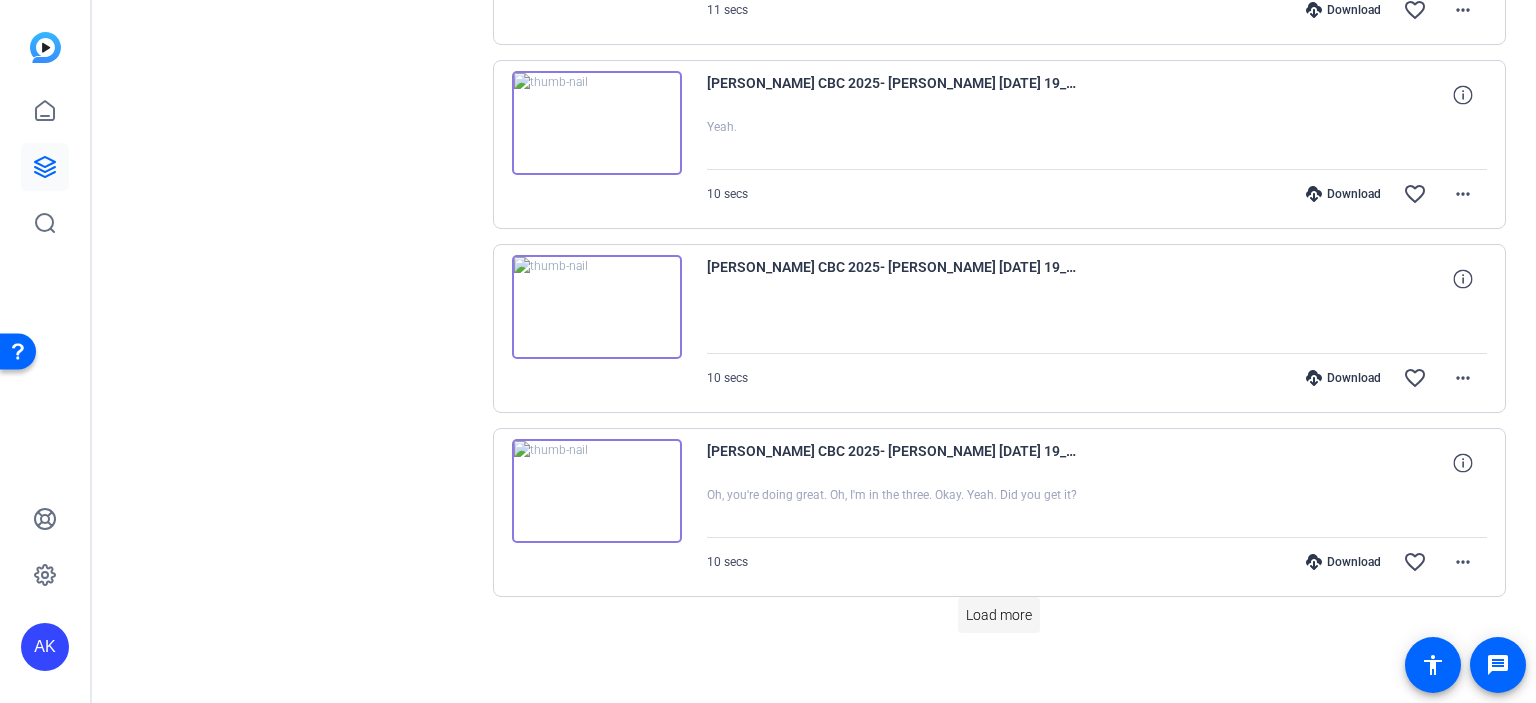 click on "Load more" at bounding box center [999, 615] 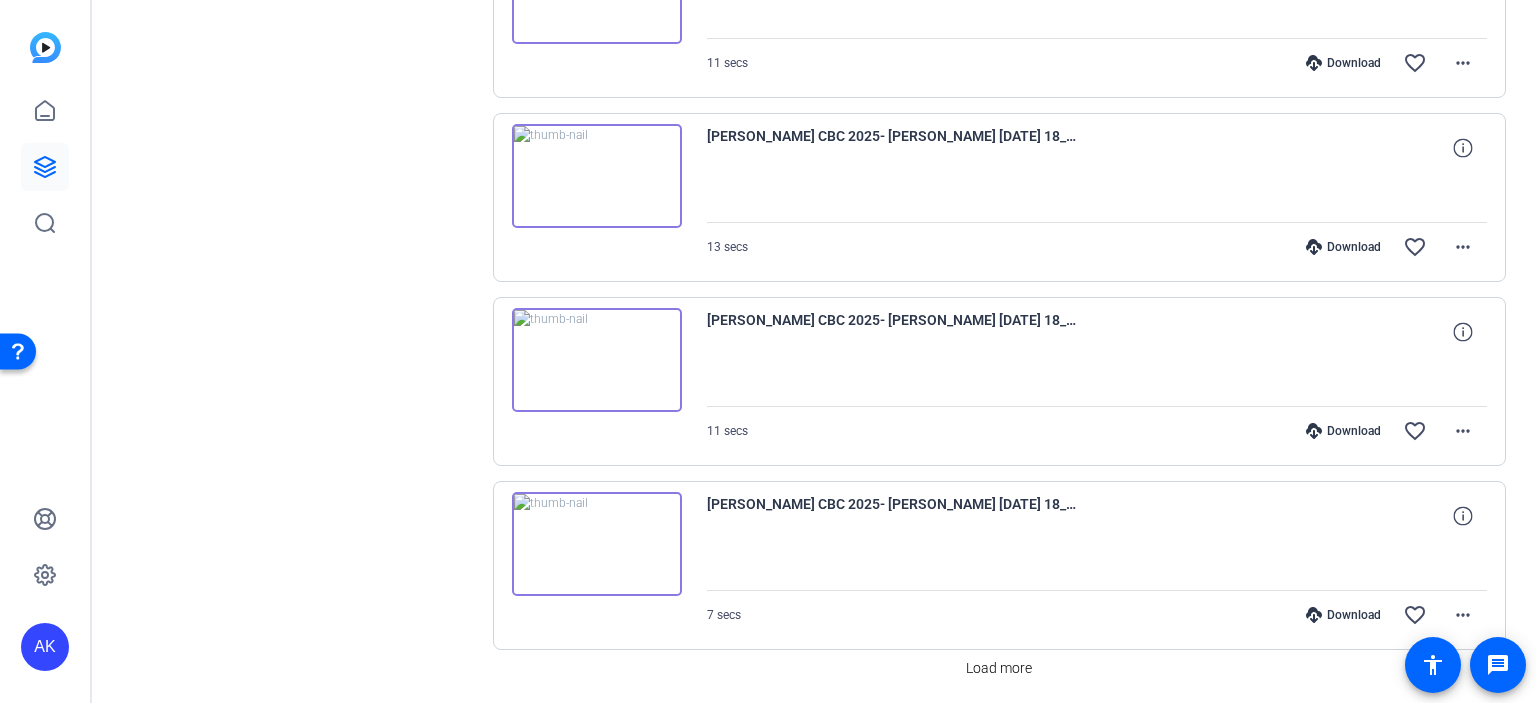 scroll, scrollTop: 7004, scrollLeft: 0, axis: vertical 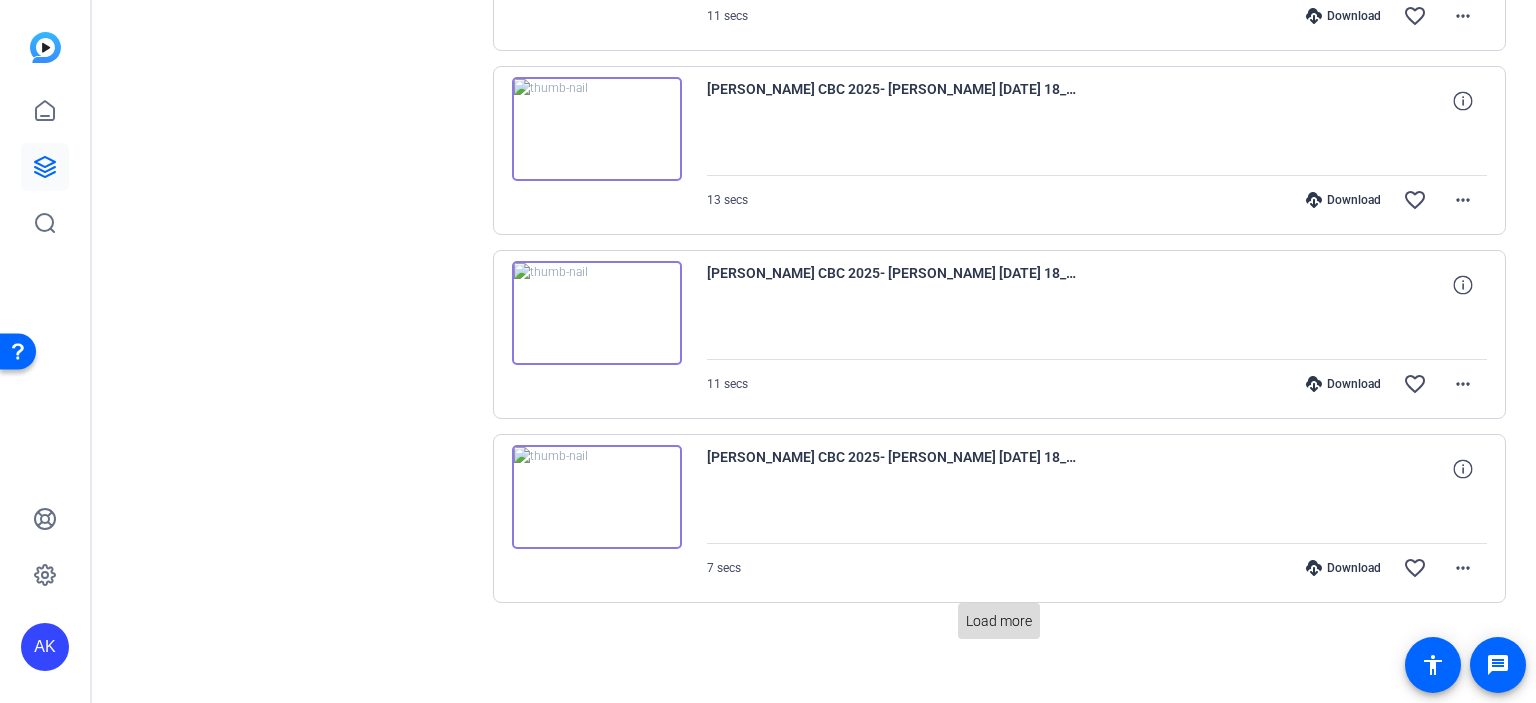 click on "Load more" at bounding box center [999, 621] 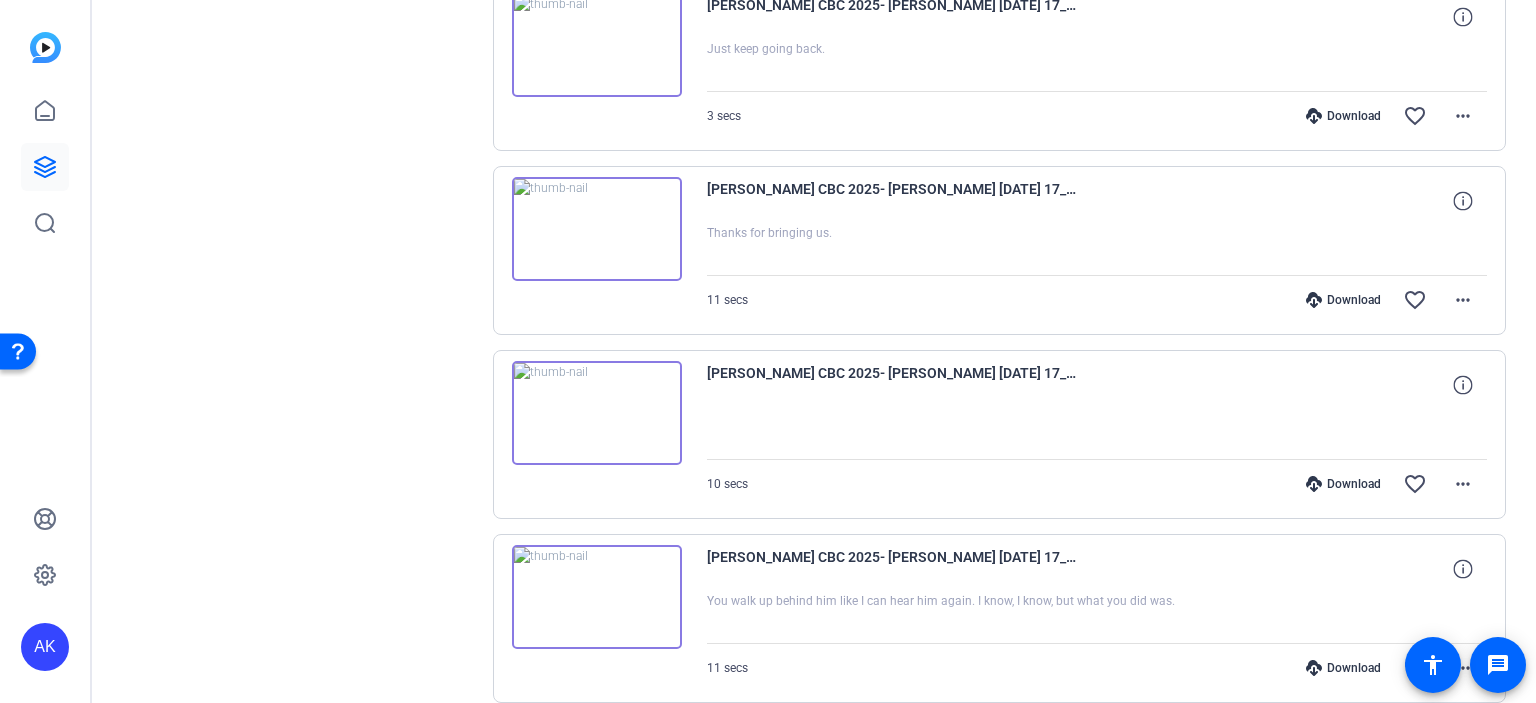 scroll, scrollTop: 8838, scrollLeft: 0, axis: vertical 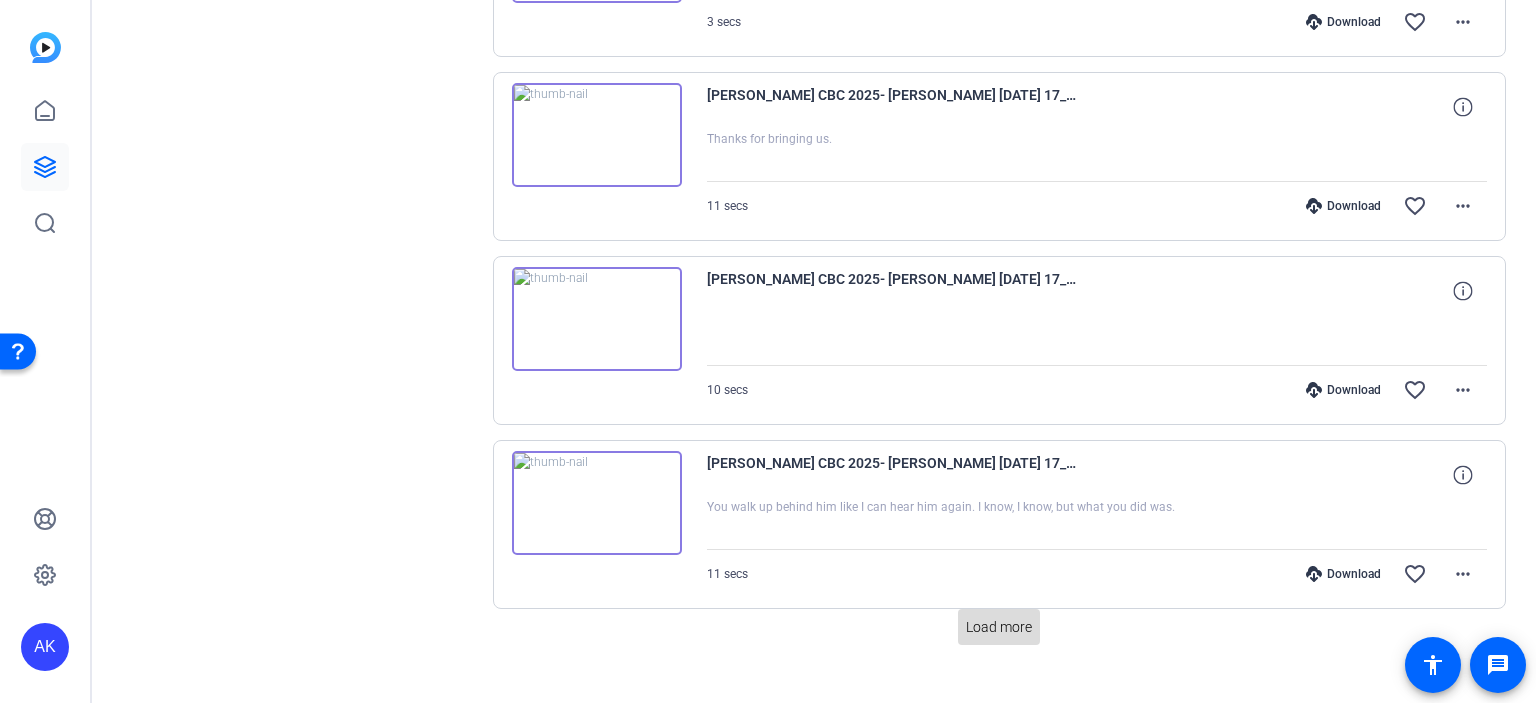 click on "Load more" at bounding box center (999, 627) 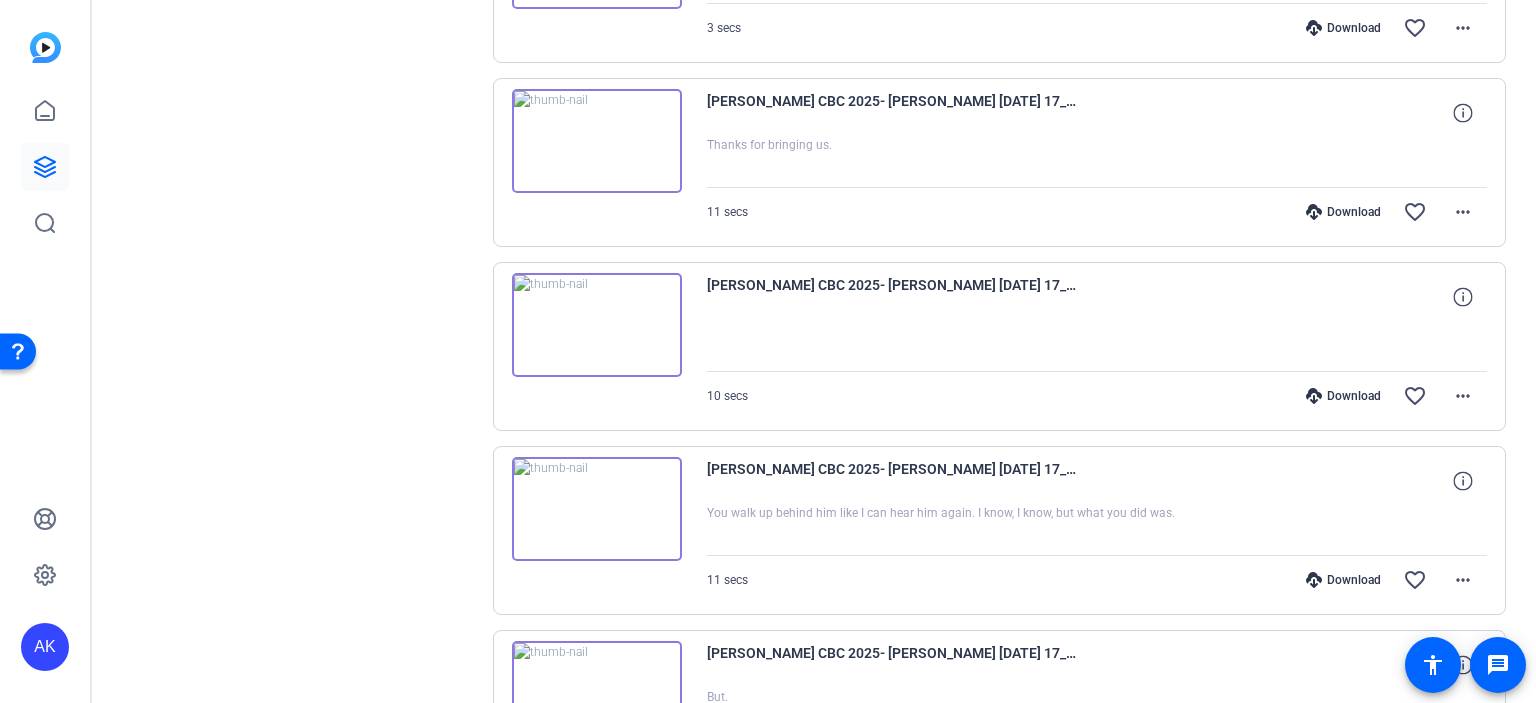 scroll, scrollTop: 8838, scrollLeft: 0, axis: vertical 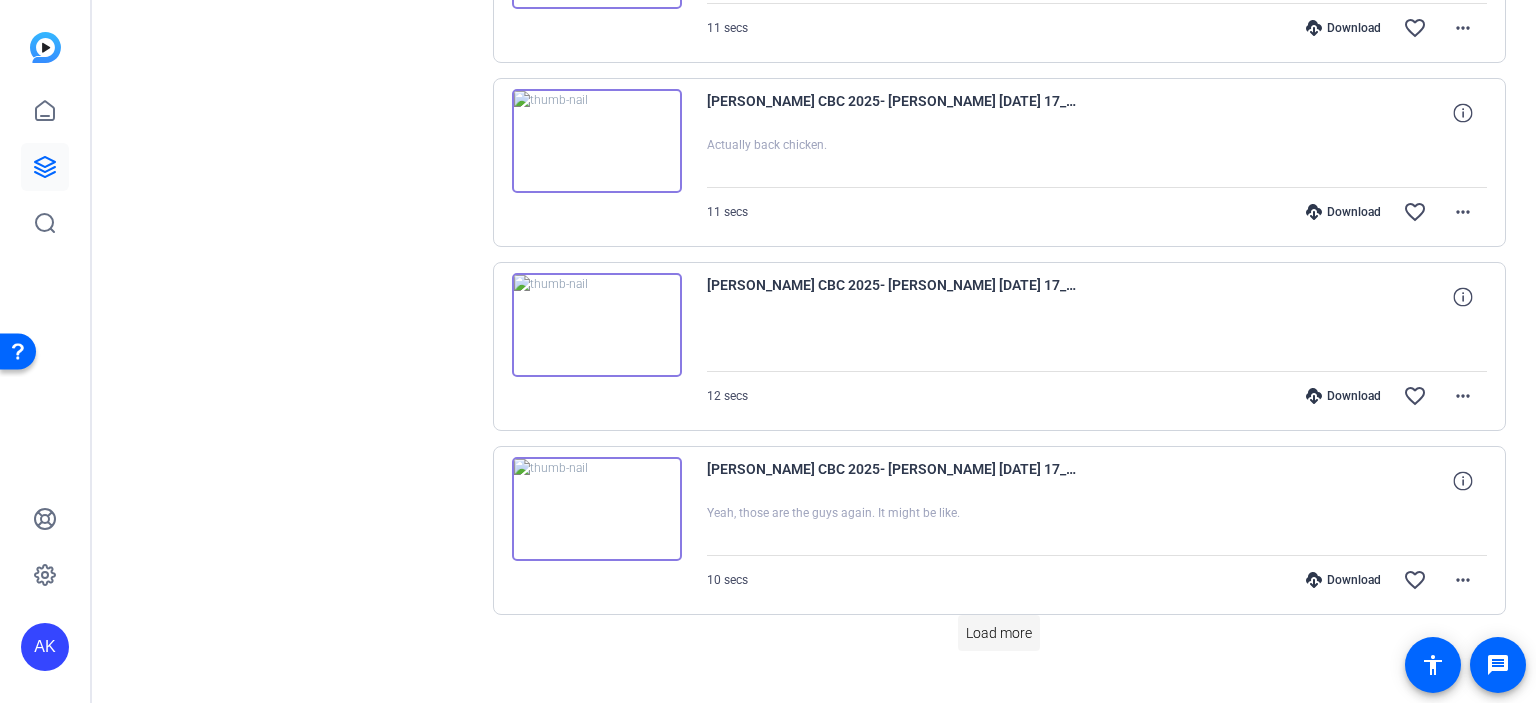 click on "Load more" at bounding box center (999, 633) 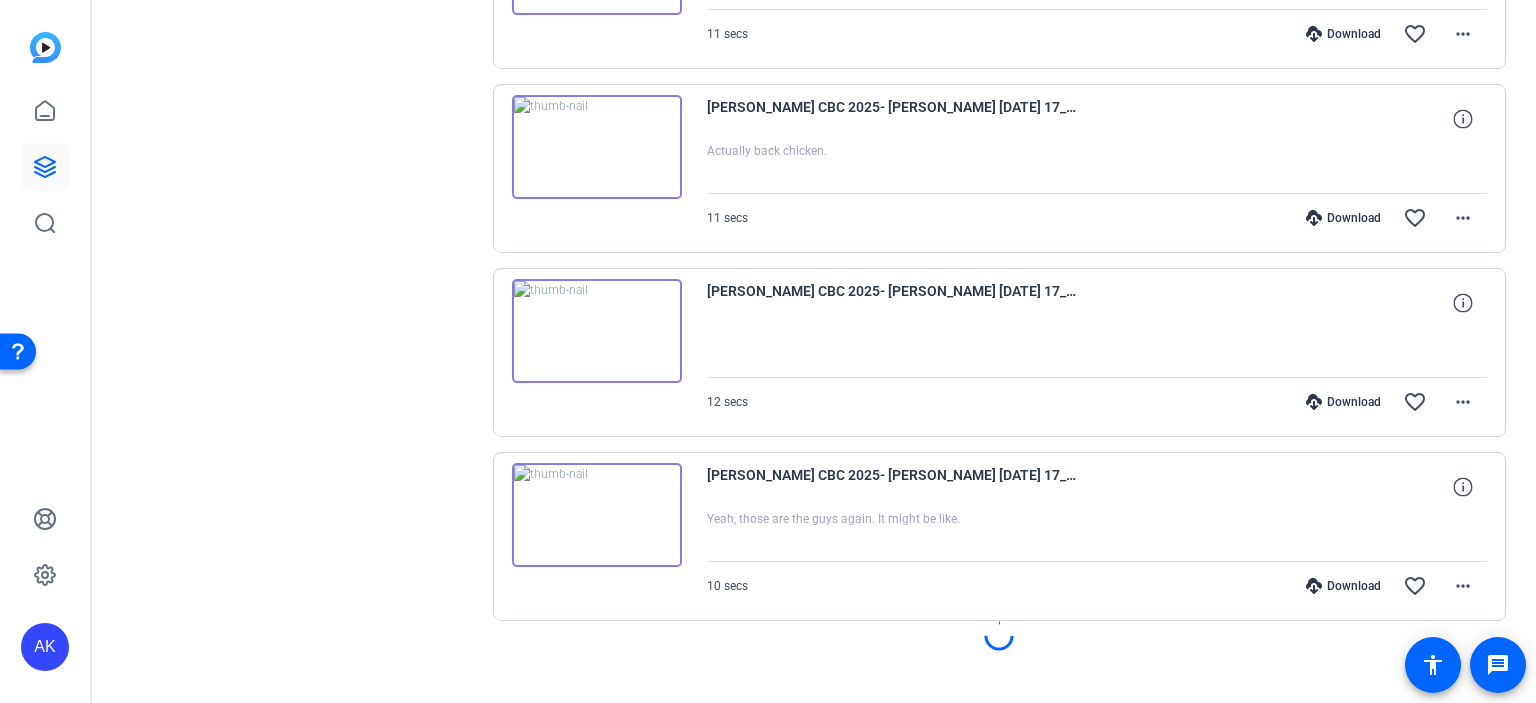 scroll, scrollTop: 10672, scrollLeft: 0, axis: vertical 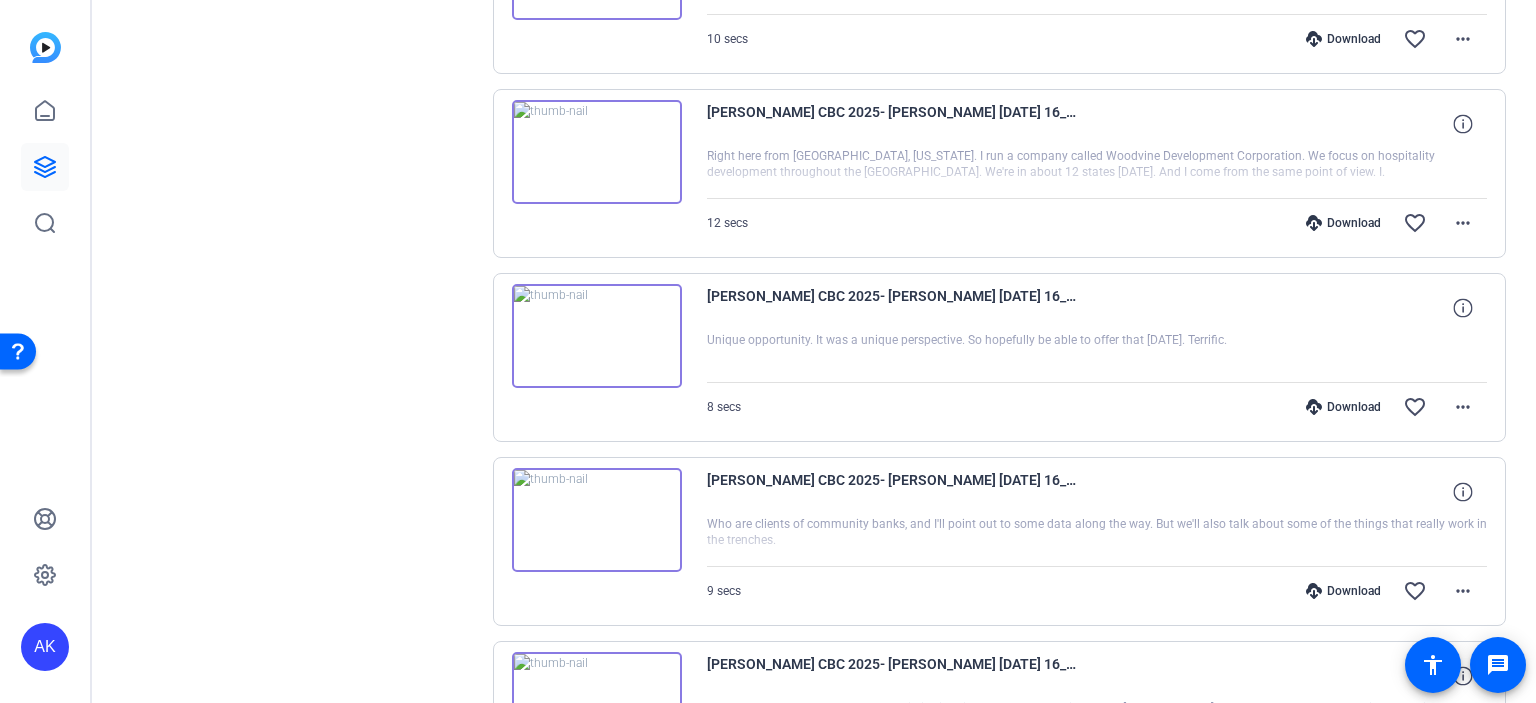 click at bounding box center (597, 520) 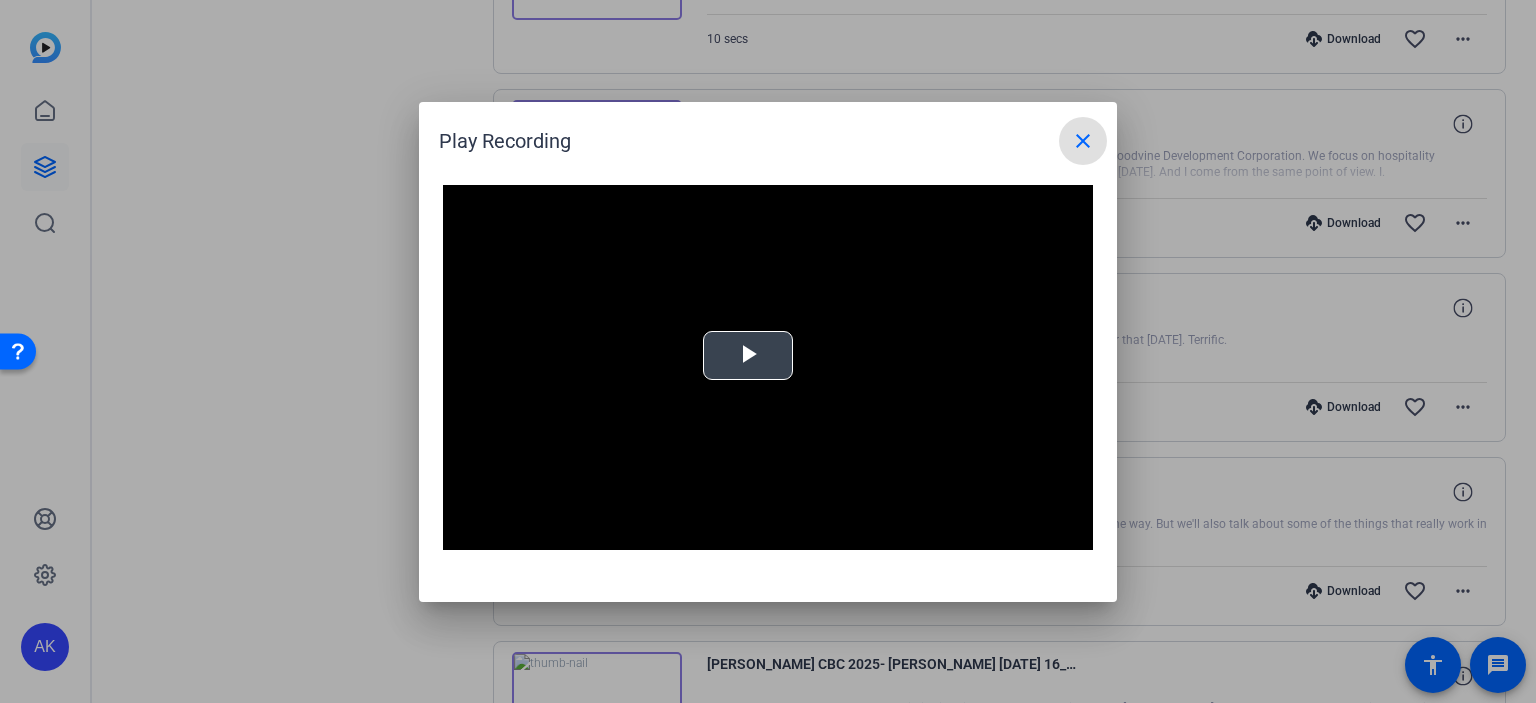 click at bounding box center [748, 355] 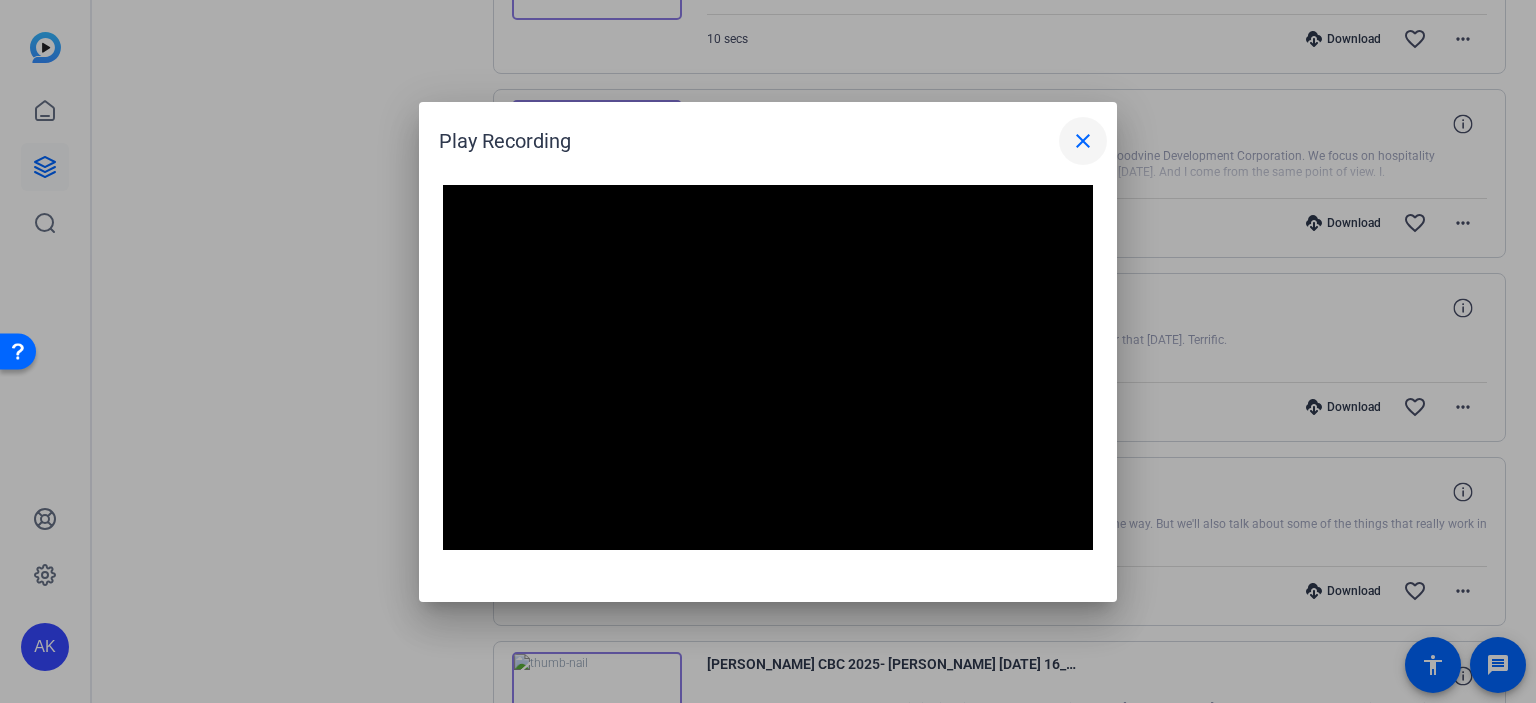 click on "close" at bounding box center [1083, 141] 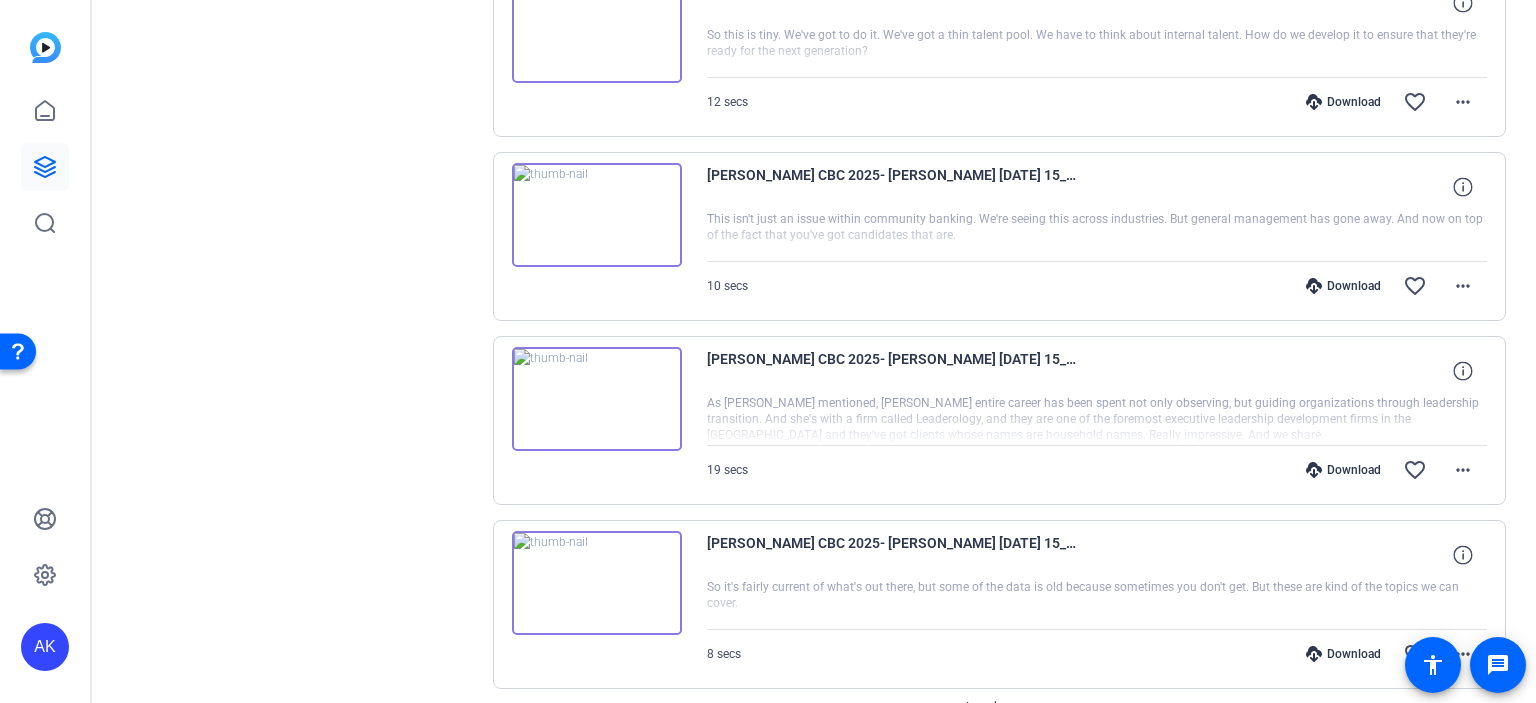 scroll, scrollTop: 12506, scrollLeft: 0, axis: vertical 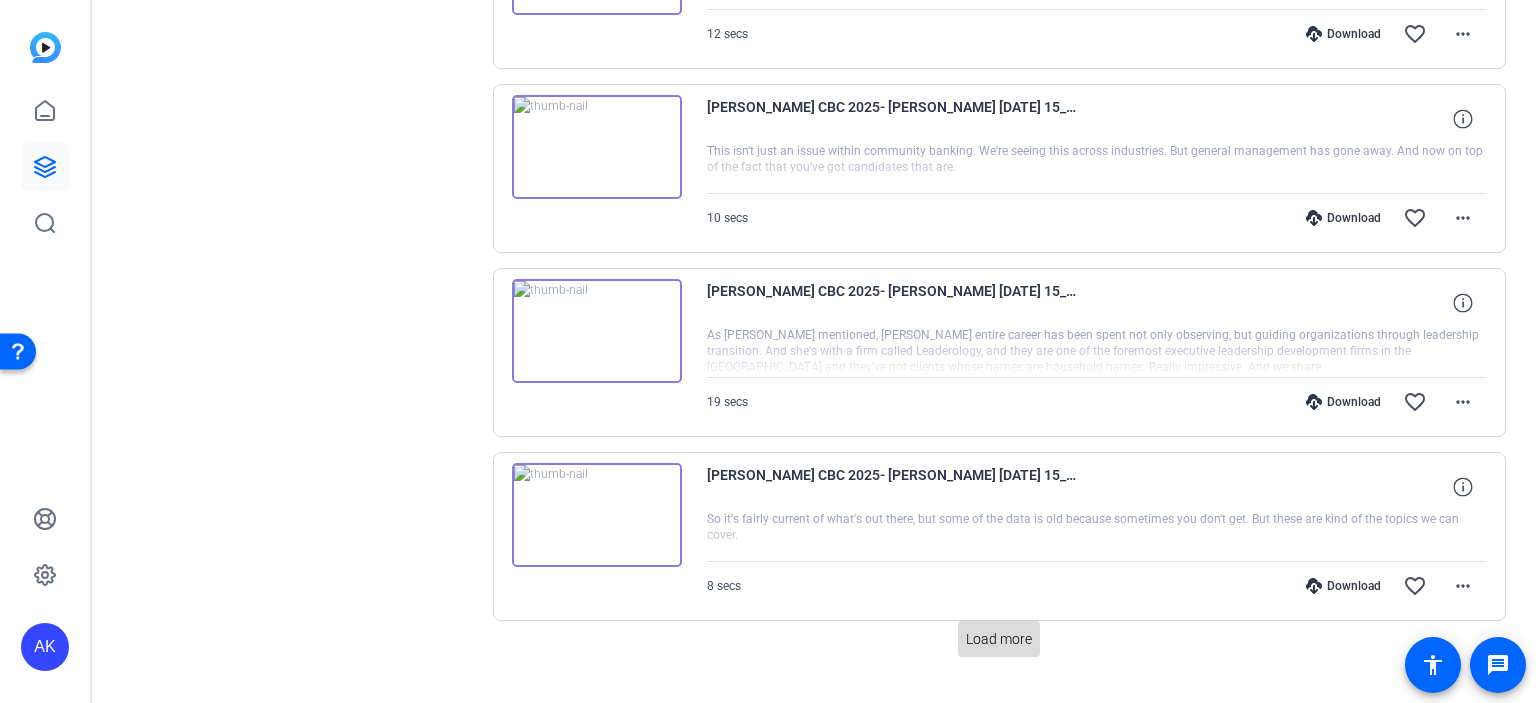 click on "Load more" at bounding box center [999, 639] 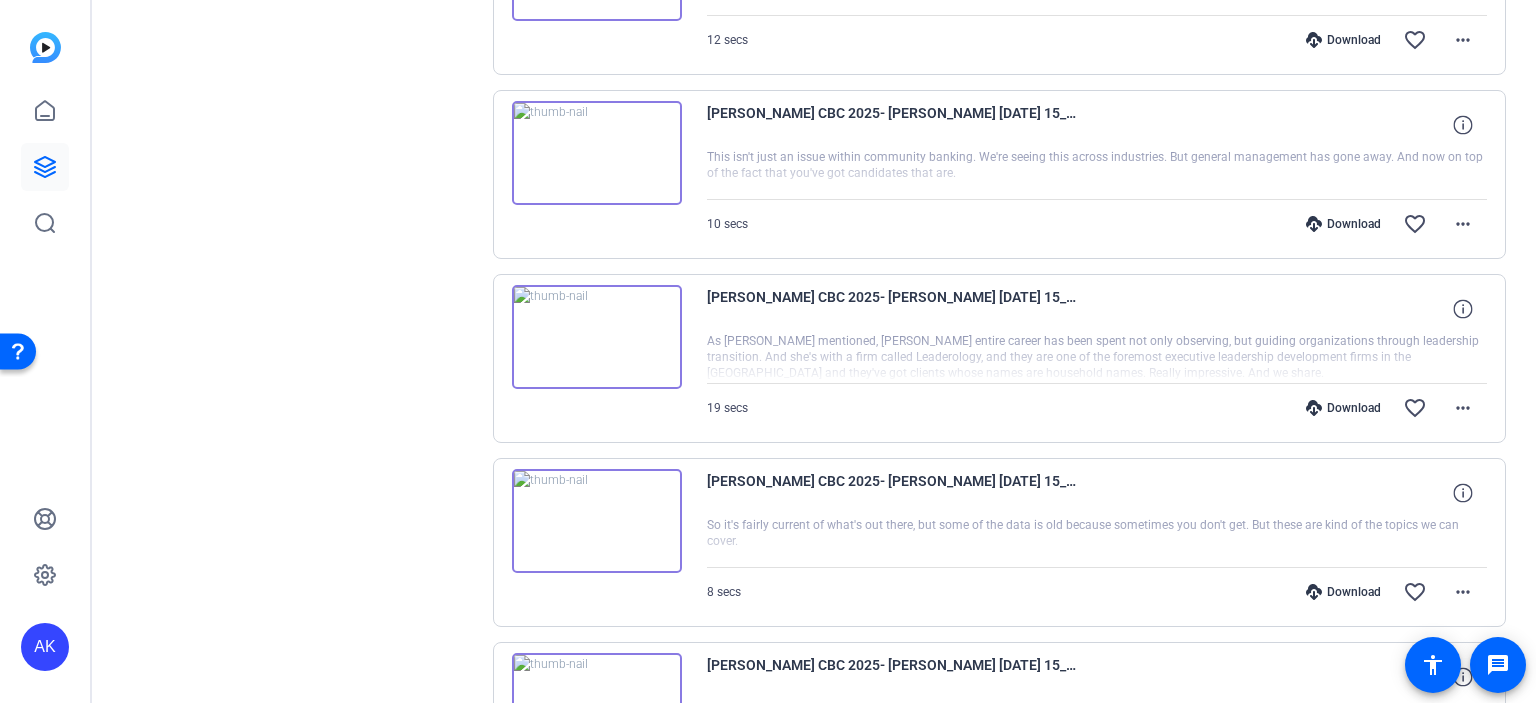 scroll, scrollTop: 12506, scrollLeft: 0, axis: vertical 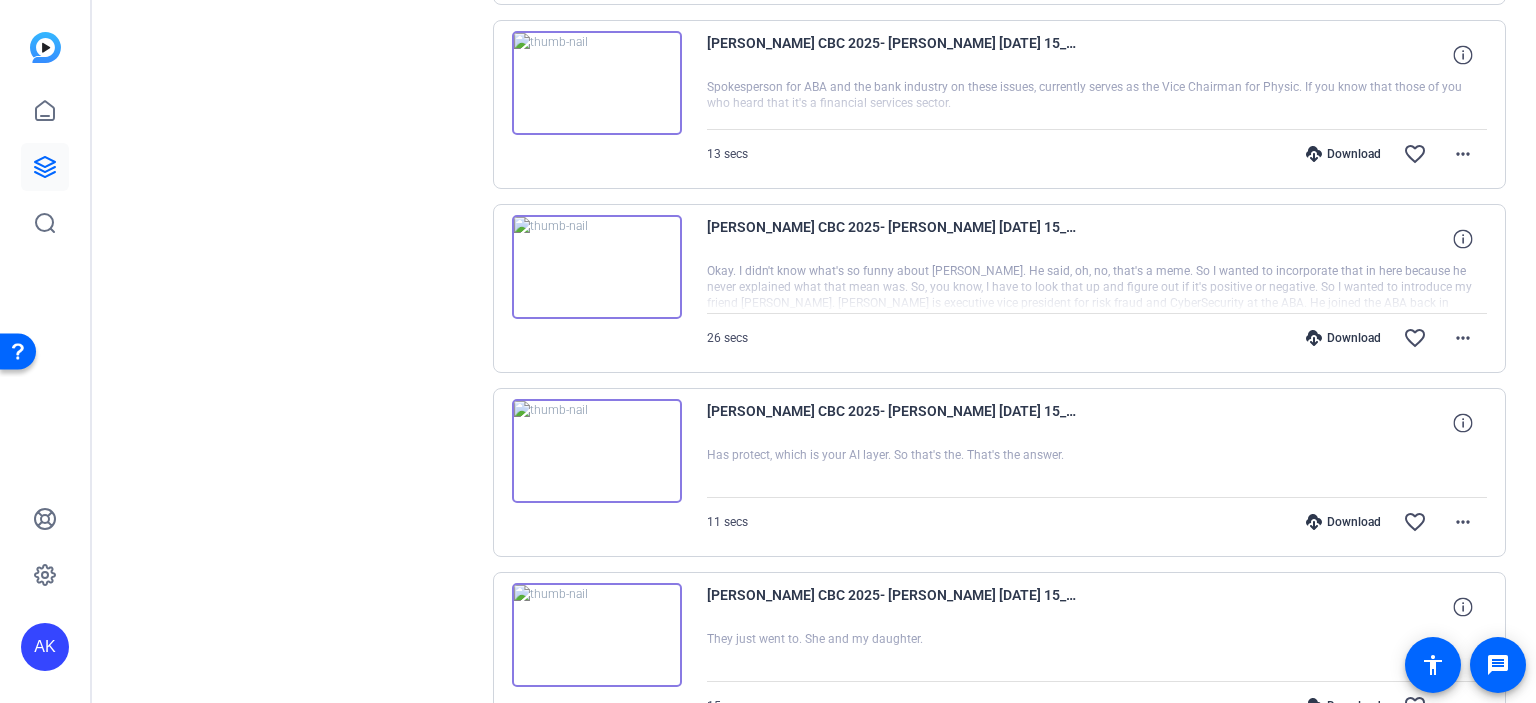 click at bounding box center [597, 451] 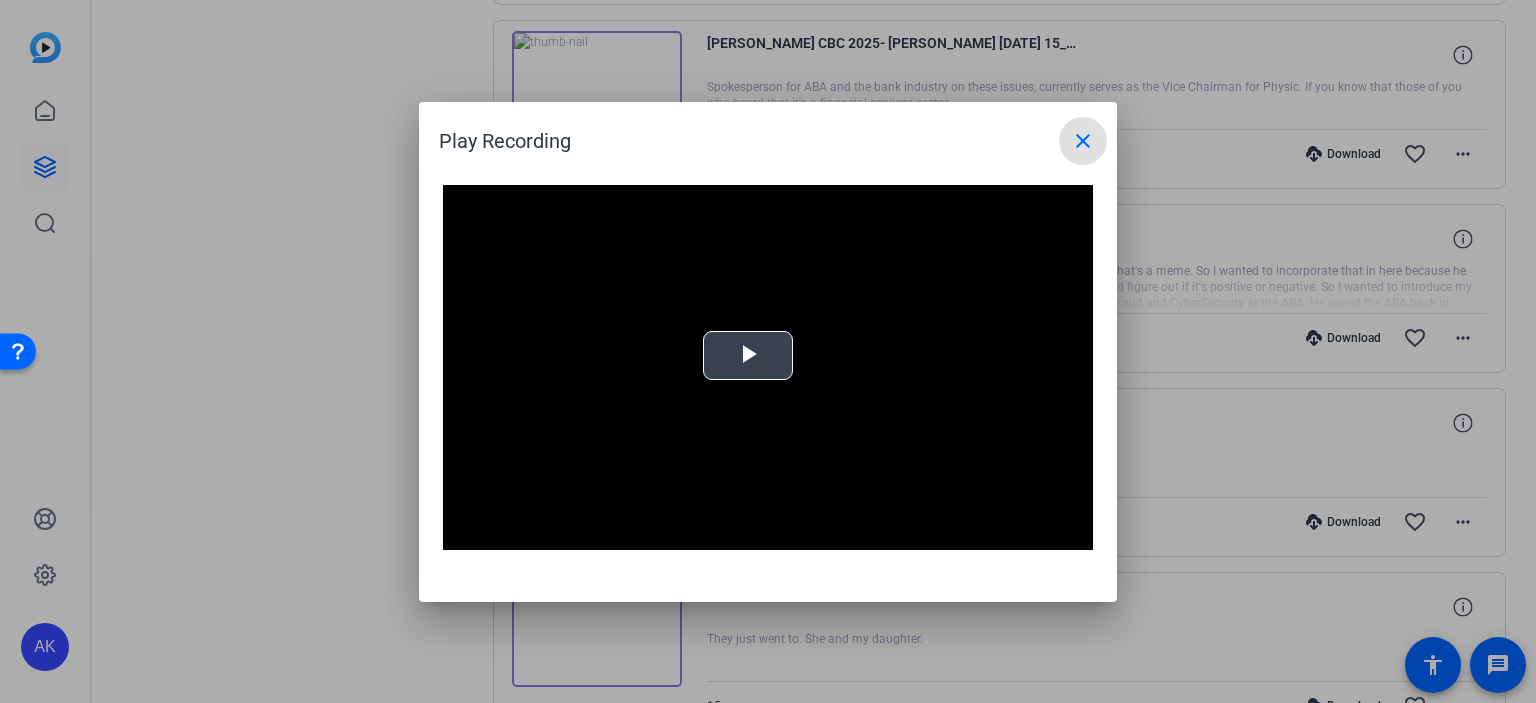 click at bounding box center [748, 355] 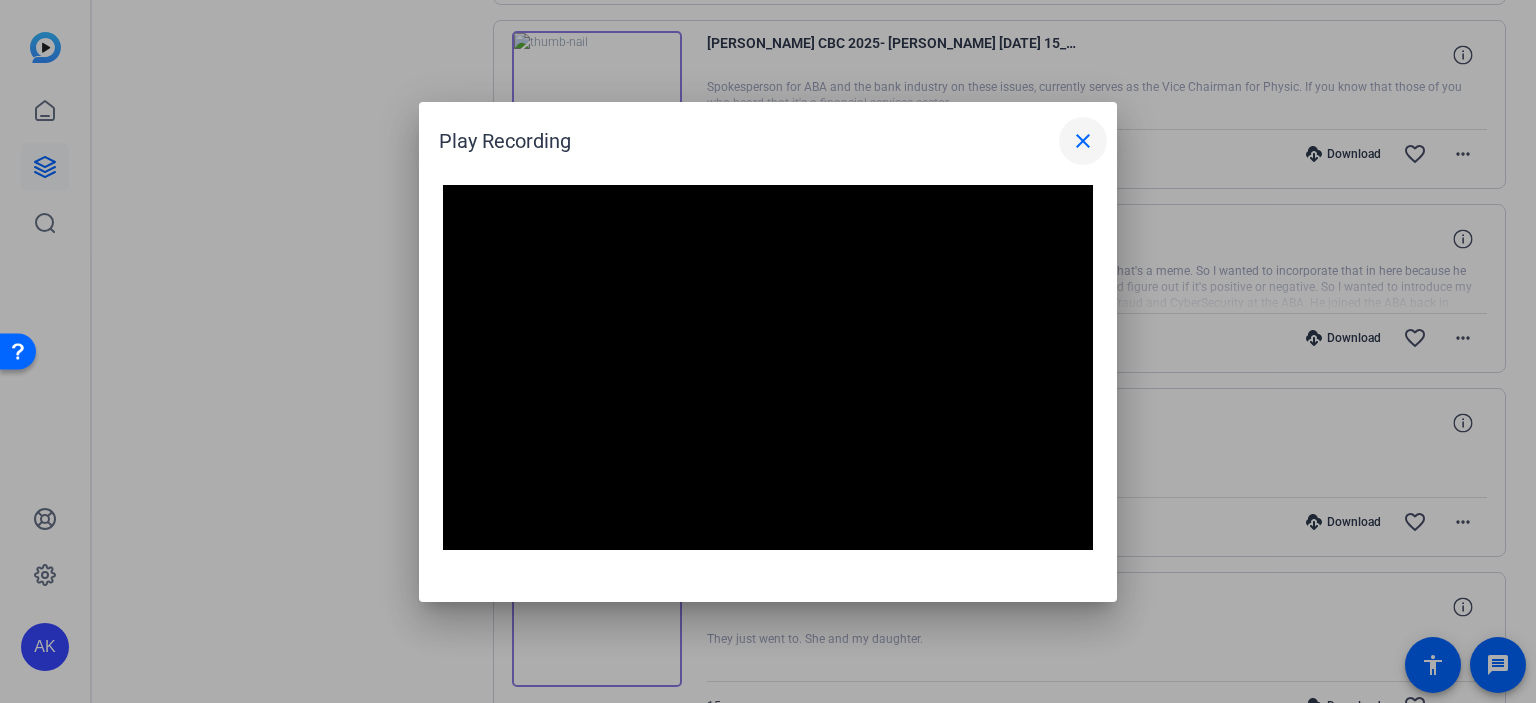 click on "close" at bounding box center [1083, 141] 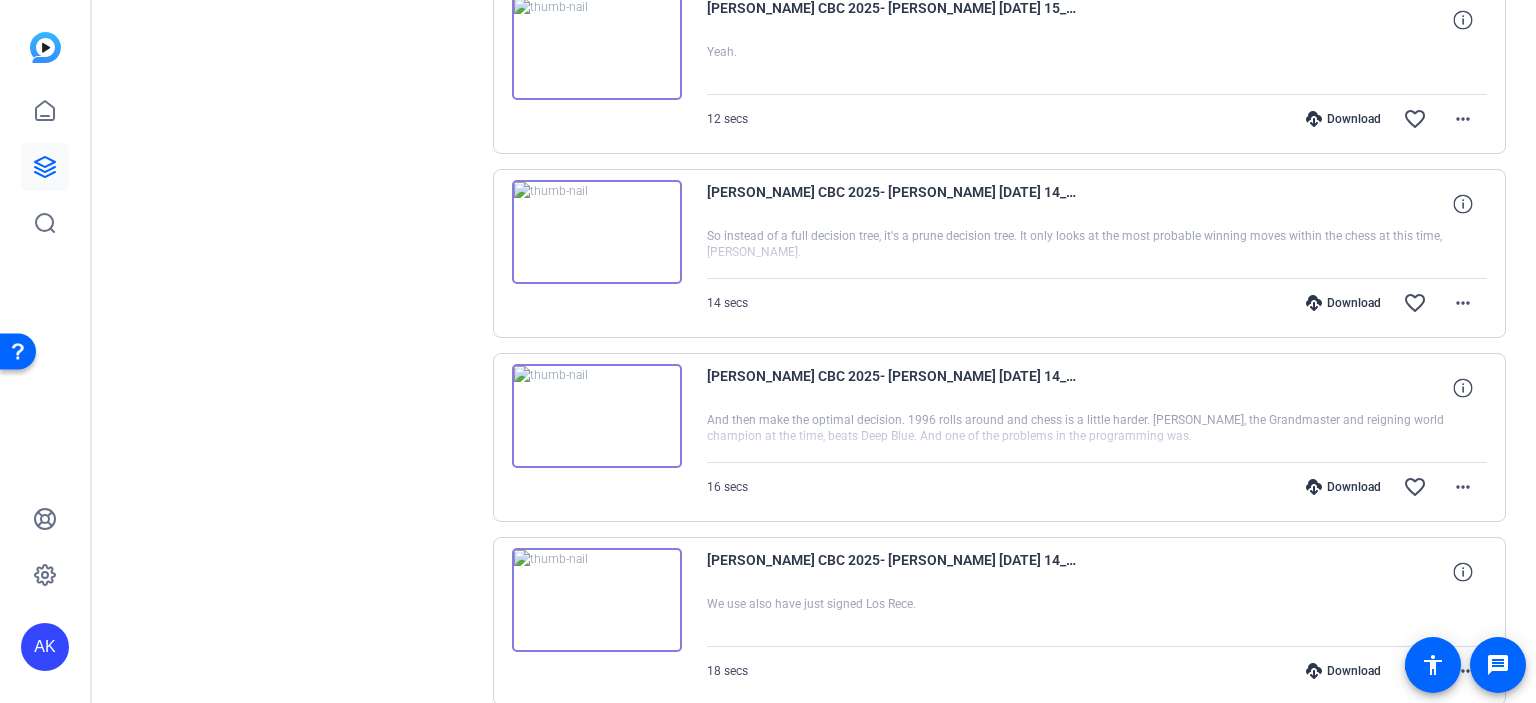 scroll, scrollTop: 14340, scrollLeft: 0, axis: vertical 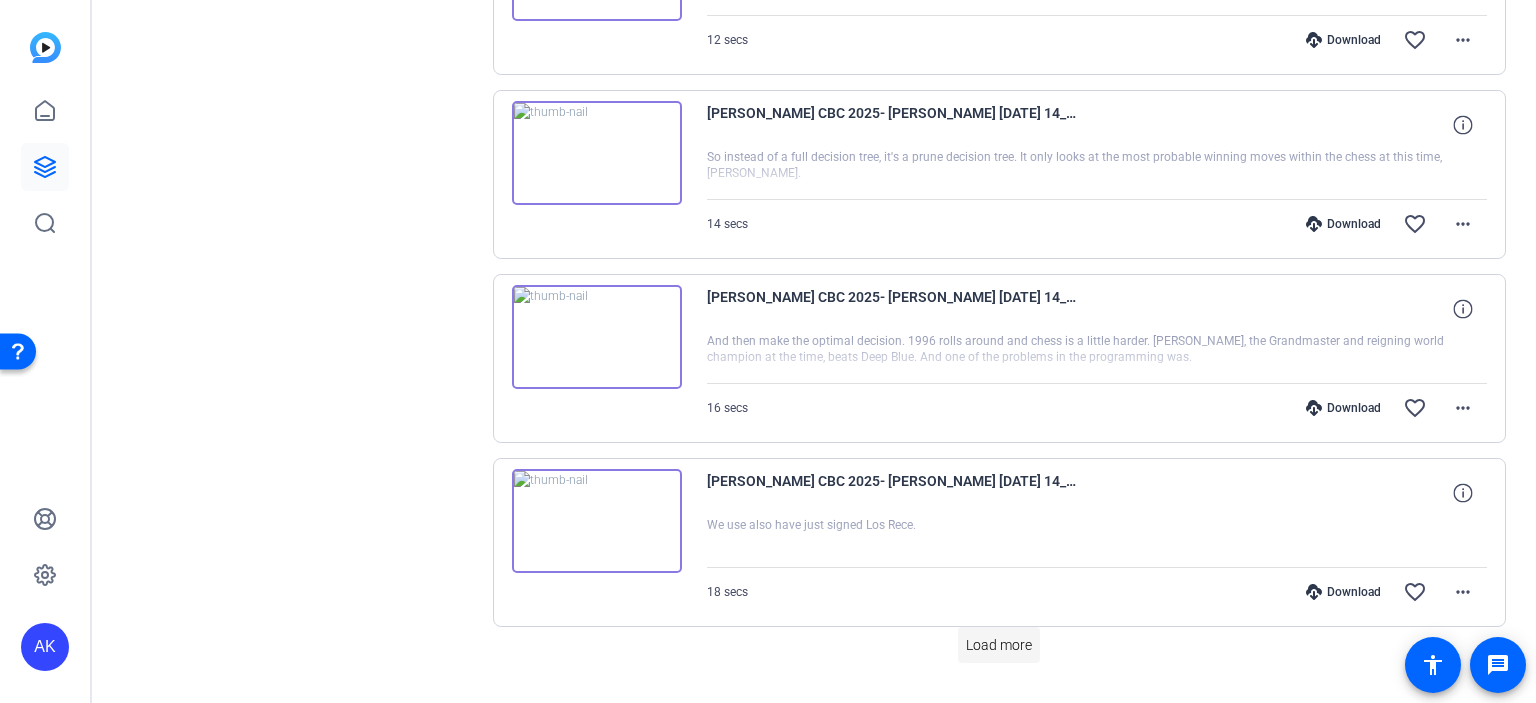 click on "Load more" at bounding box center (999, 645) 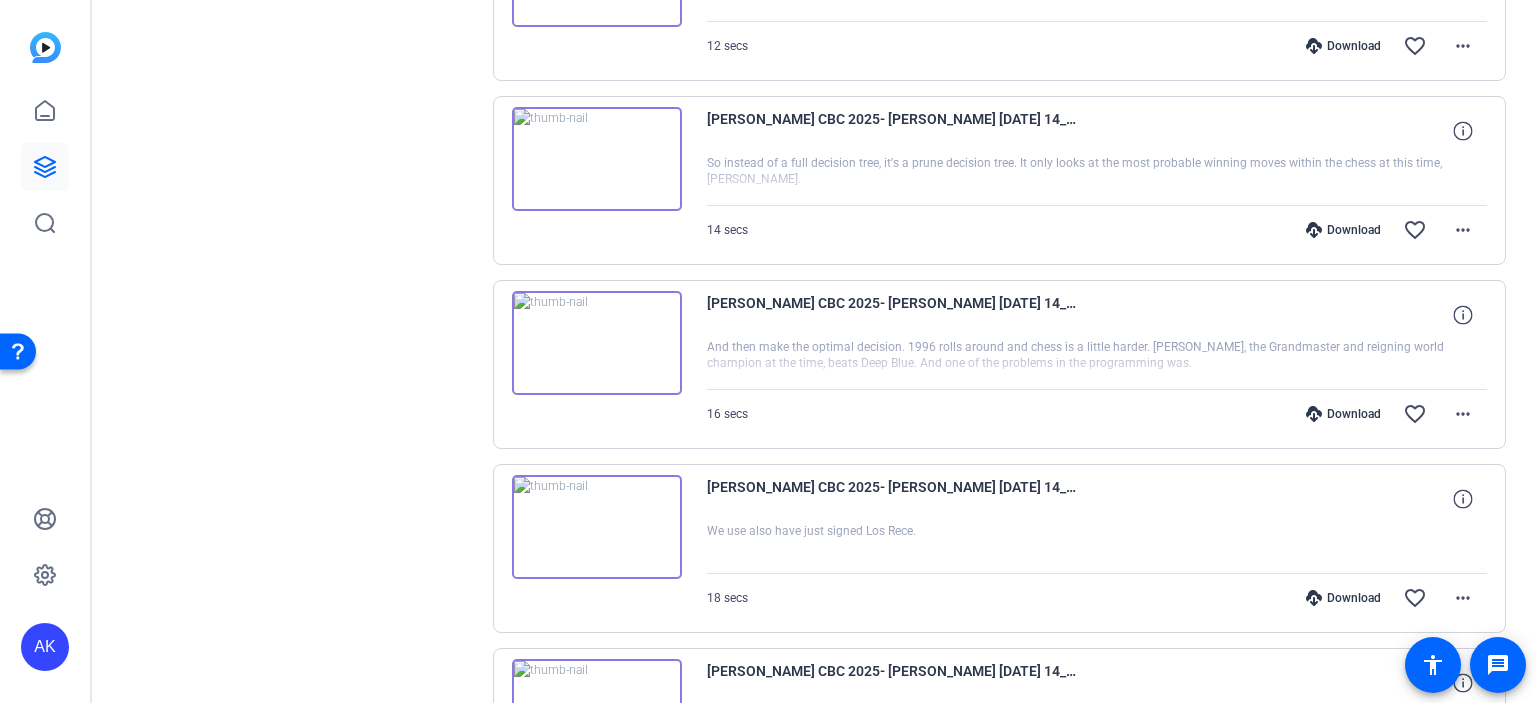scroll, scrollTop: 14340, scrollLeft: 0, axis: vertical 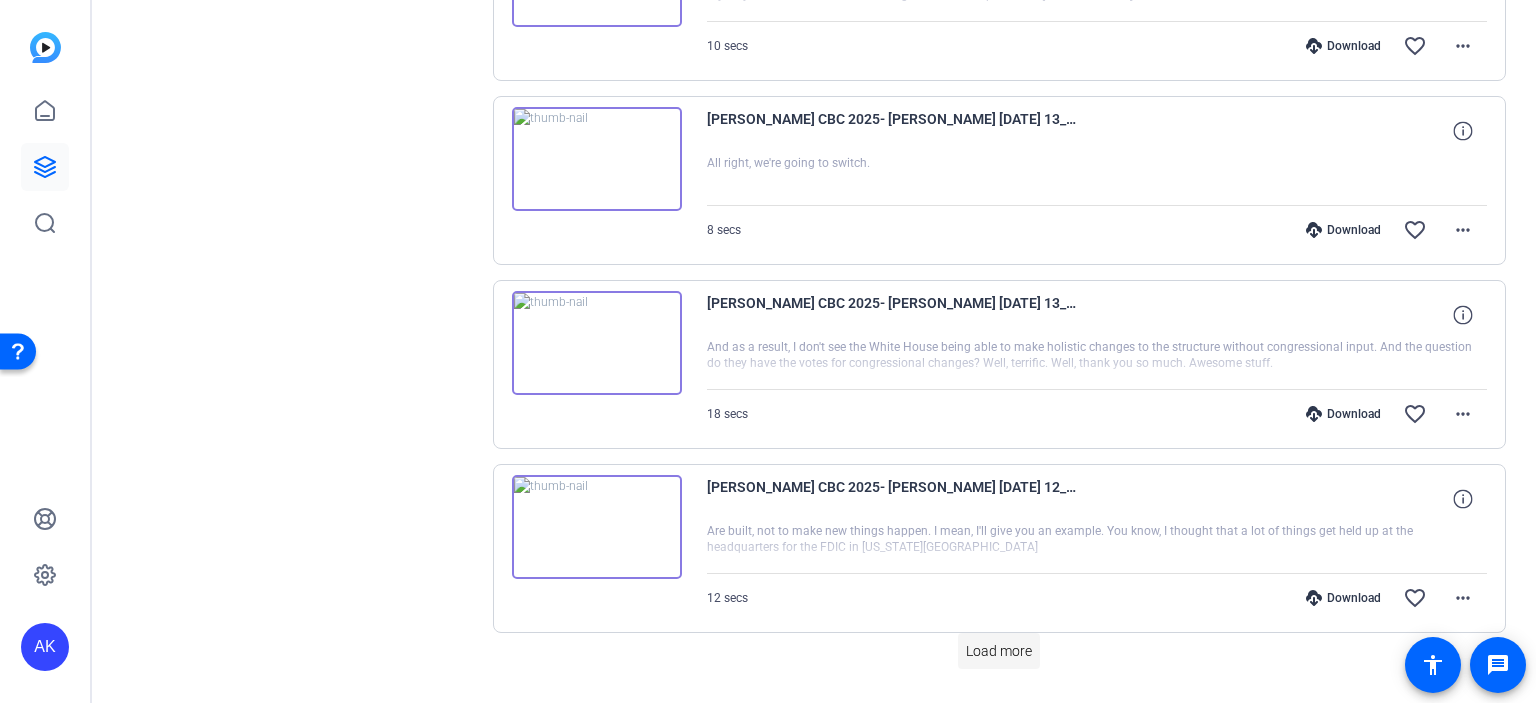 click on "Load more" at bounding box center [999, 651] 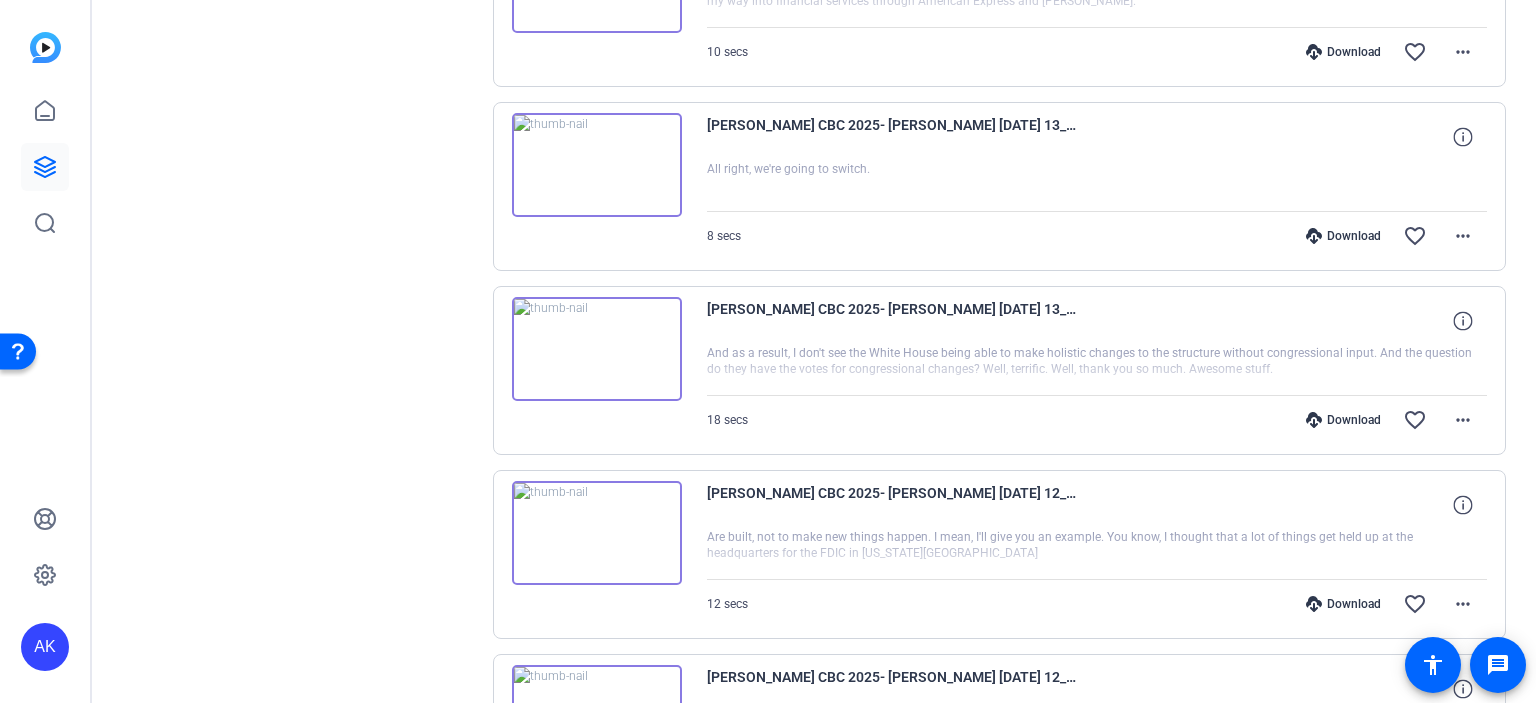scroll, scrollTop: 16174, scrollLeft: 0, axis: vertical 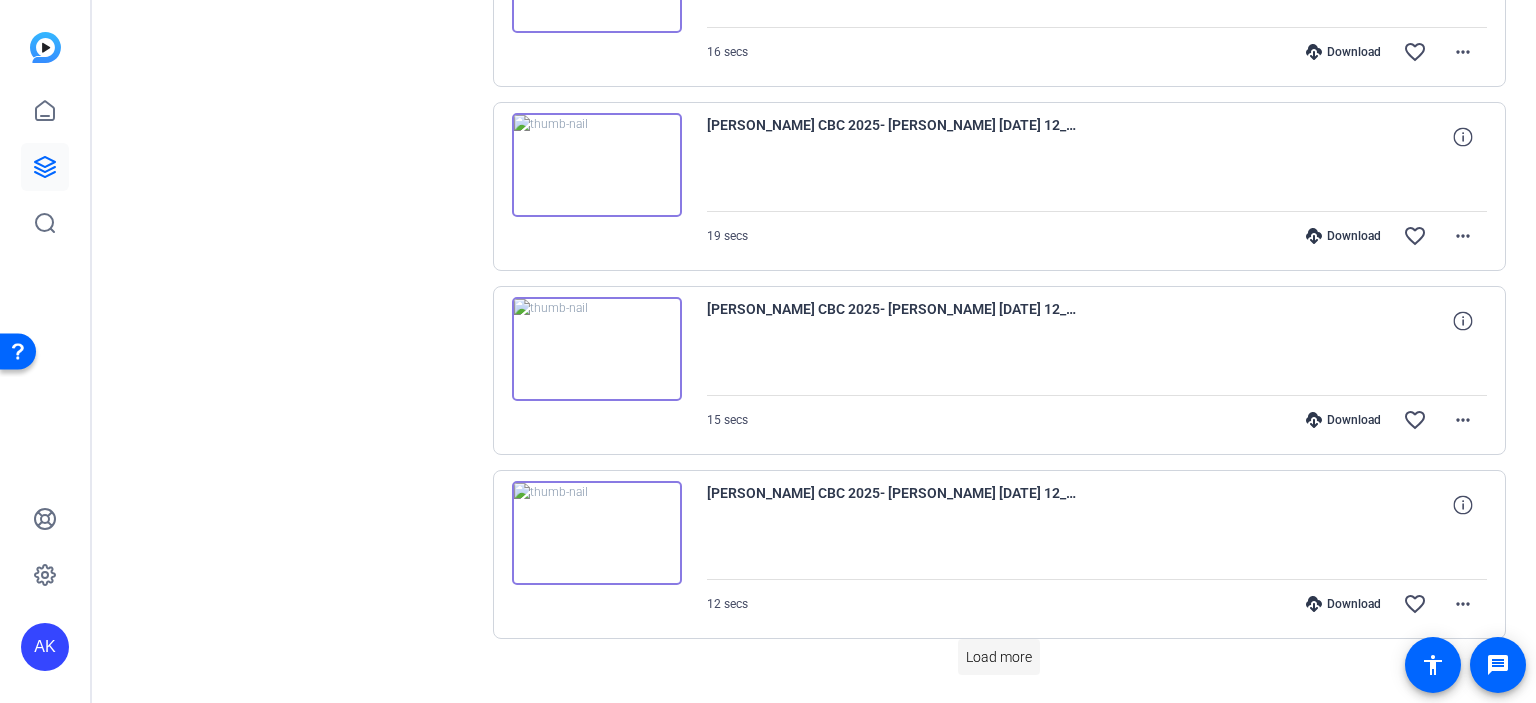 click on "Load more" at bounding box center [999, 657] 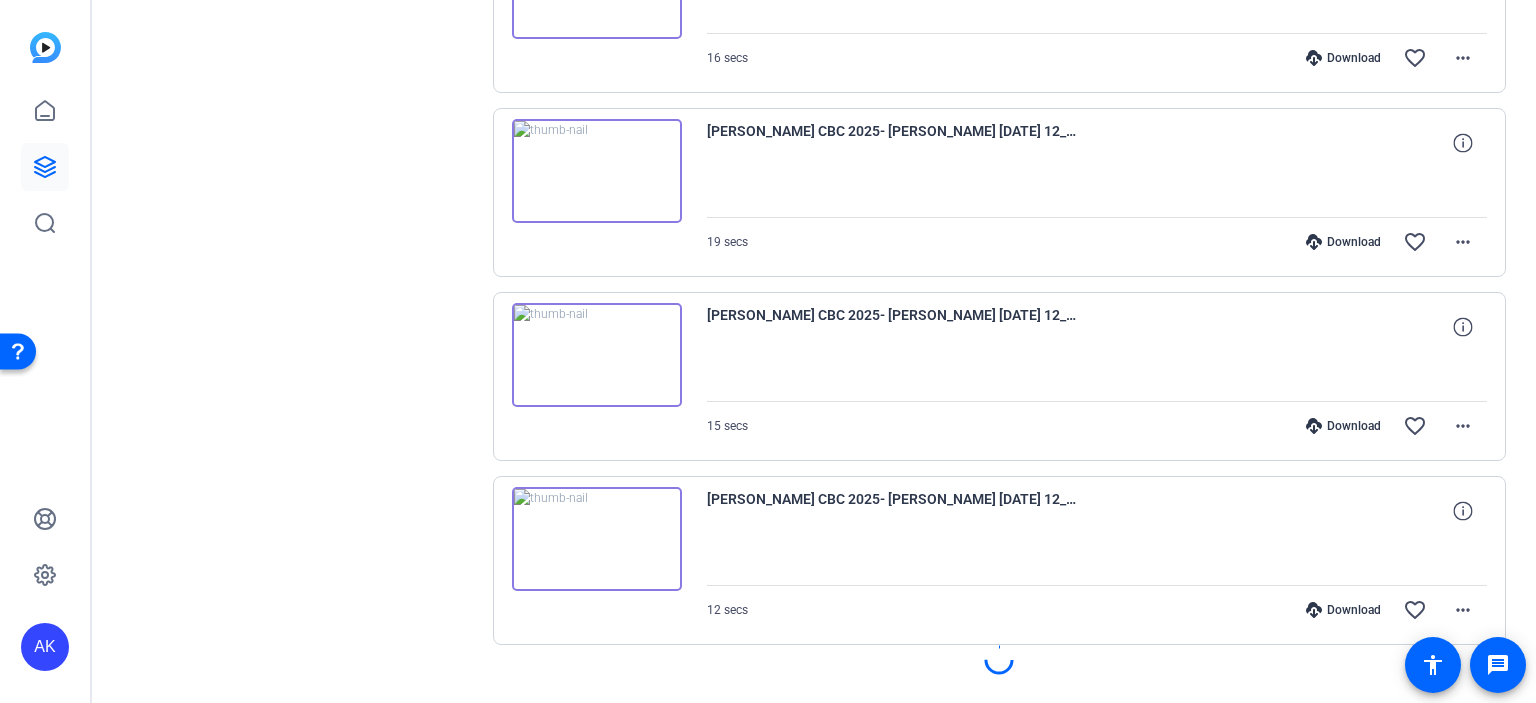 scroll, scrollTop: 18008, scrollLeft: 0, axis: vertical 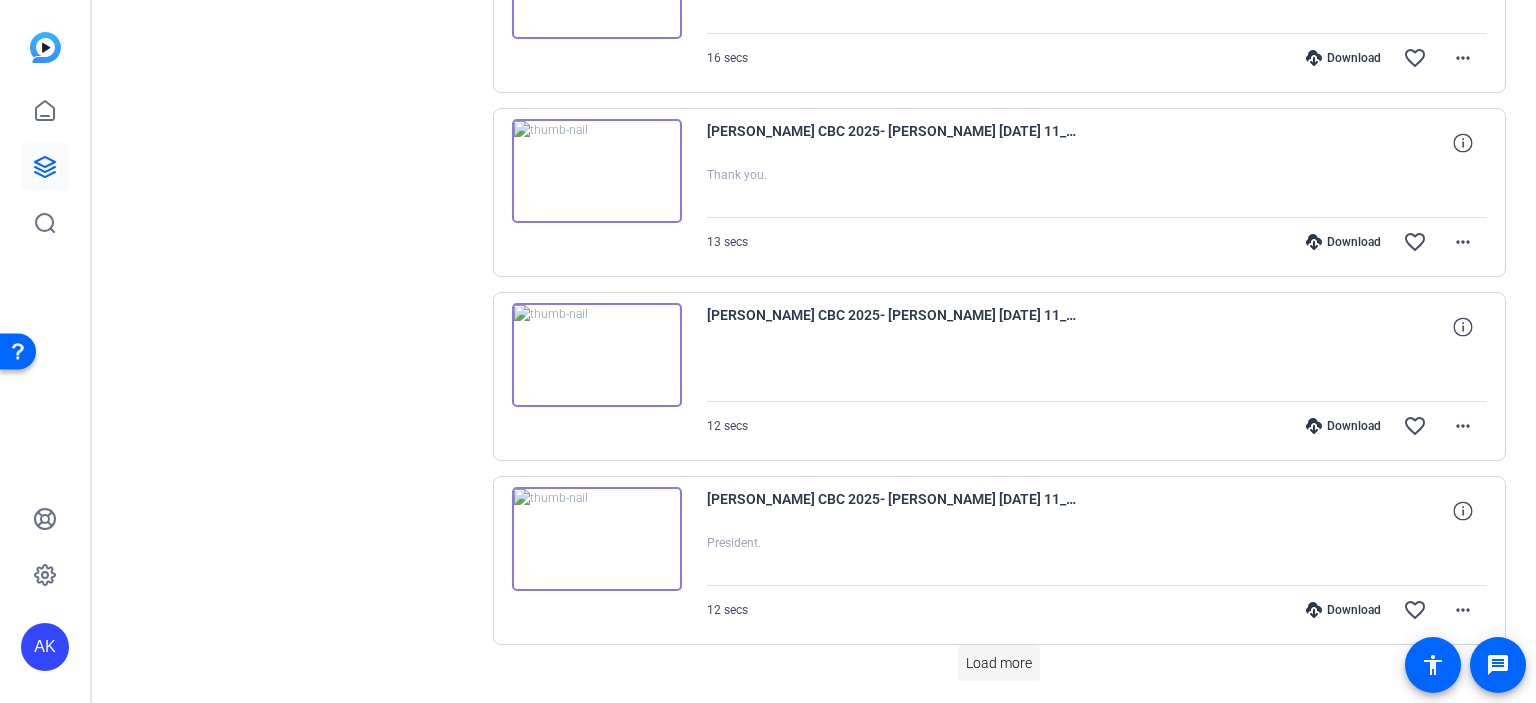 click on "Load more" at bounding box center [999, 663] 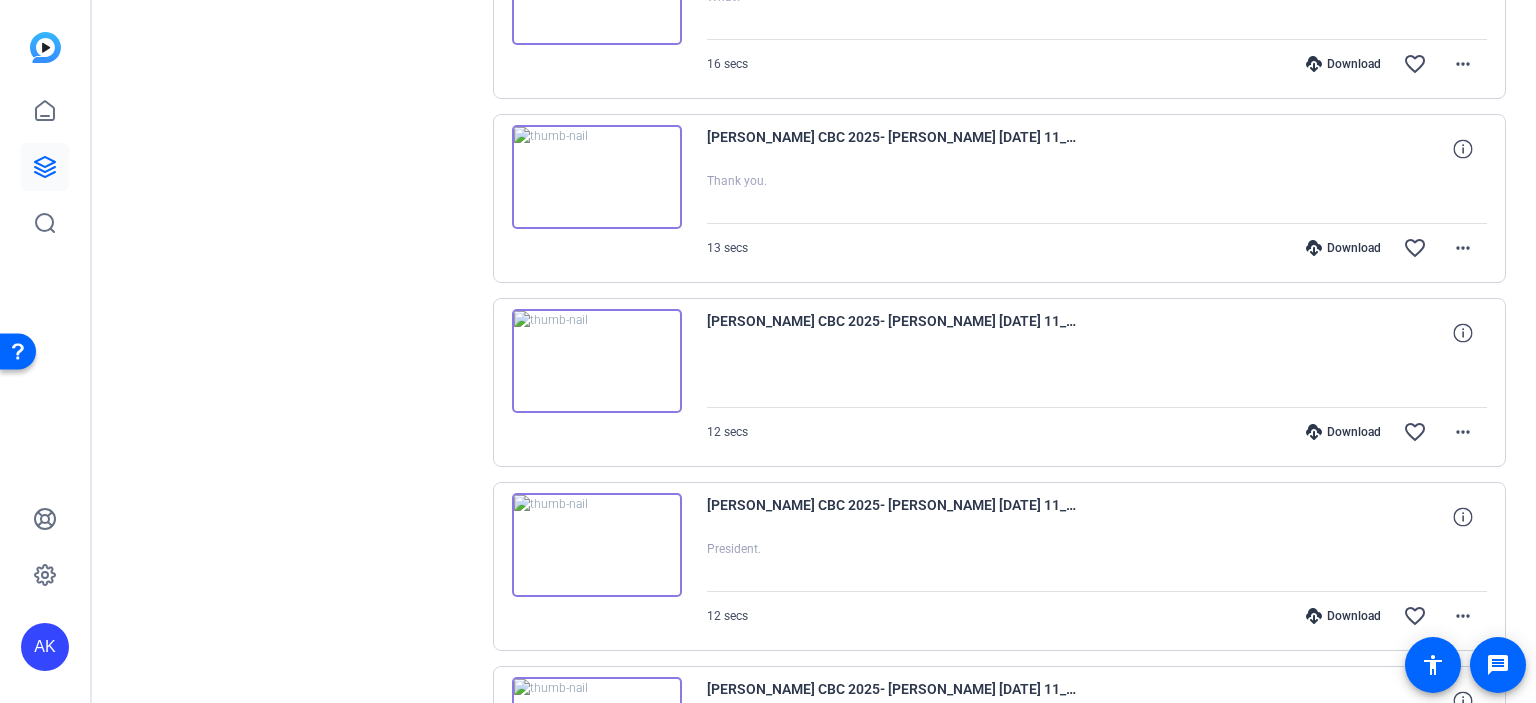 scroll, scrollTop: 19842, scrollLeft: 0, axis: vertical 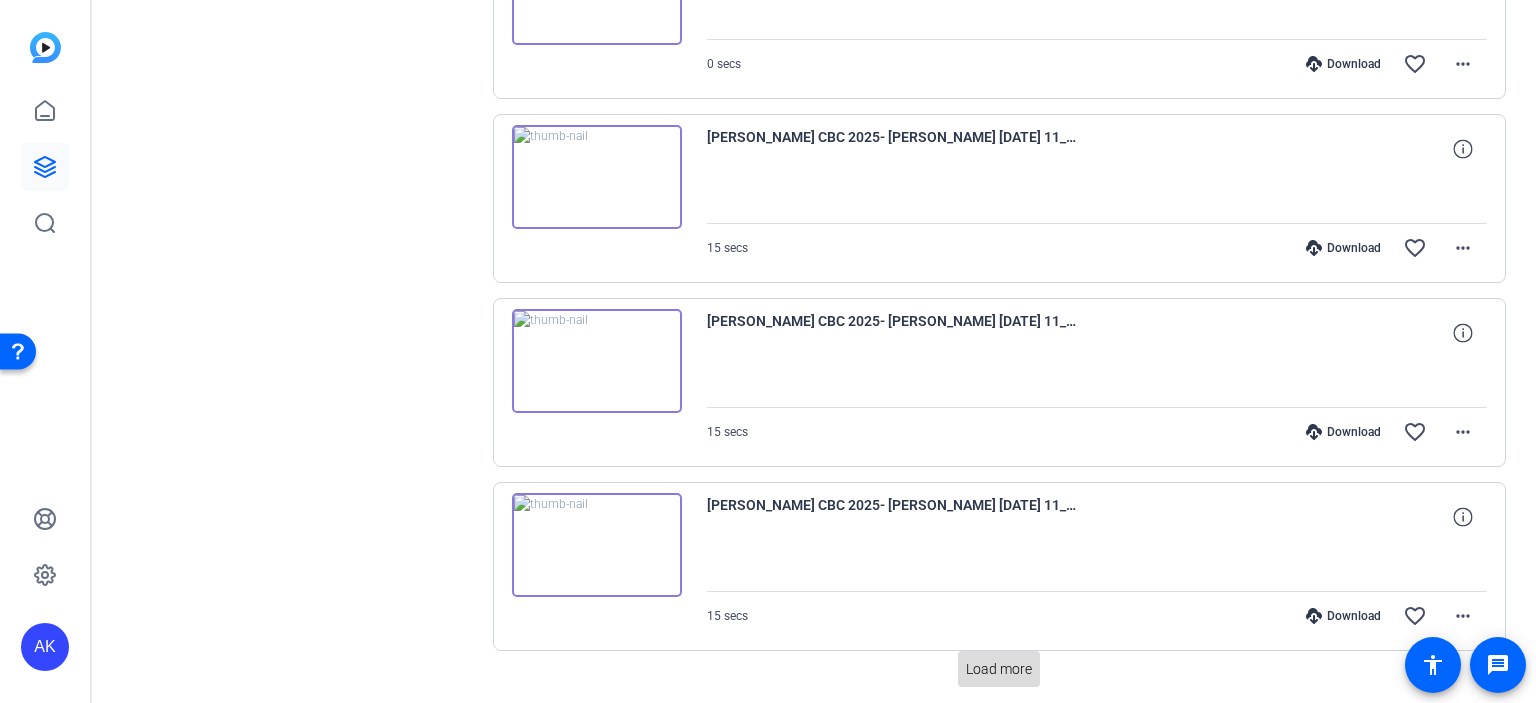 click on "Load more" at bounding box center [999, 669] 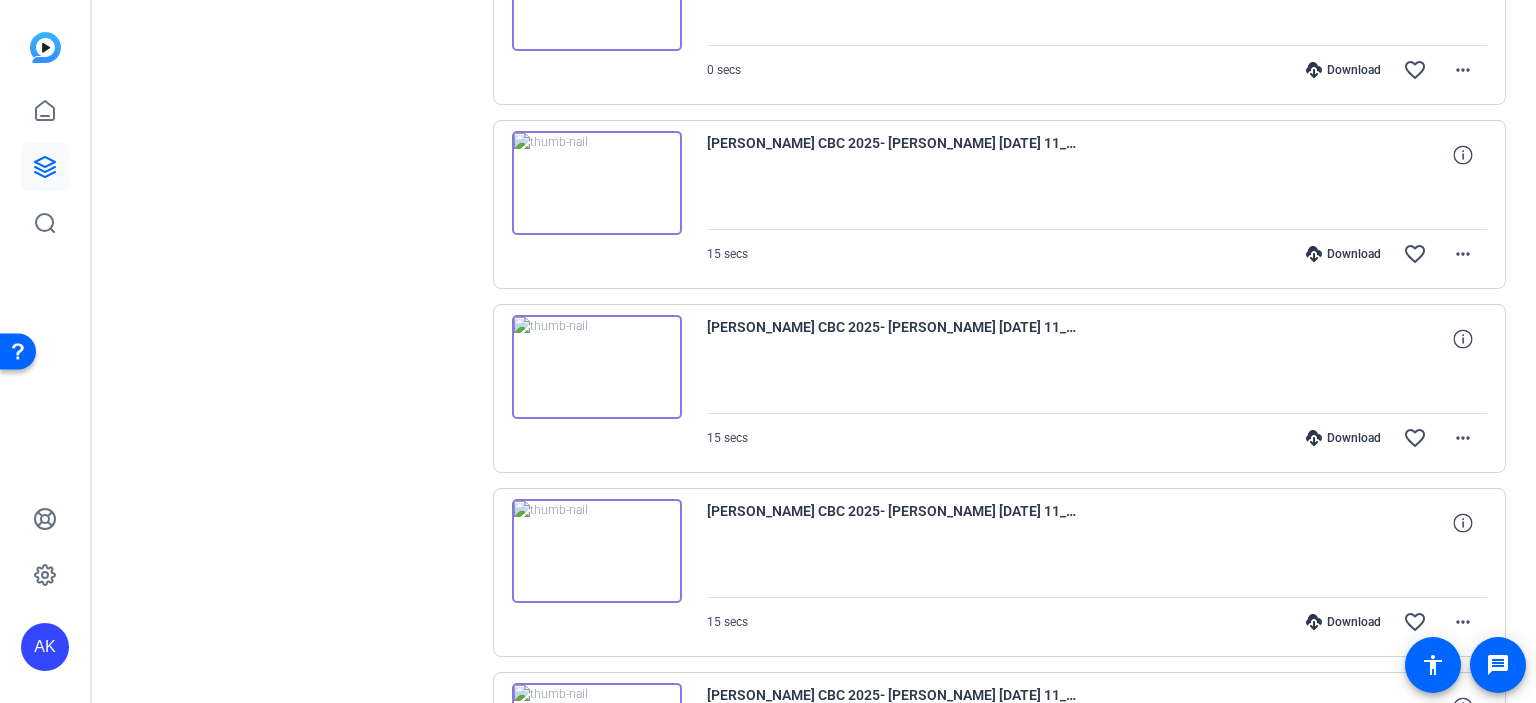 scroll, scrollTop: 21676, scrollLeft: 0, axis: vertical 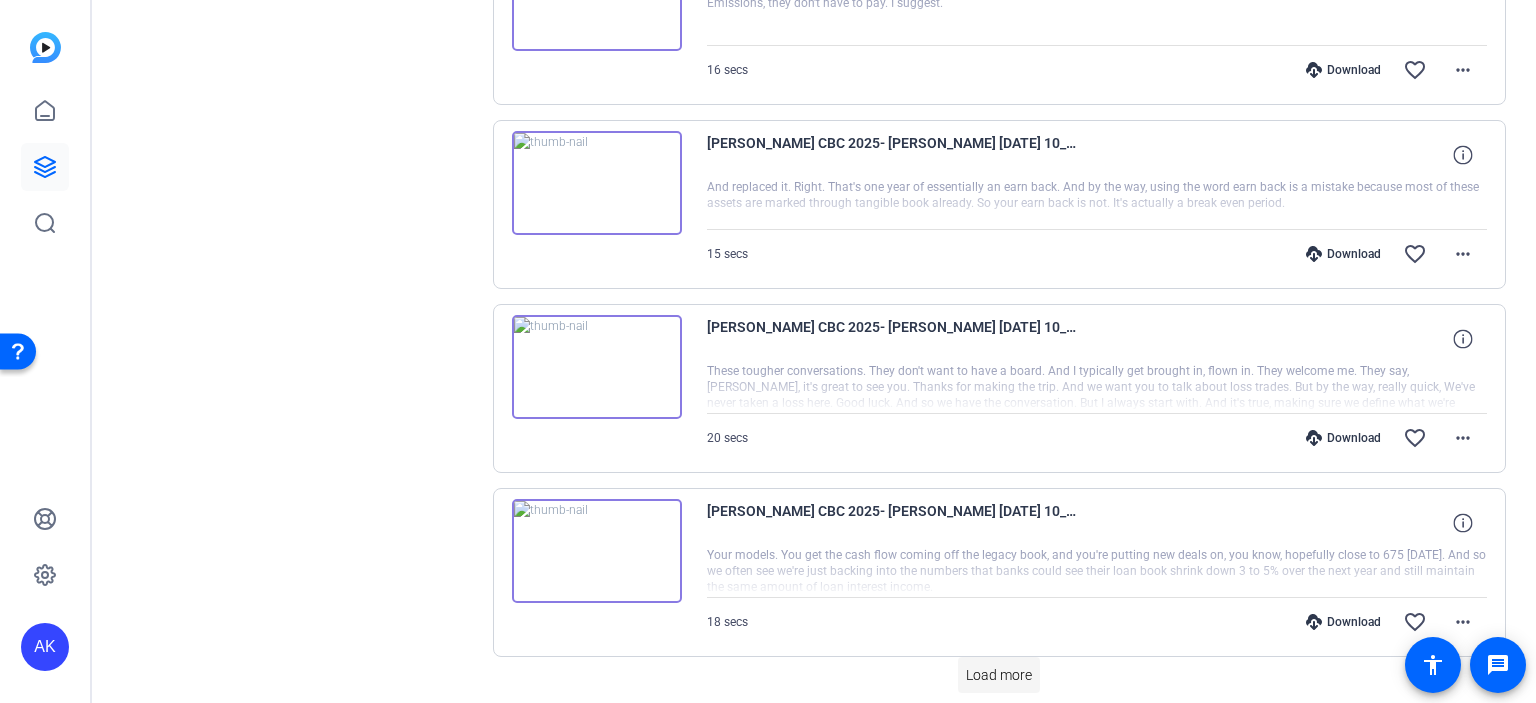 click on "Load more" at bounding box center (999, 675) 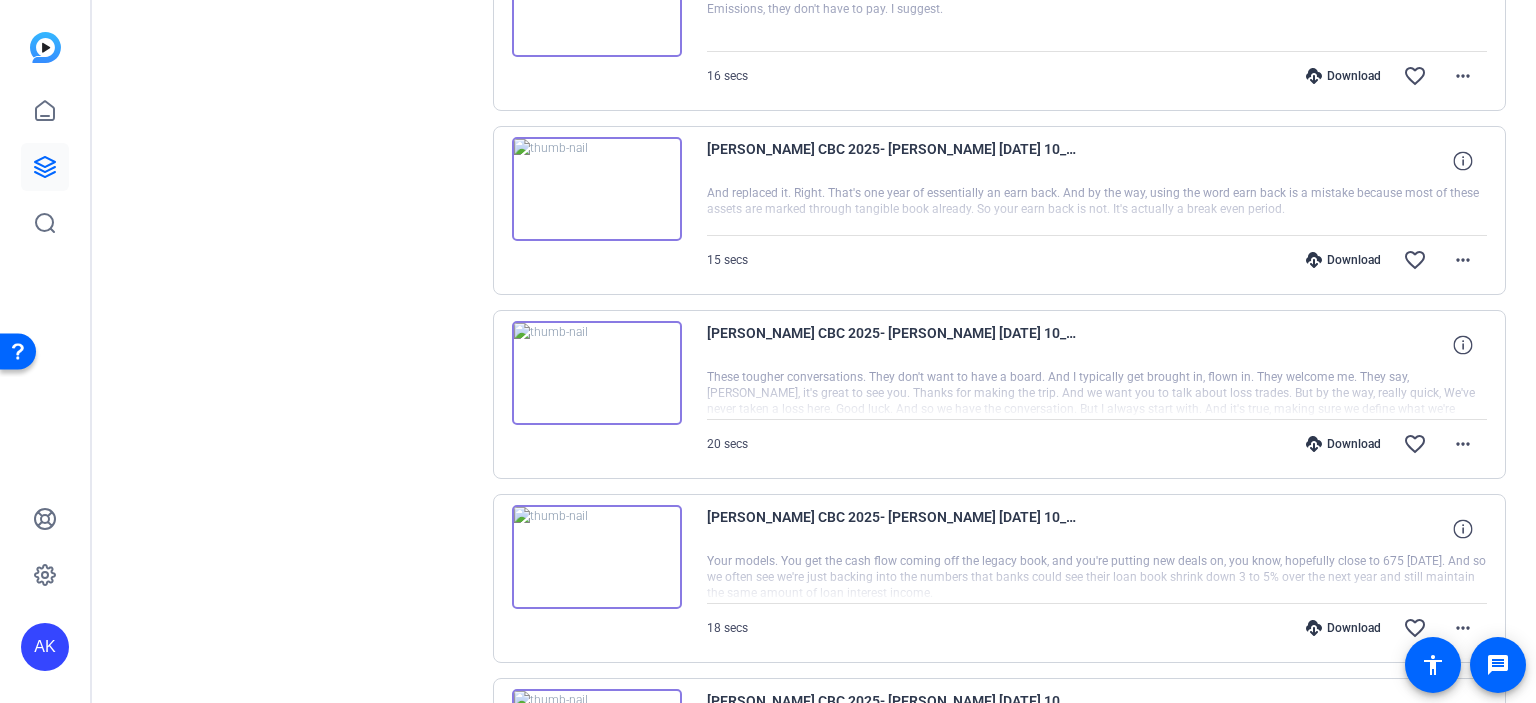 scroll, scrollTop: 23510, scrollLeft: 0, axis: vertical 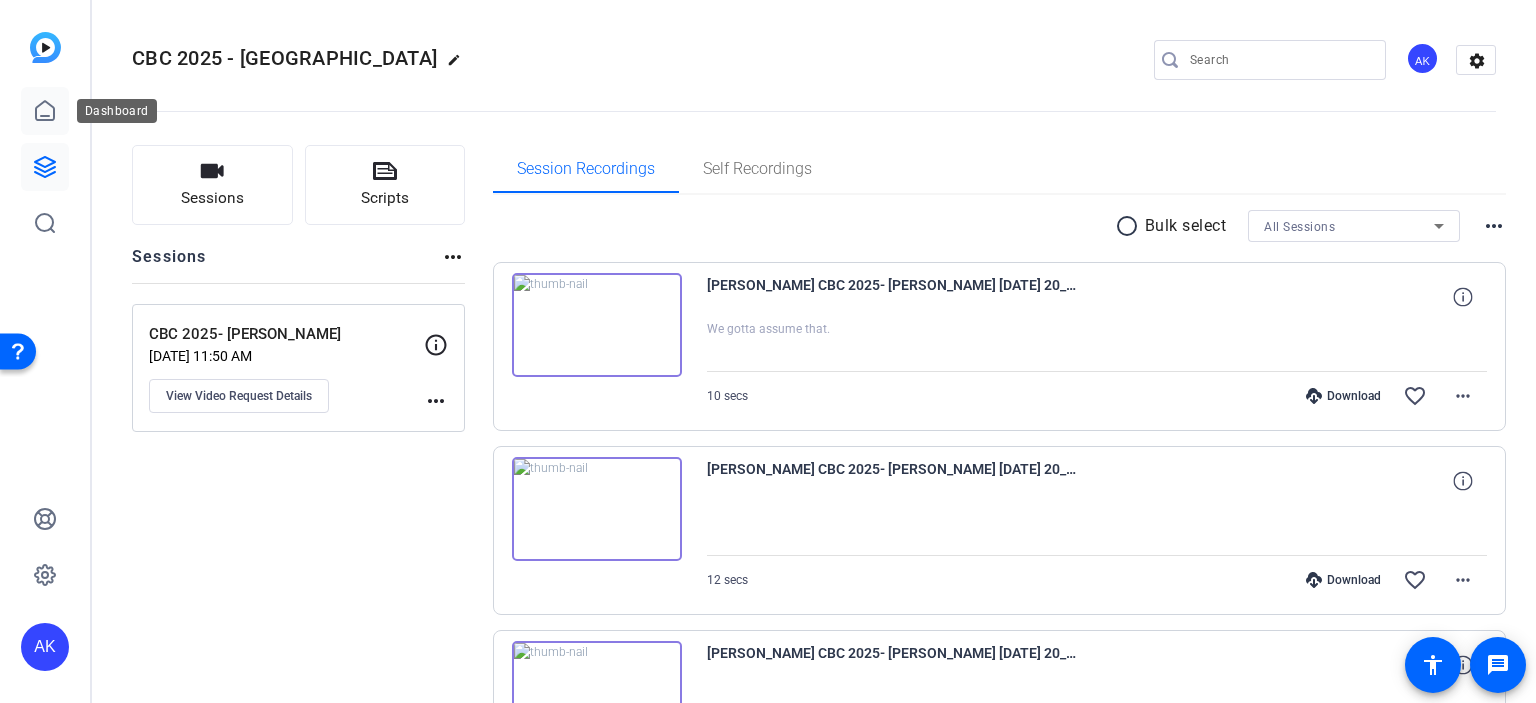 click 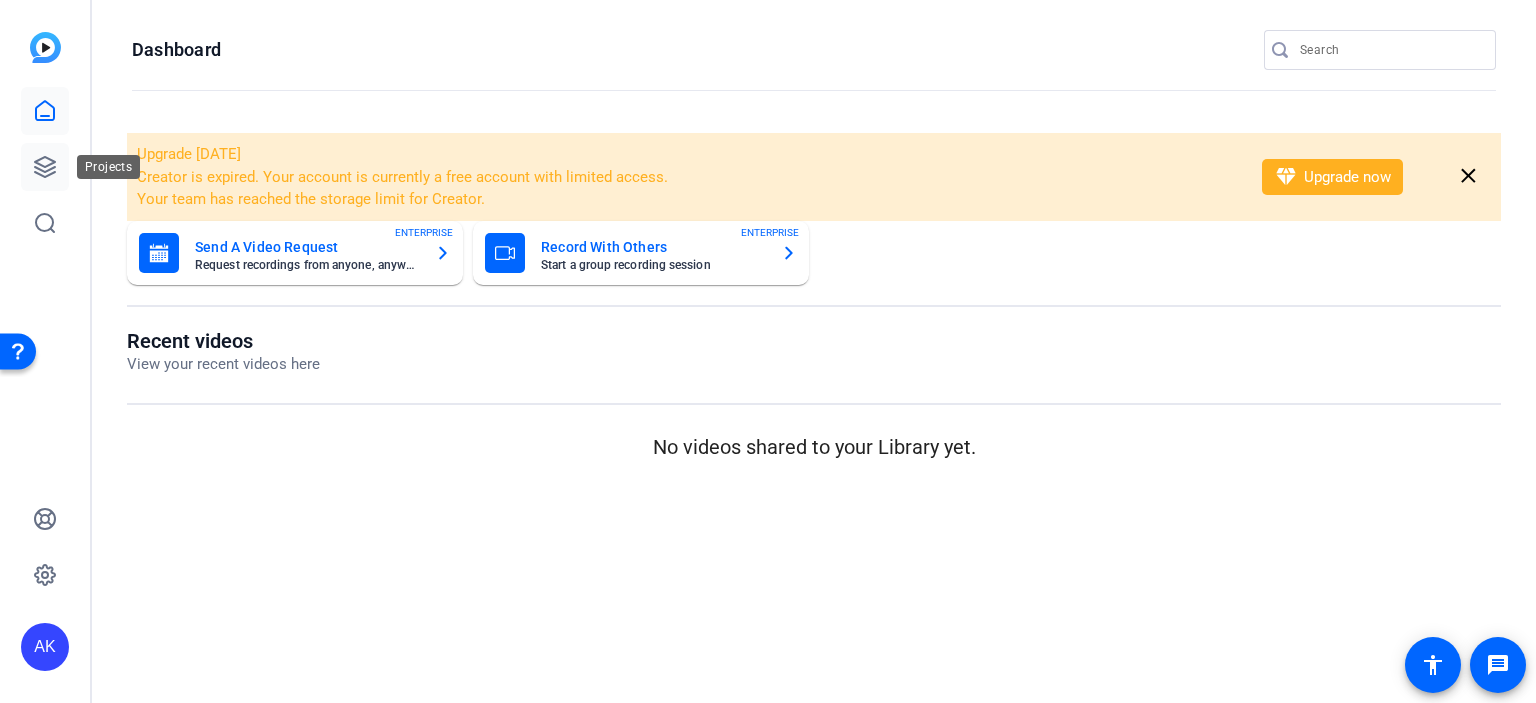 click 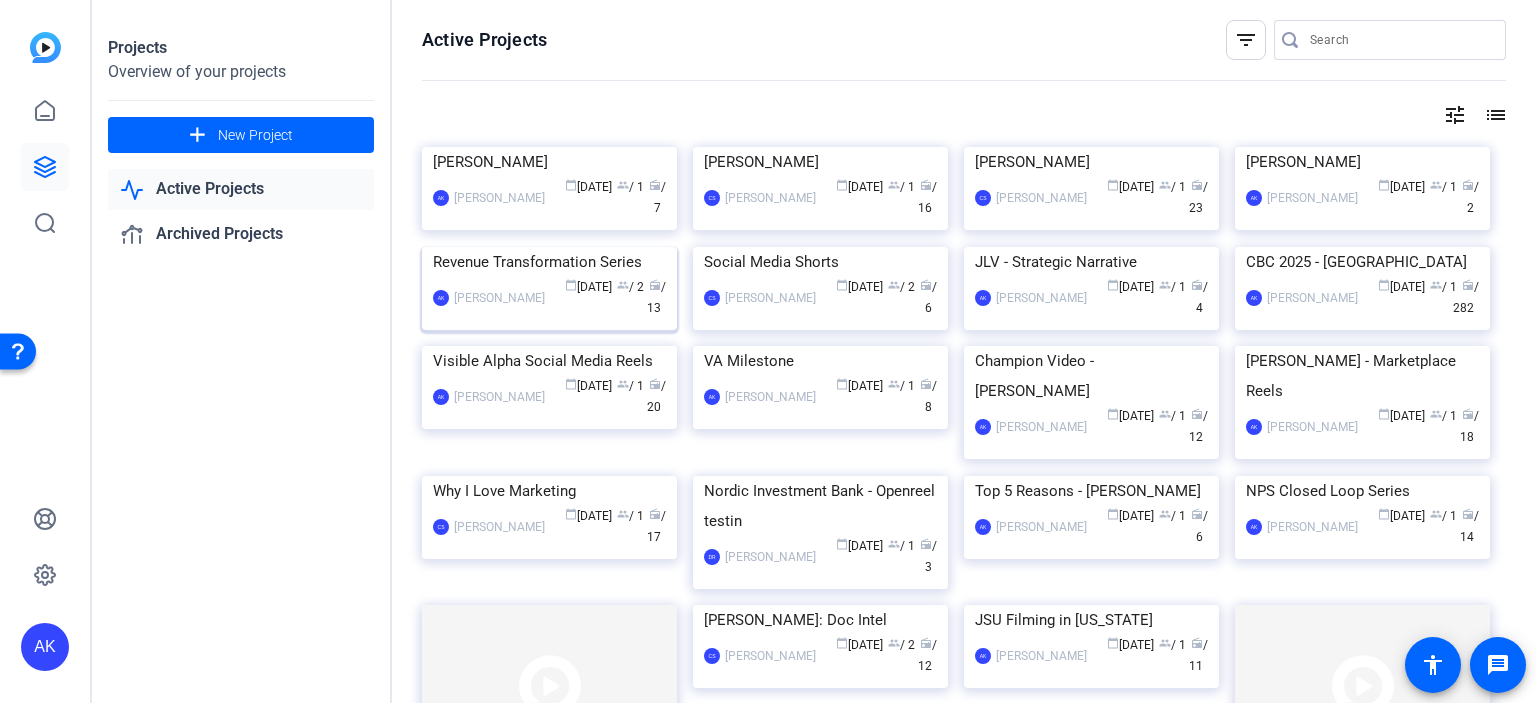click 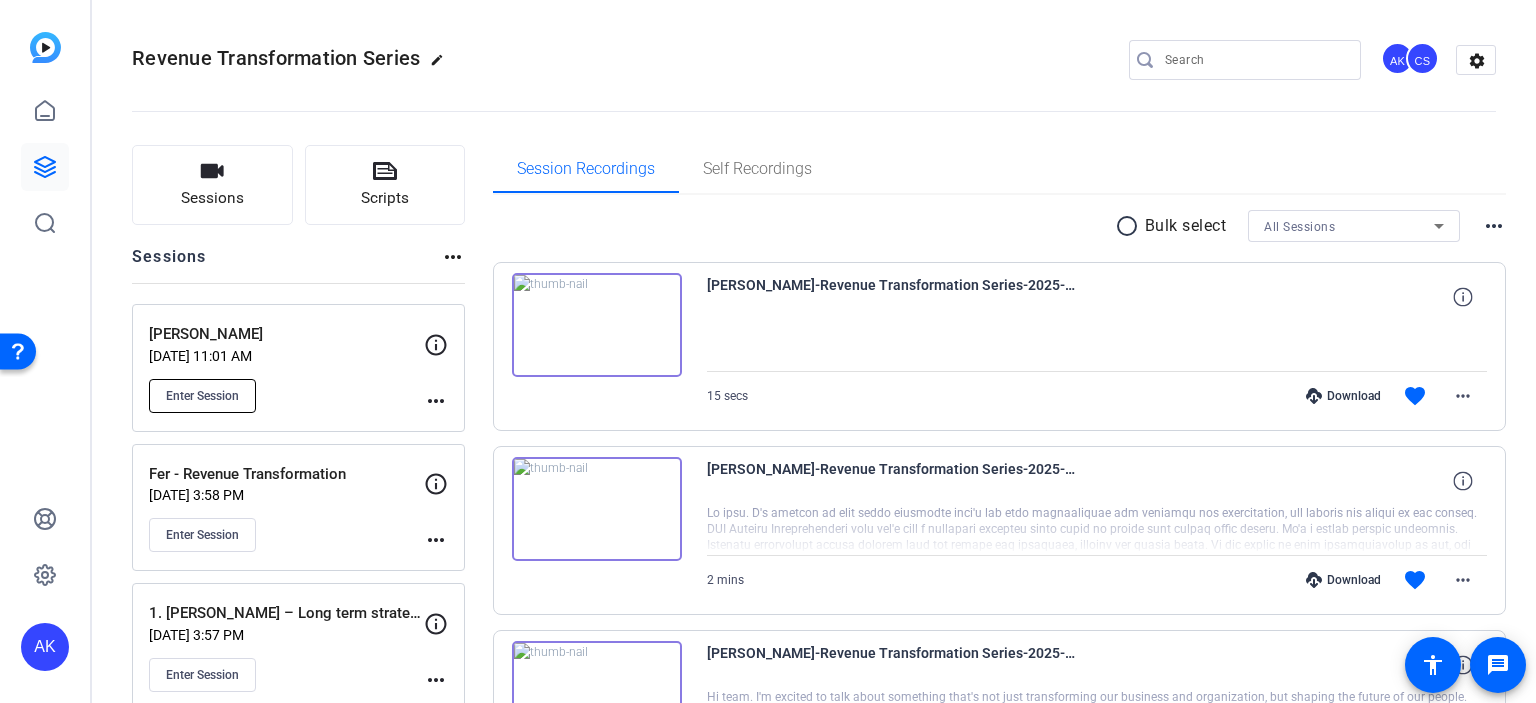 click on "Enter Session" 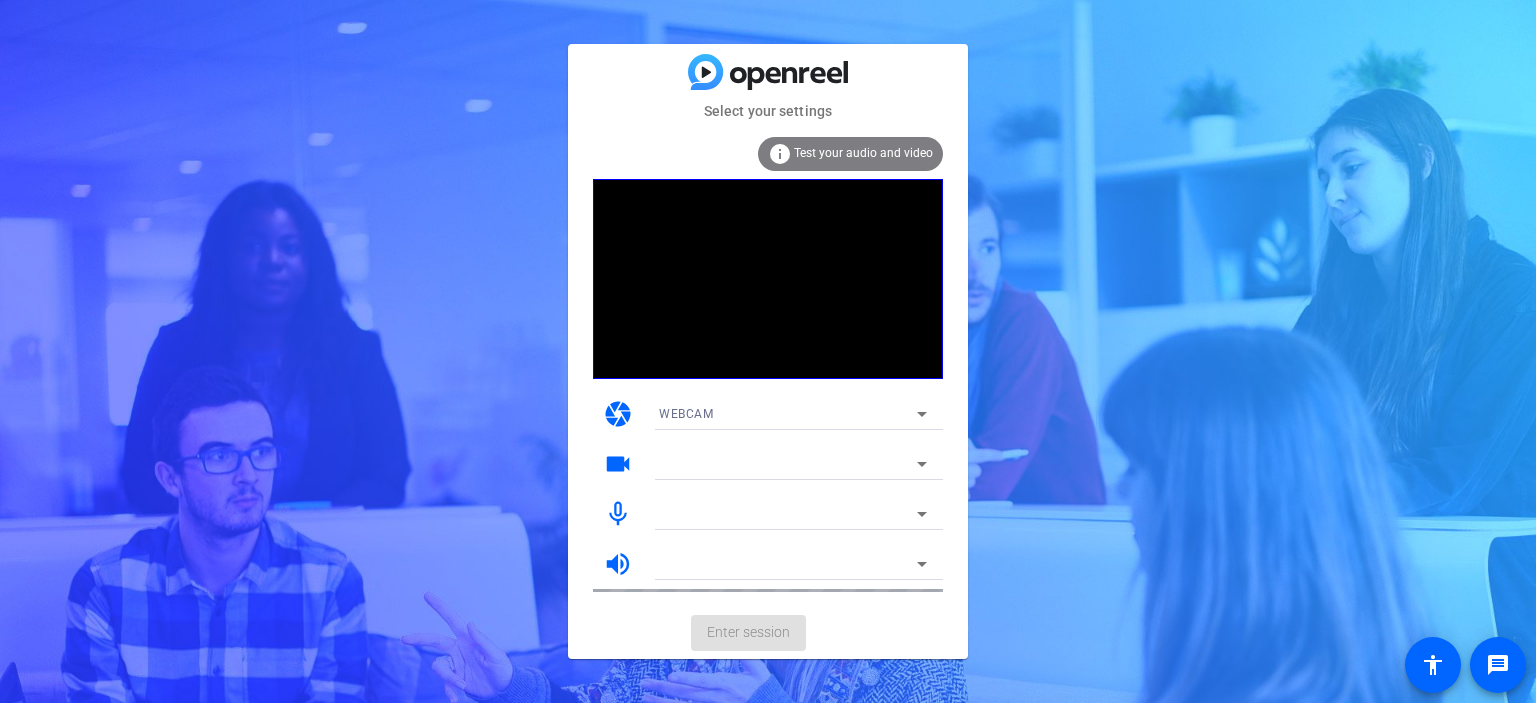 scroll, scrollTop: 0, scrollLeft: 0, axis: both 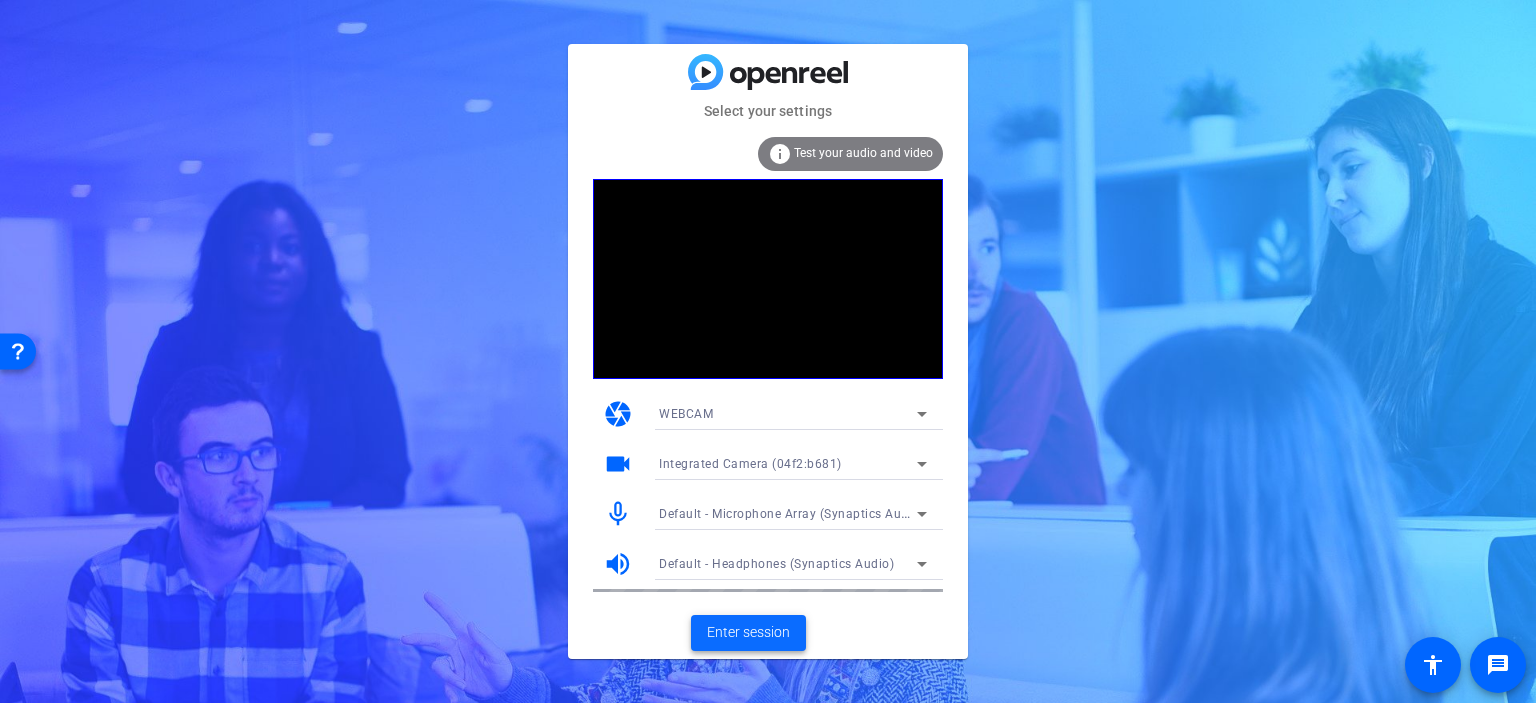 click on "Enter session" 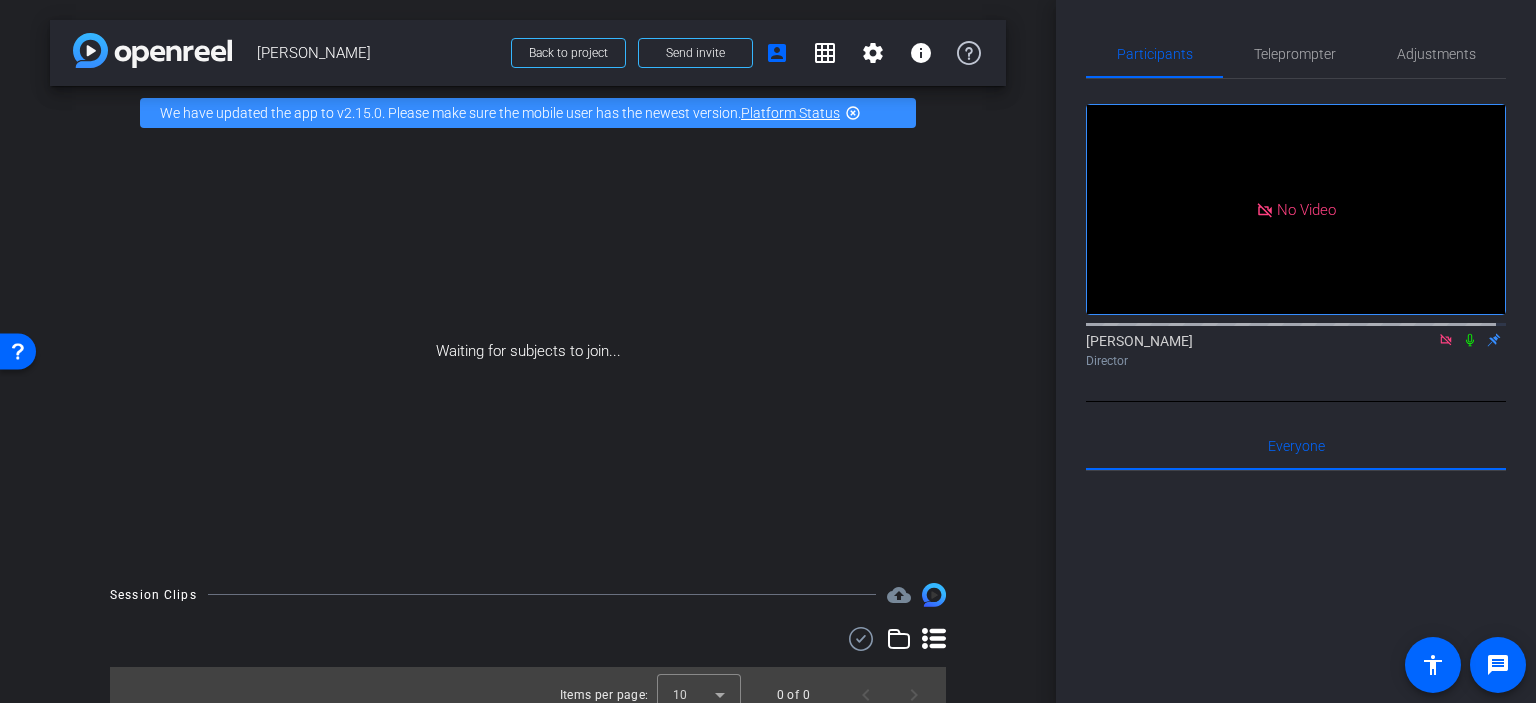 click 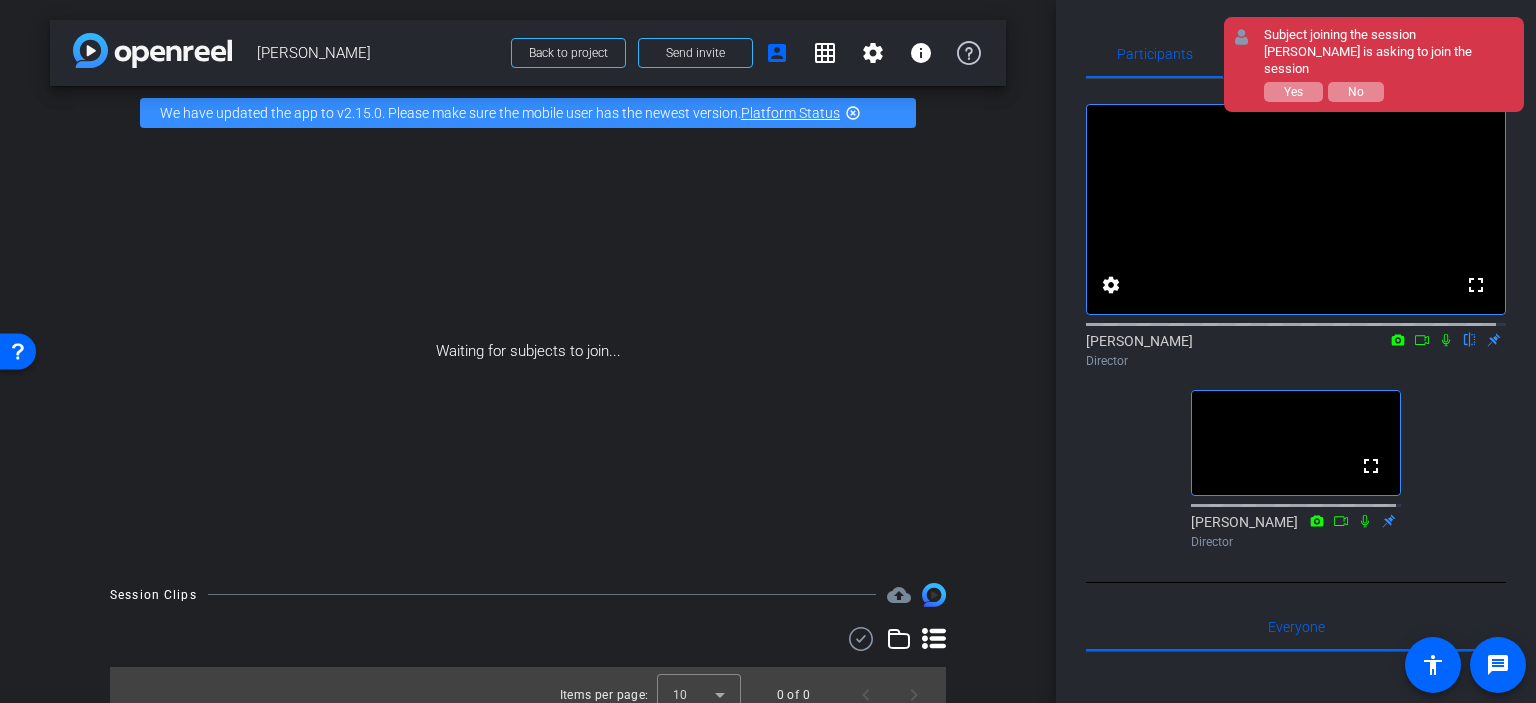 click on "Subject joining the session Anthony Tisei is asking to join the session  Yes   No" at bounding box center (1389, 64) 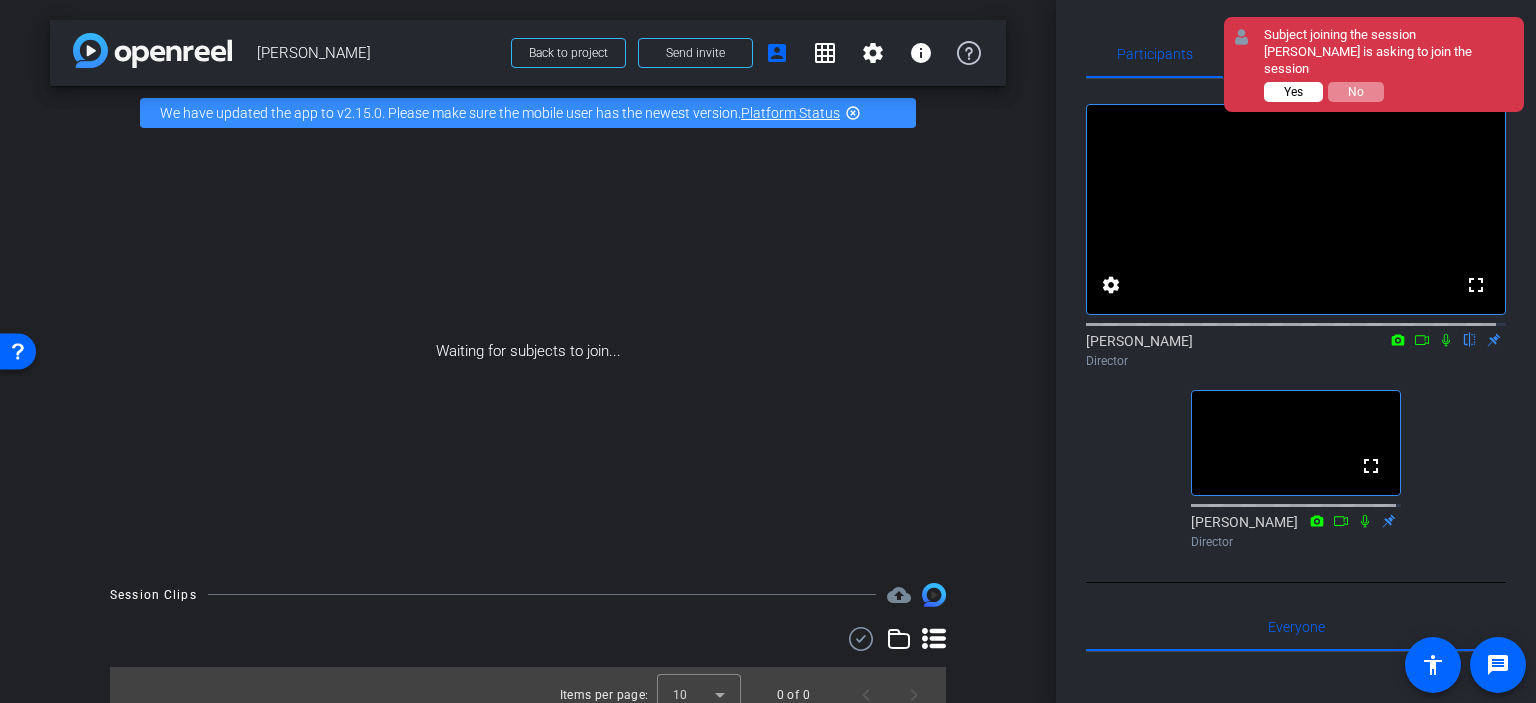 click on "Yes" at bounding box center (1293, 92) 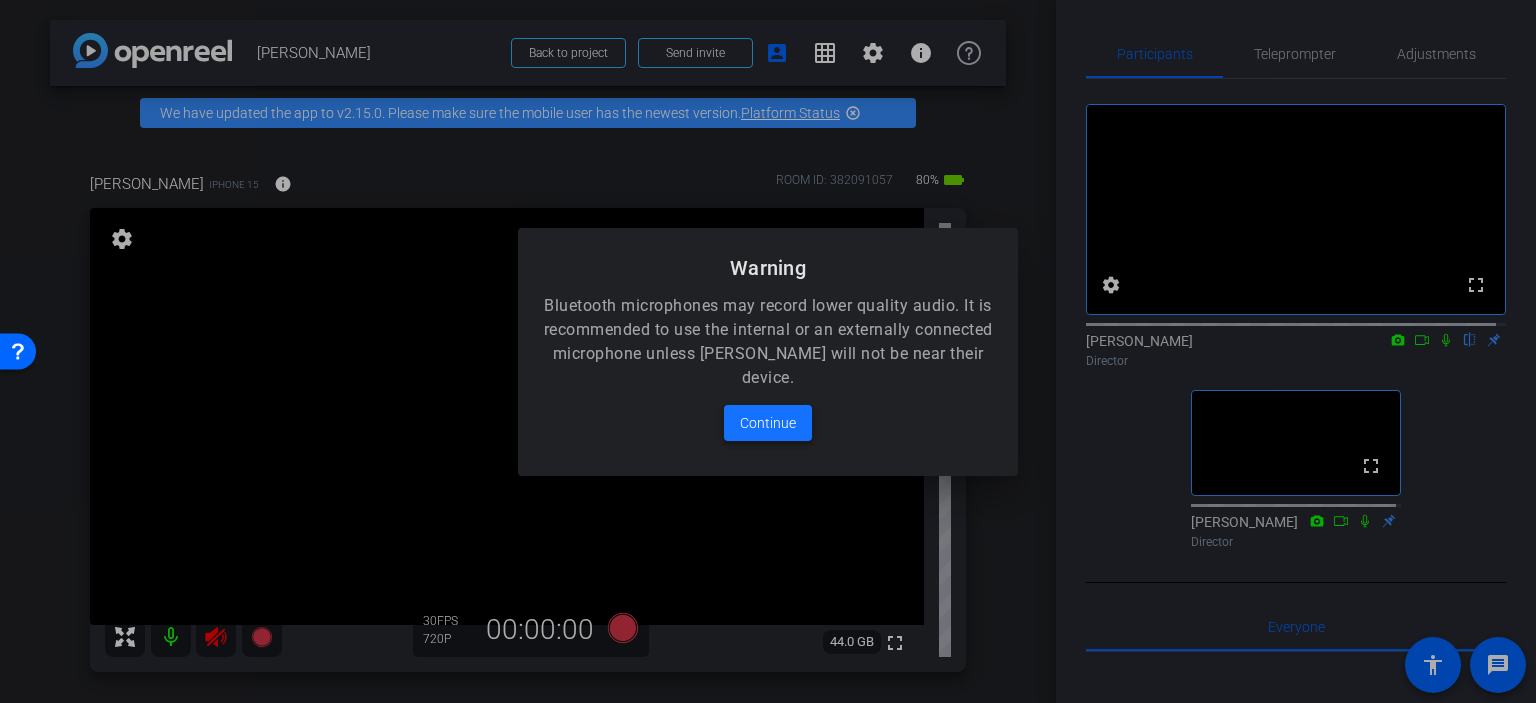 click on "Continue" at bounding box center (768, 423) 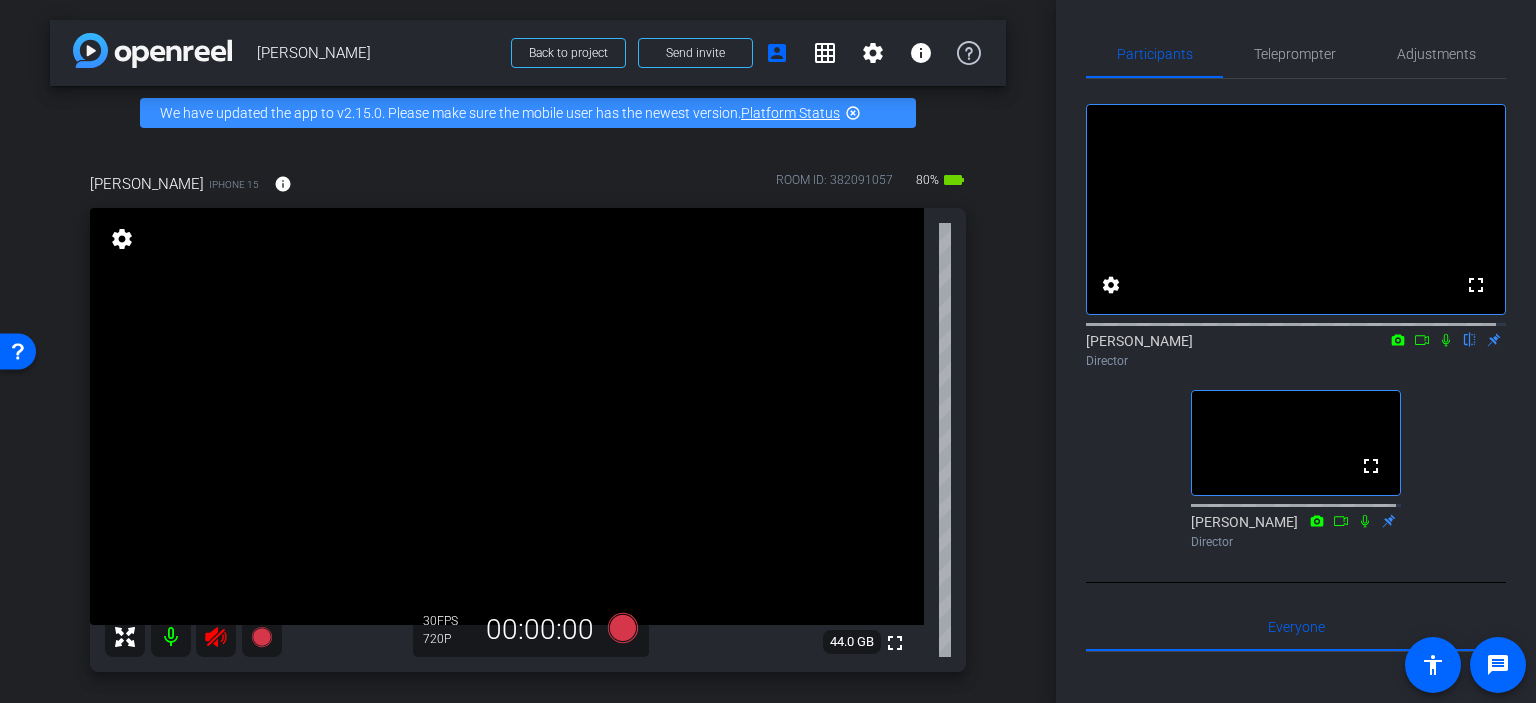 click 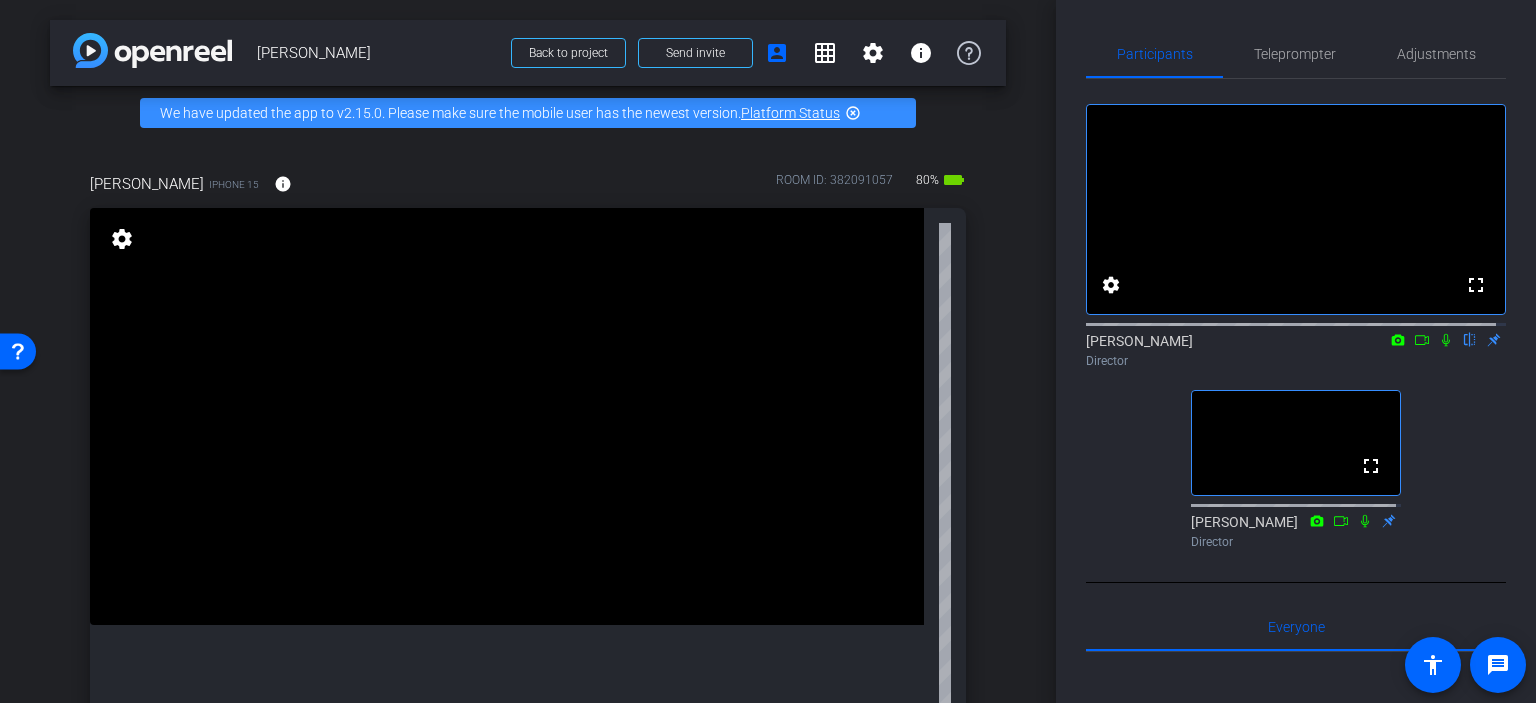 click on "settings" at bounding box center [122, 239] 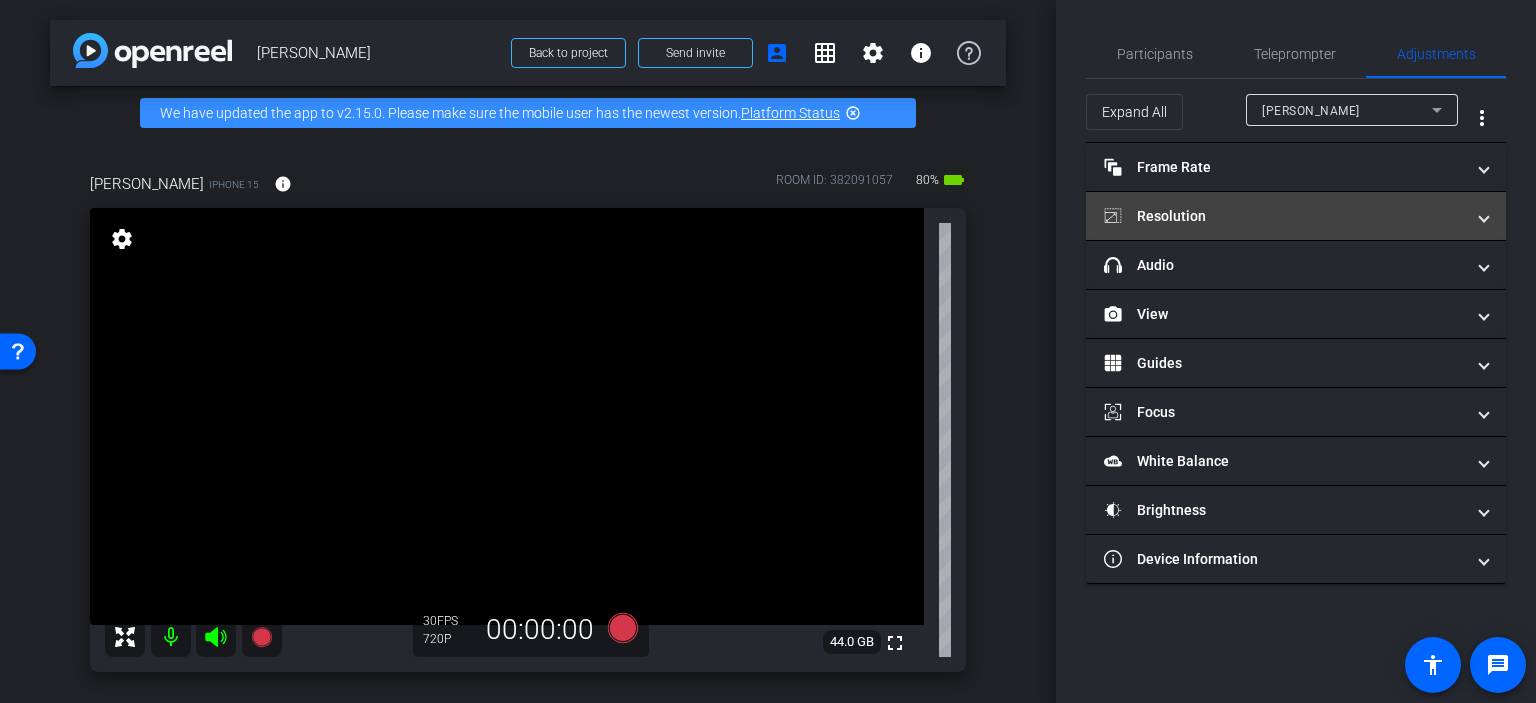 click on "Resolution" at bounding box center [1284, 216] 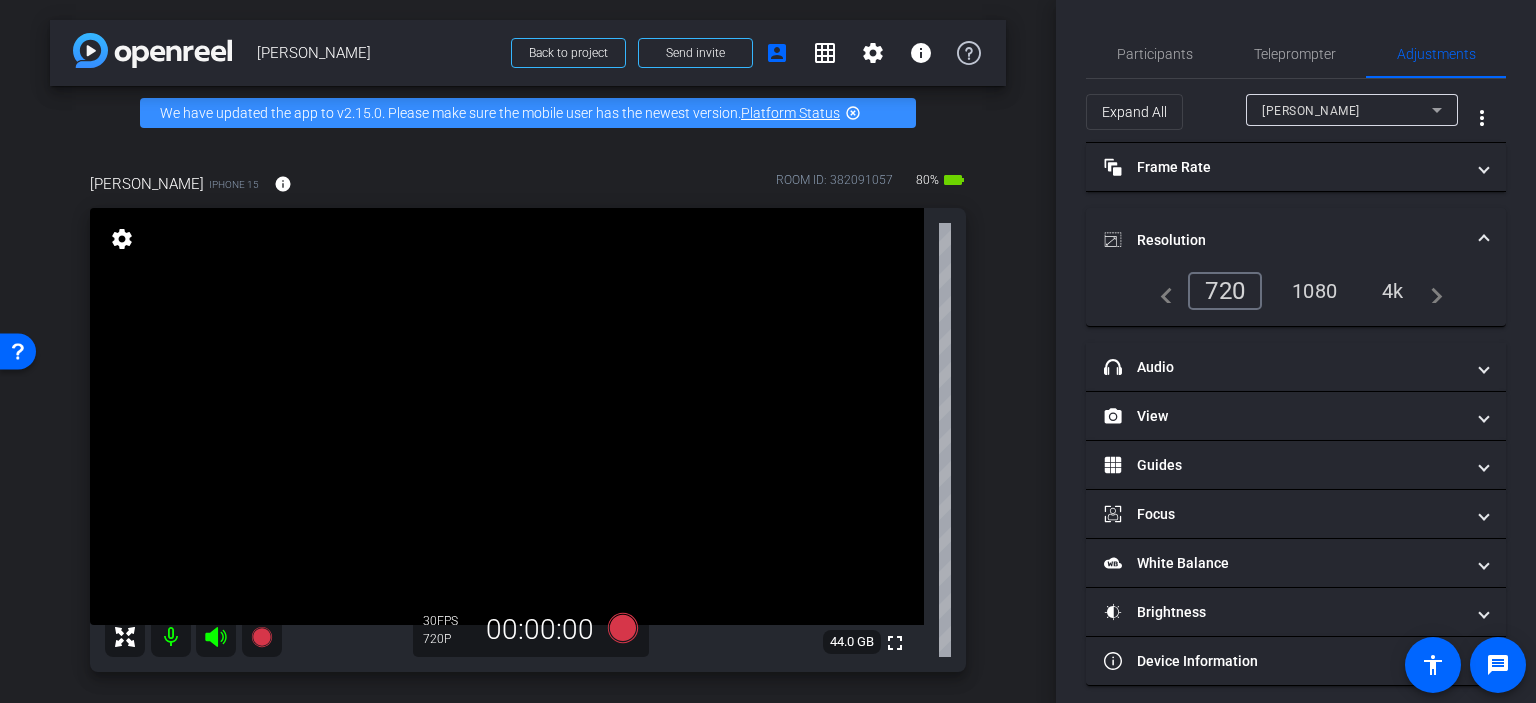 click on "4k" at bounding box center [1393, 291] 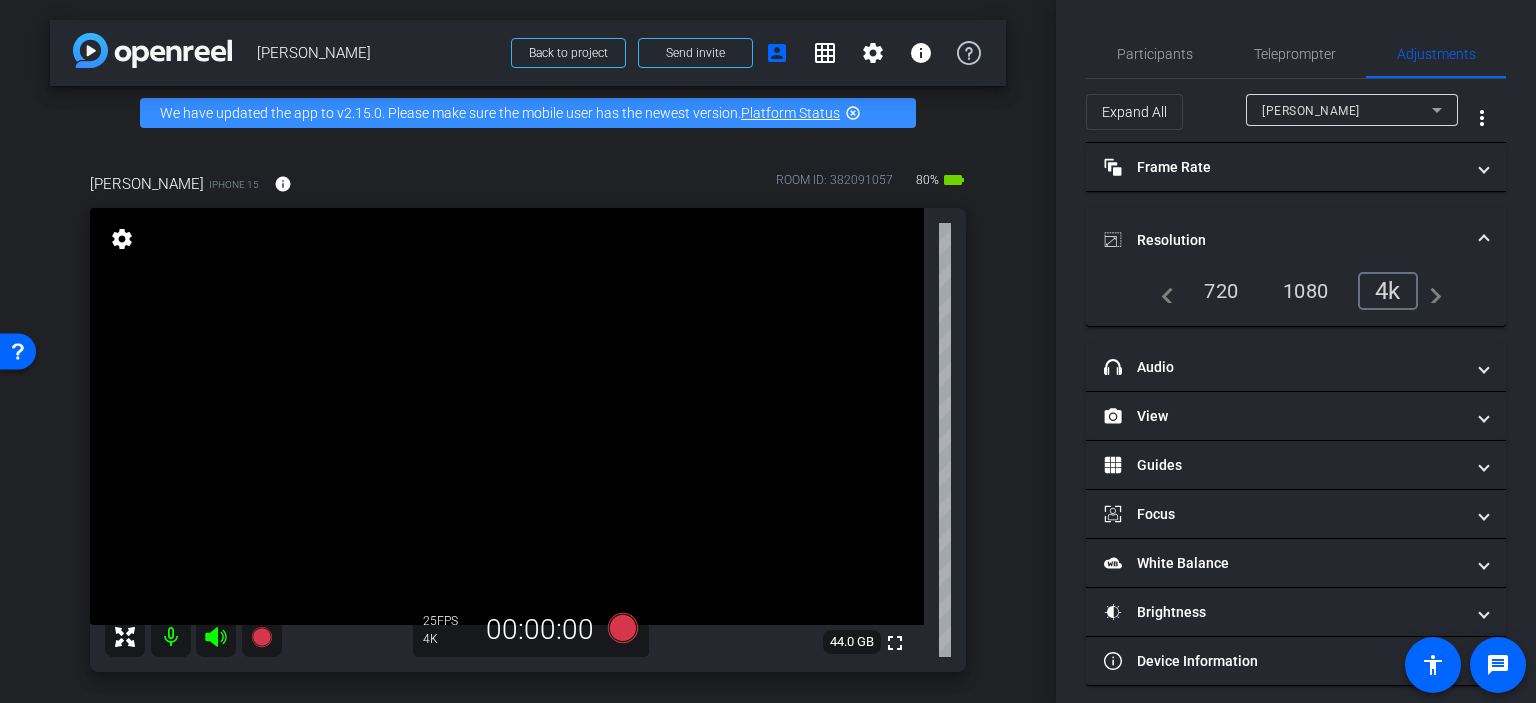 click on "Resolution" at bounding box center [1296, 240] 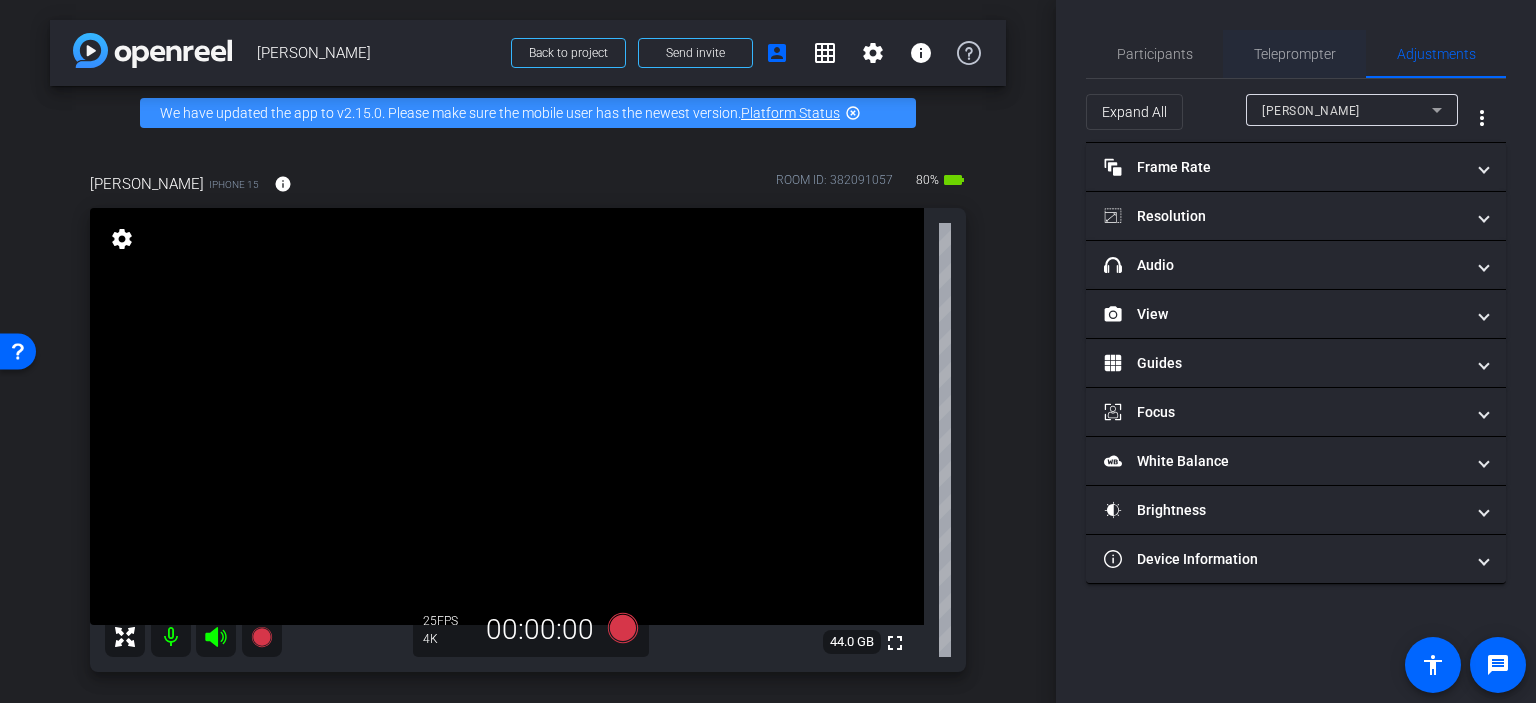 click on "Teleprompter" at bounding box center (1295, 54) 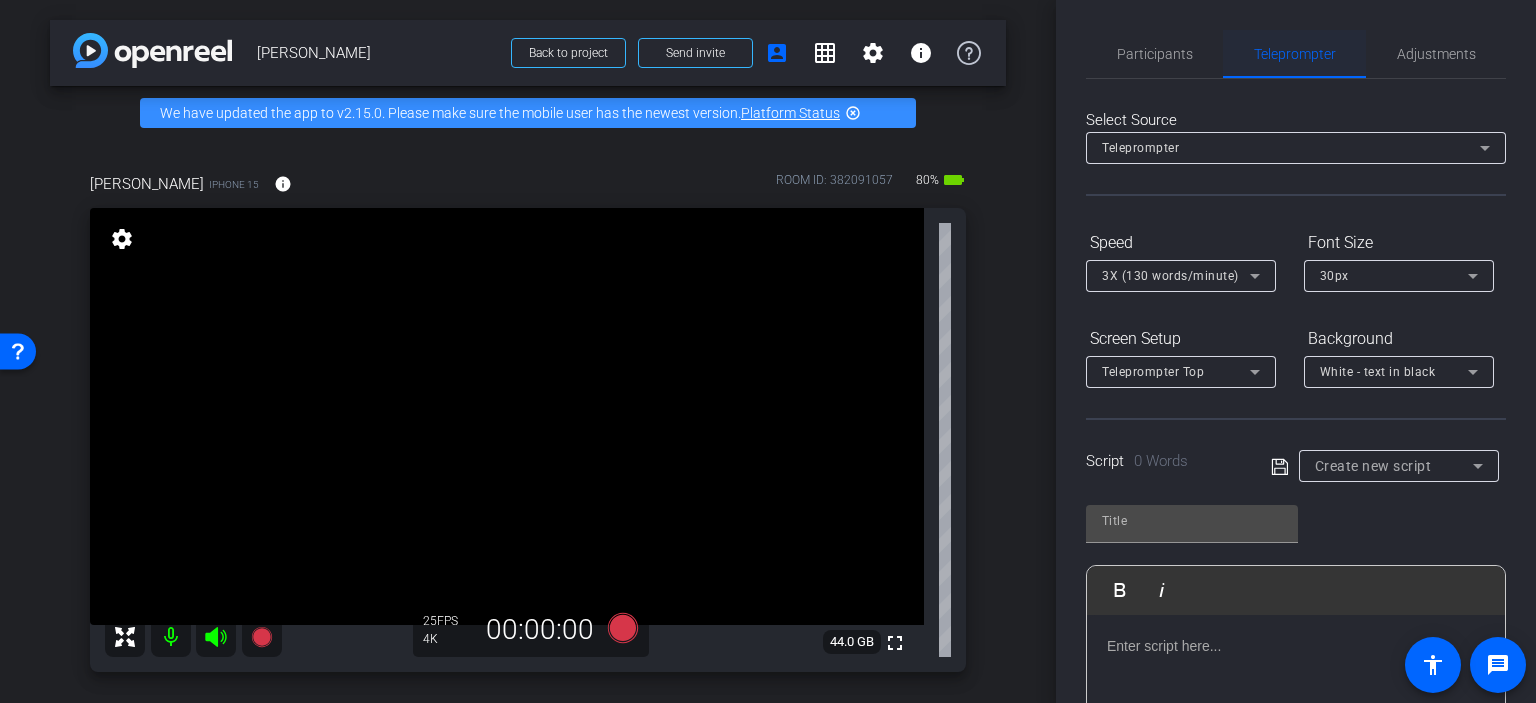 type on "Anthony Tisei Revenus Transformation" 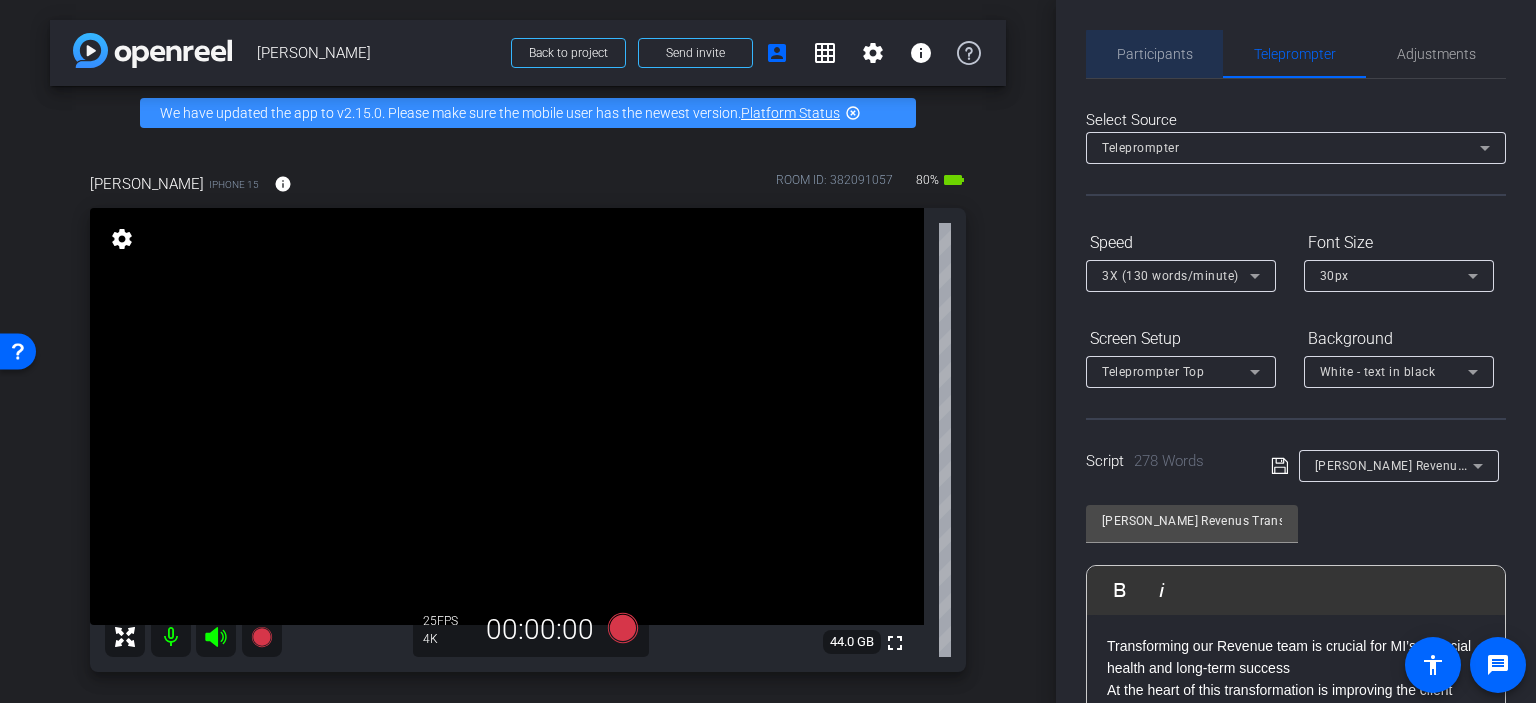 click on "Participants" at bounding box center (1155, 54) 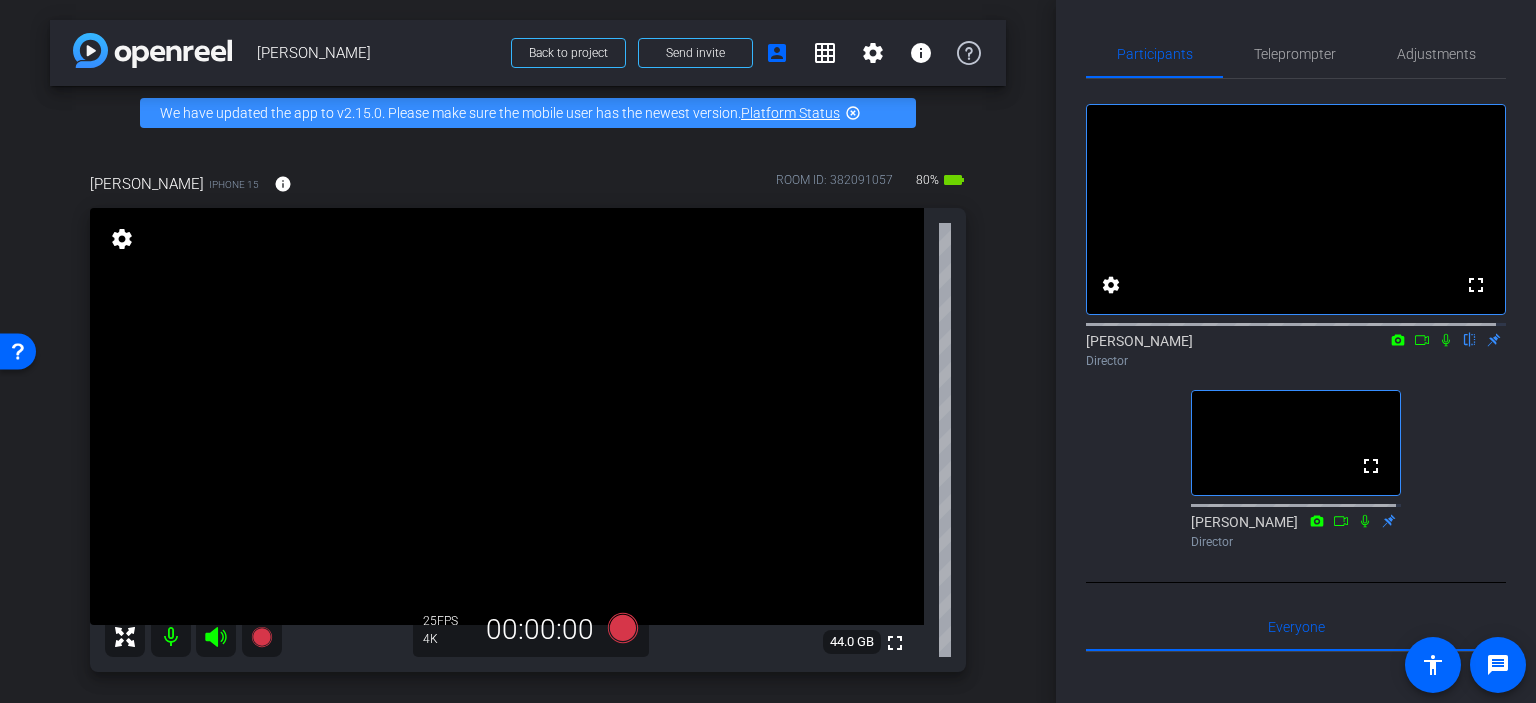 click 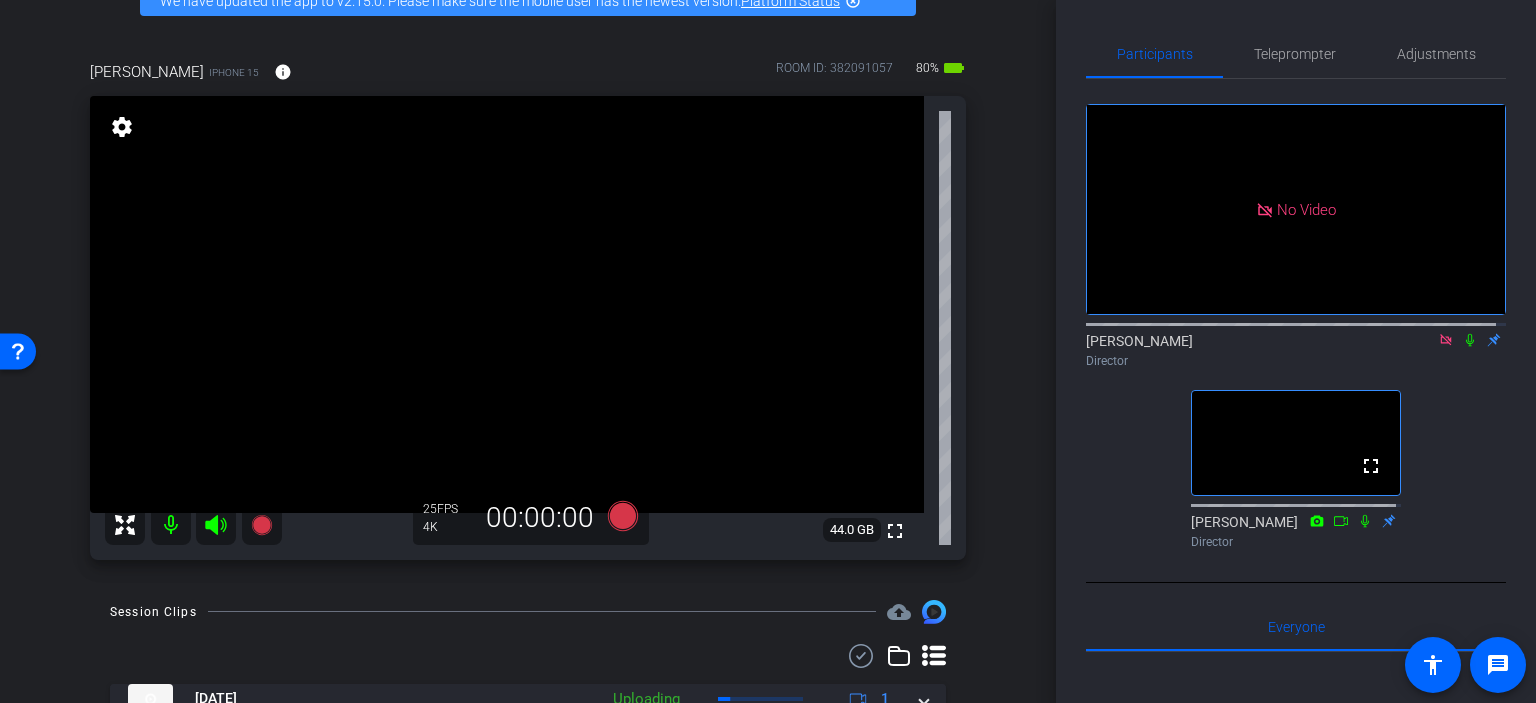 scroll, scrollTop: 115, scrollLeft: 0, axis: vertical 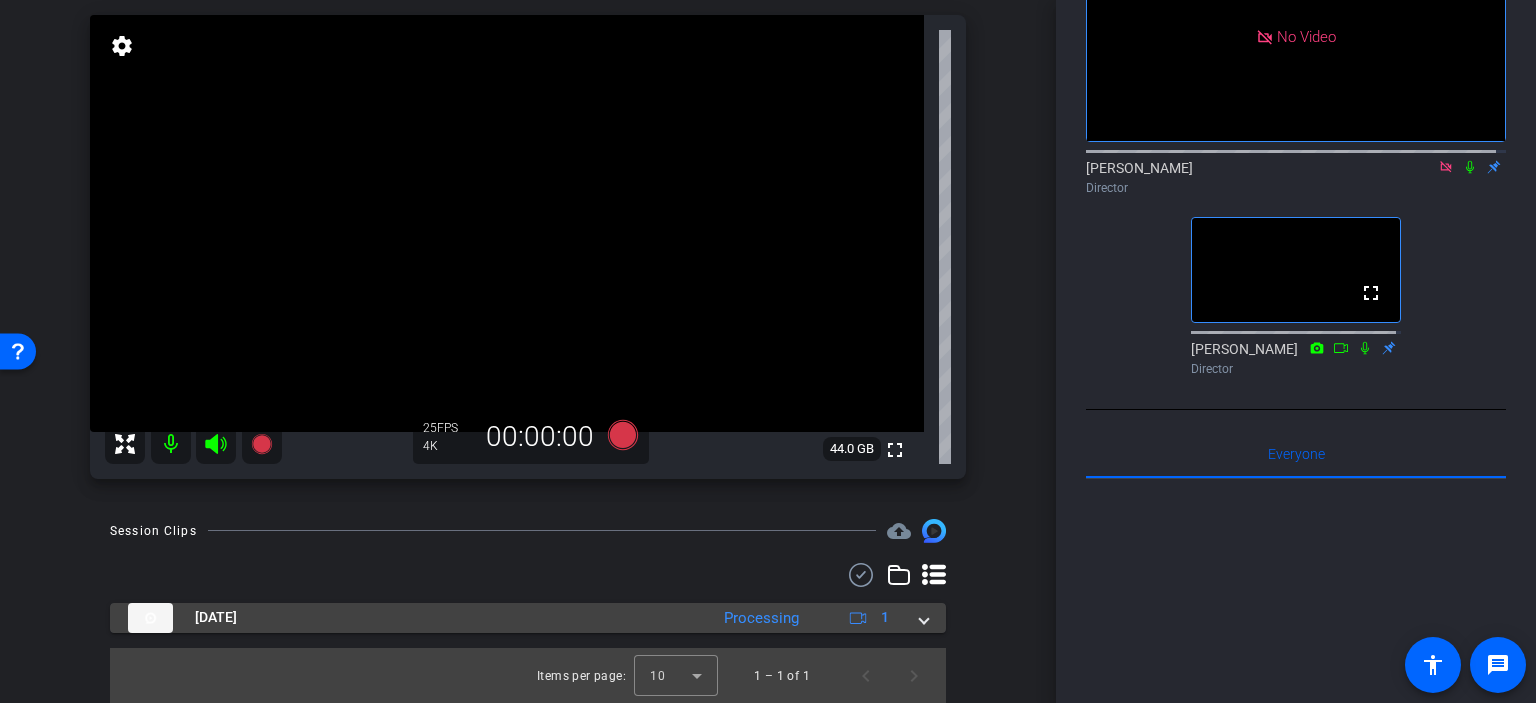 click at bounding box center (924, 617) 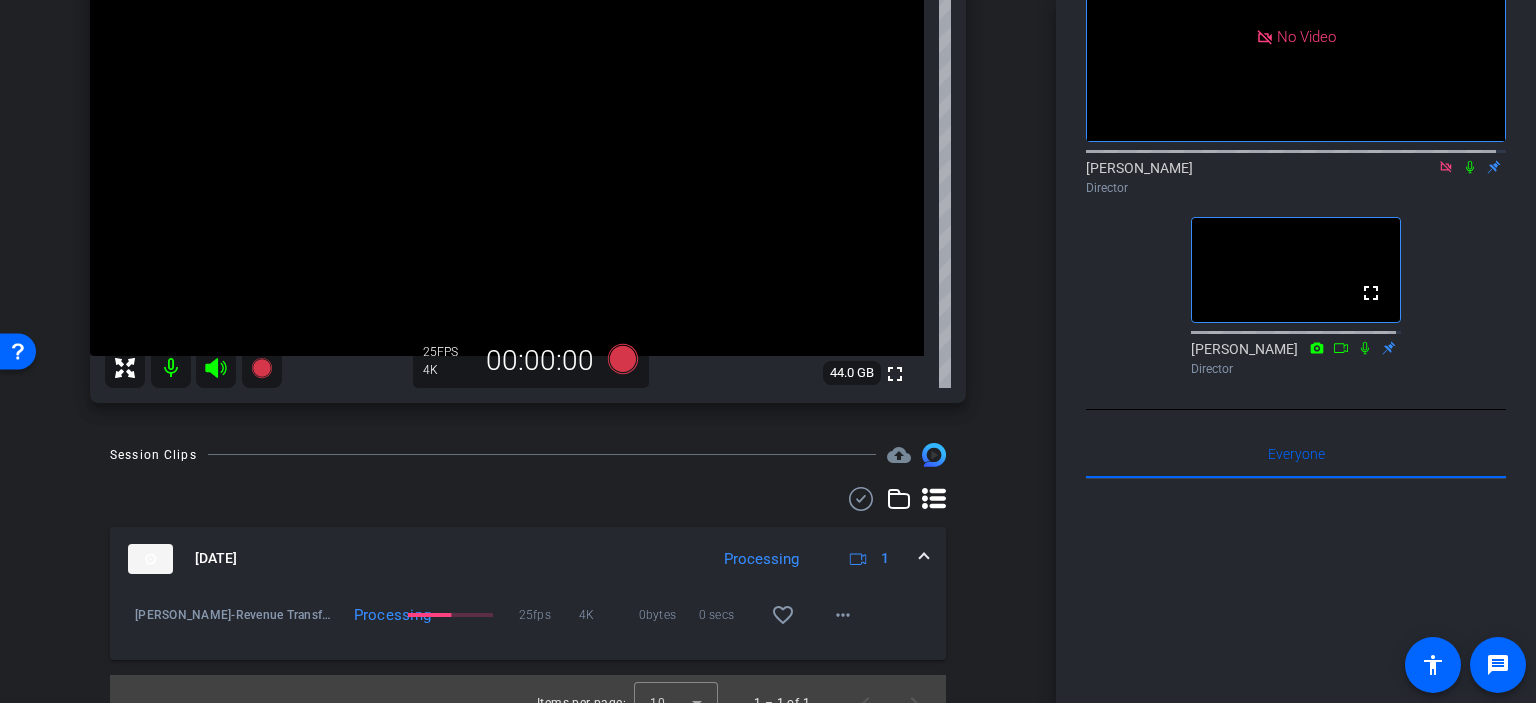 scroll, scrollTop: 296, scrollLeft: 0, axis: vertical 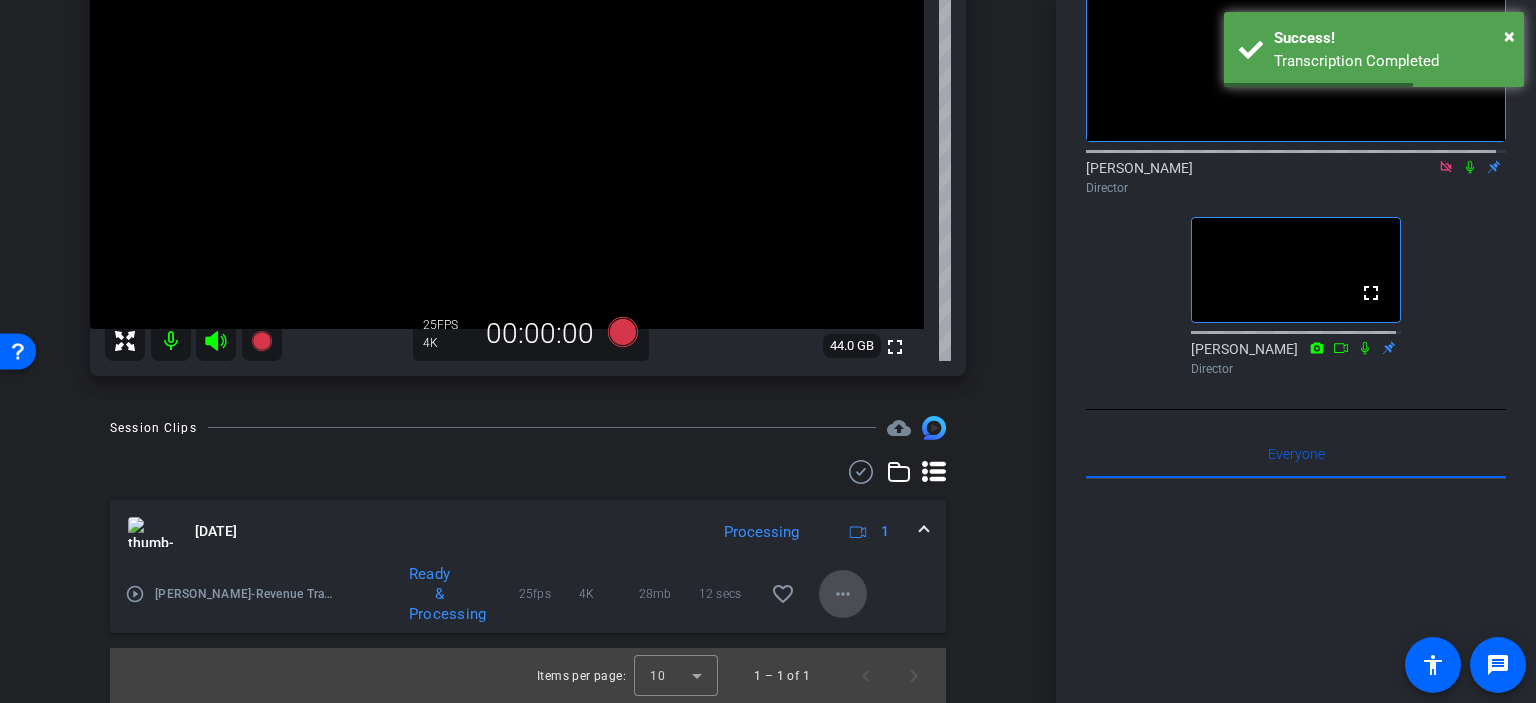 click on "more_horiz" at bounding box center [843, 594] 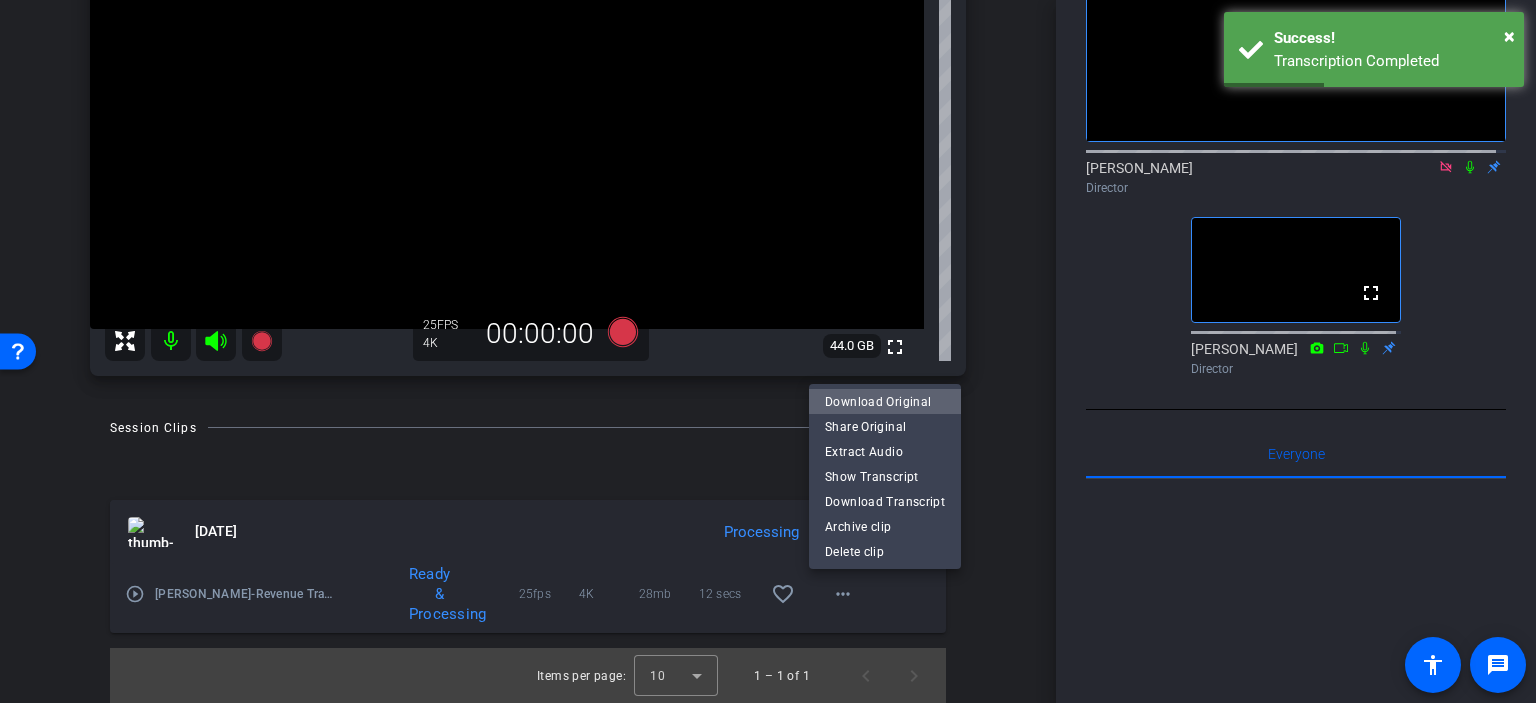 click on "Download Original" at bounding box center (885, 402) 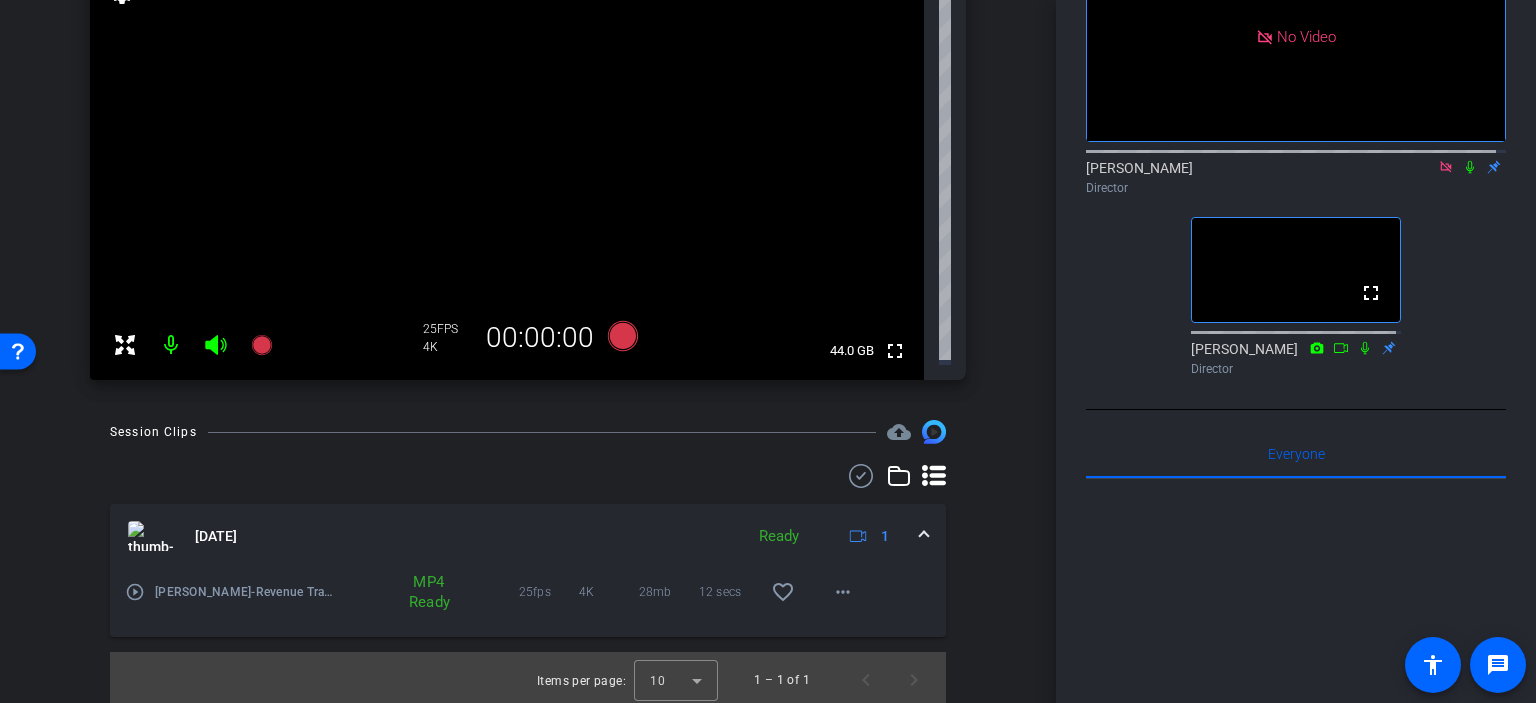 scroll, scrollTop: 296, scrollLeft: 0, axis: vertical 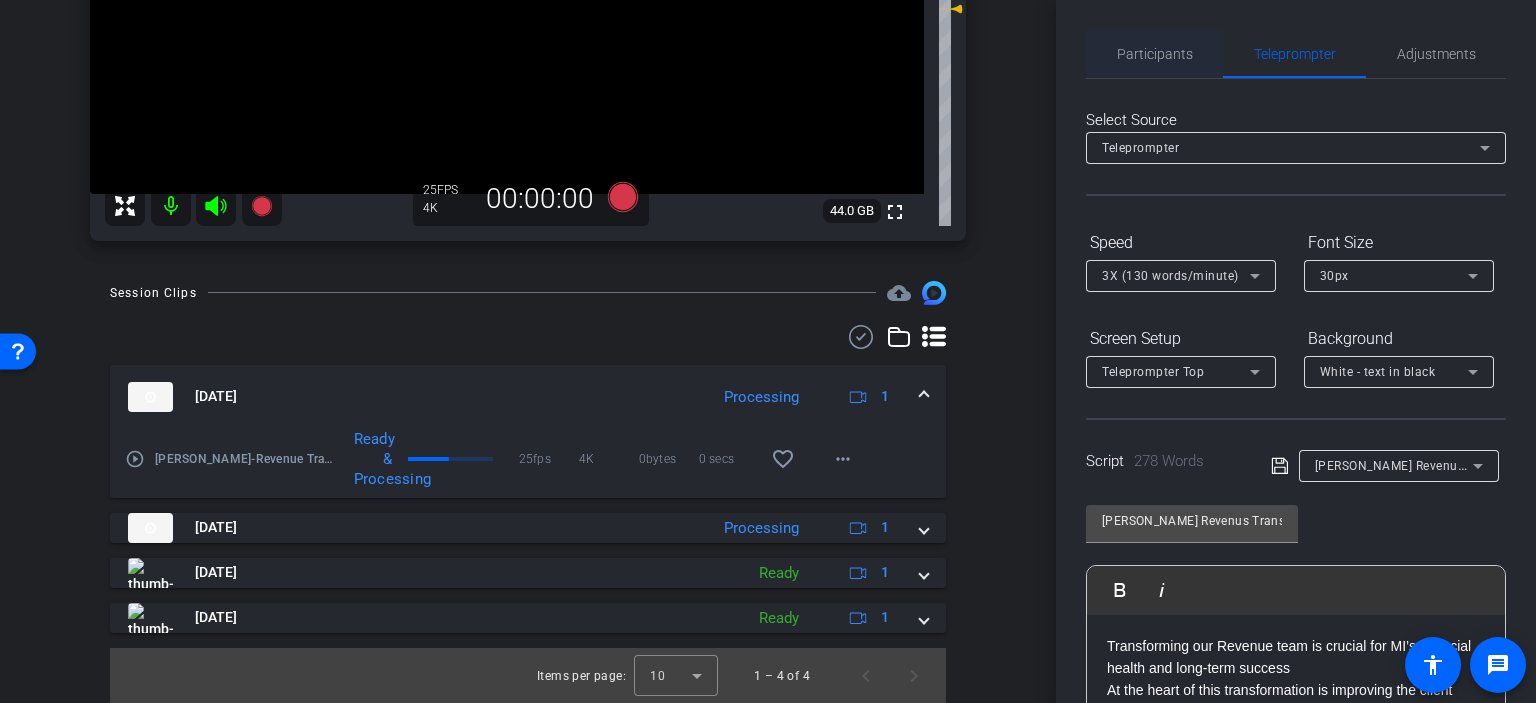click on "Participants" at bounding box center [1155, 54] 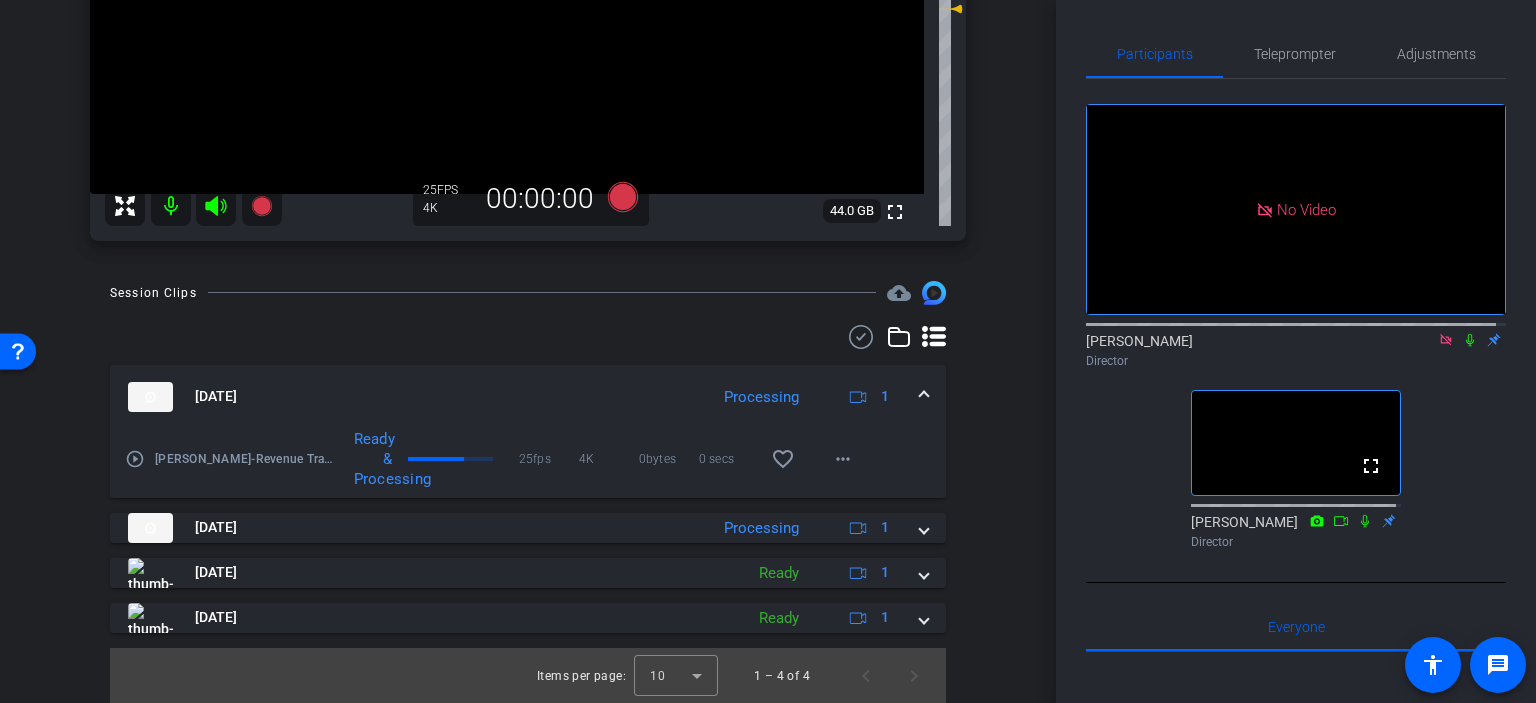 click on "play_circle_outline" at bounding box center [135, 459] 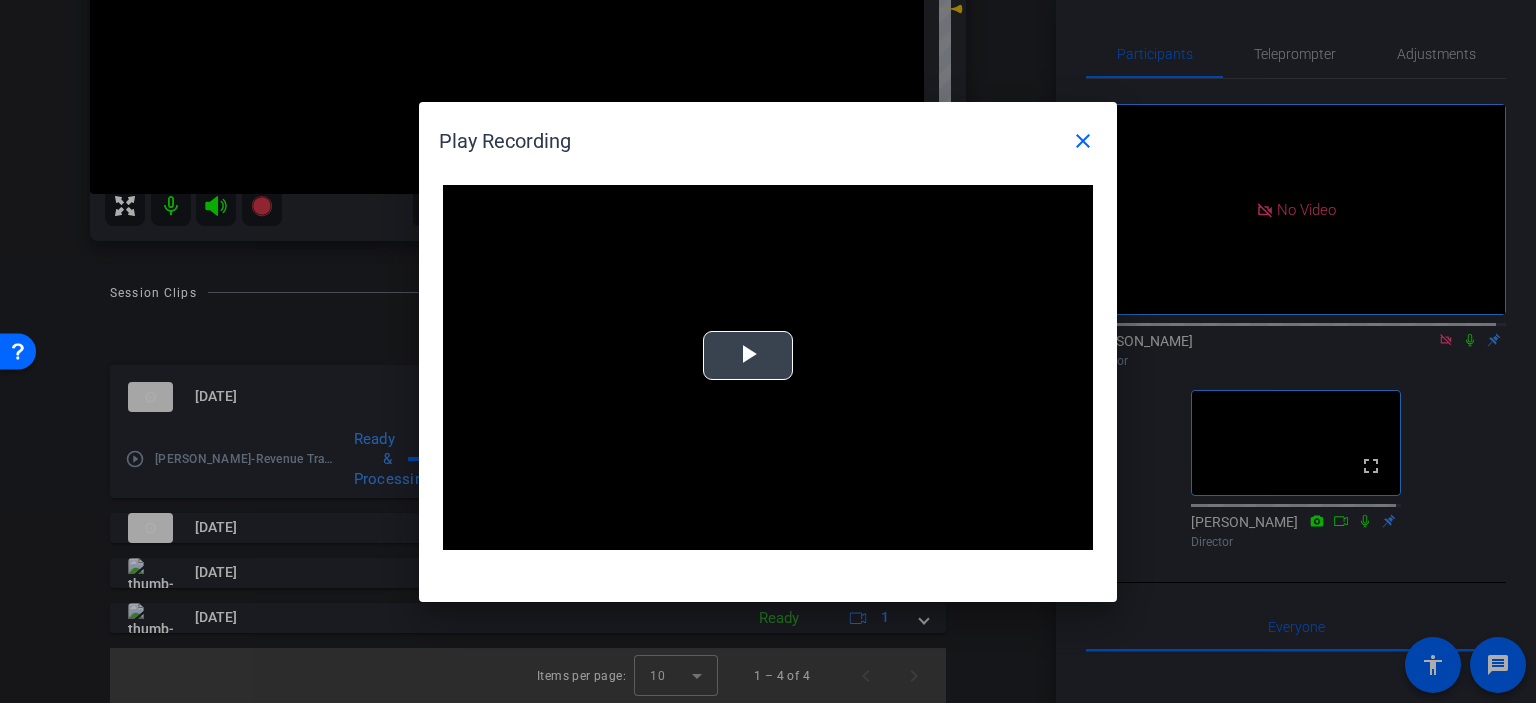 click at bounding box center (748, 355) 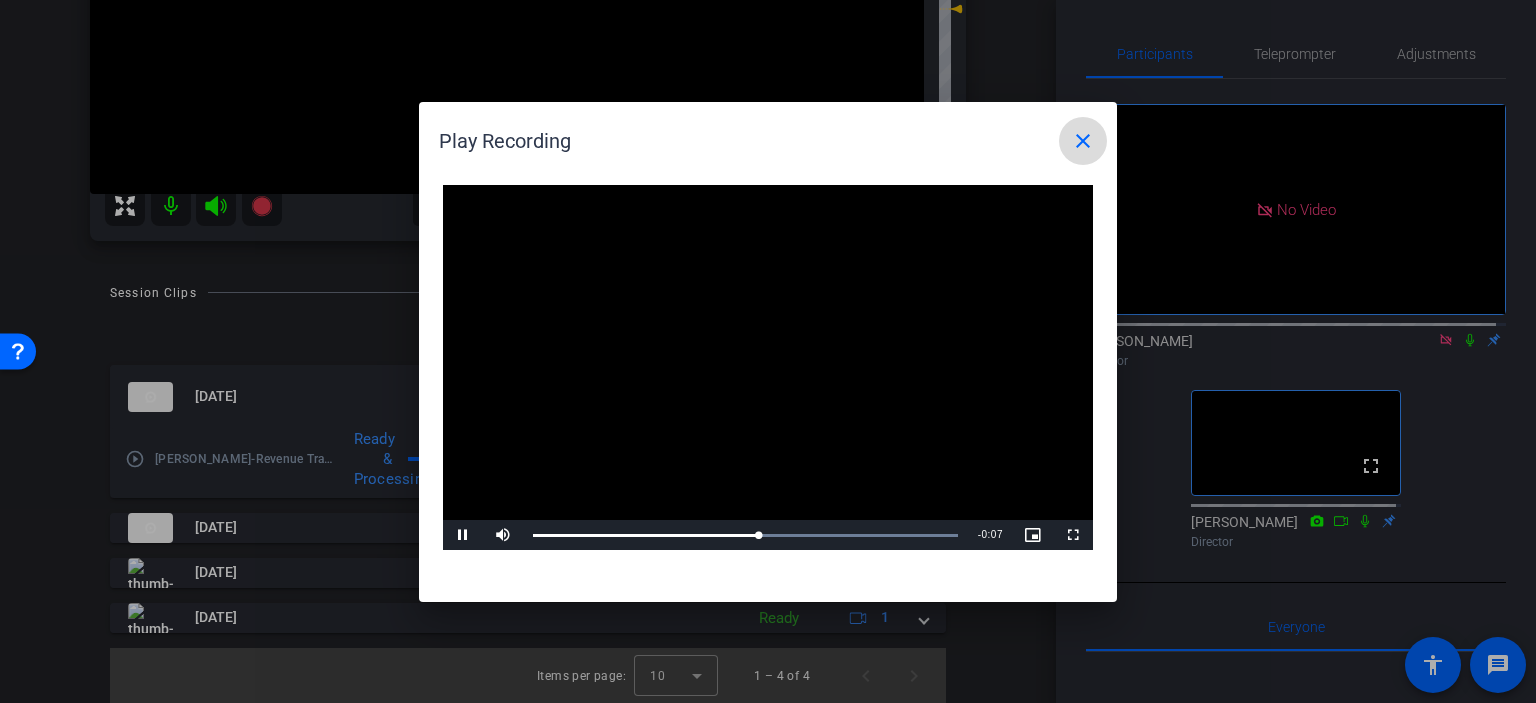 click on "close" at bounding box center (1083, 141) 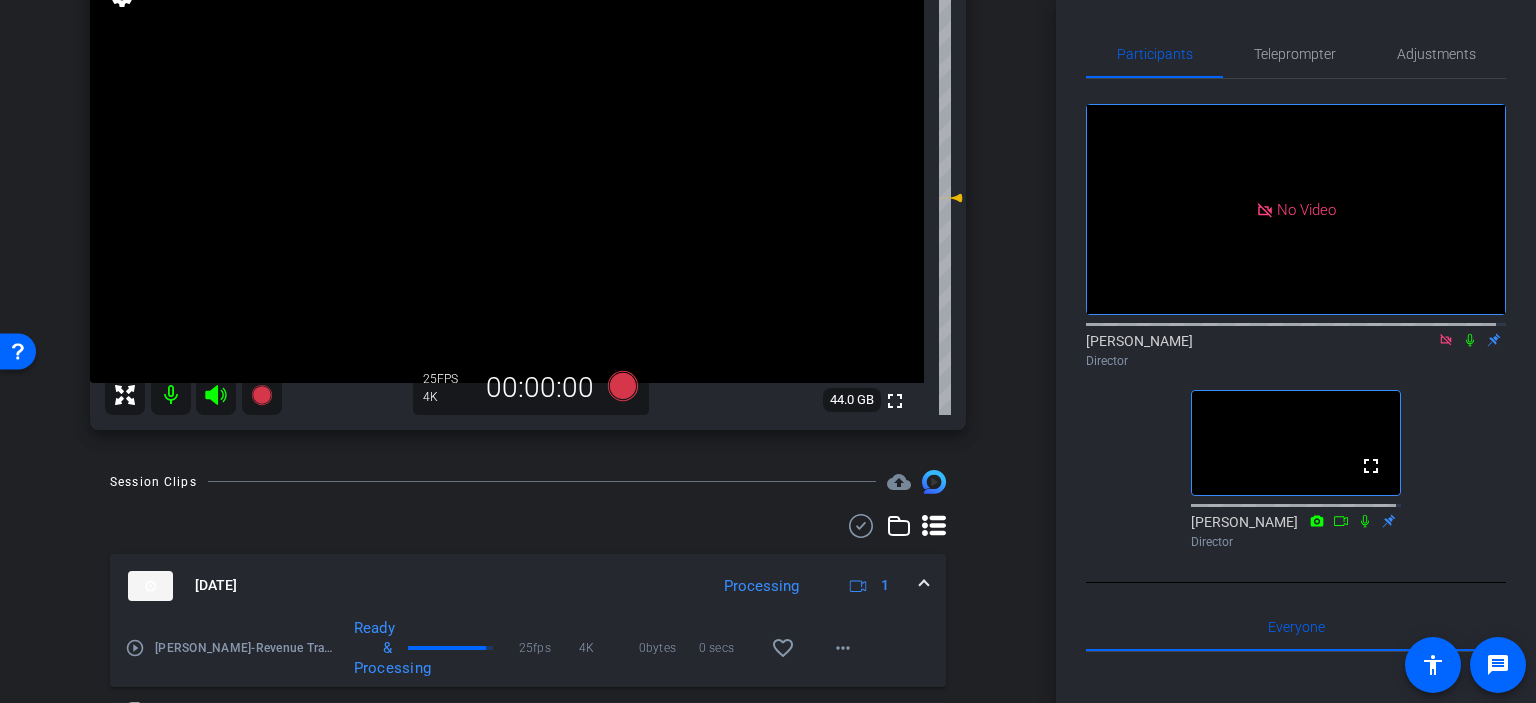scroll, scrollTop: 246, scrollLeft: 0, axis: vertical 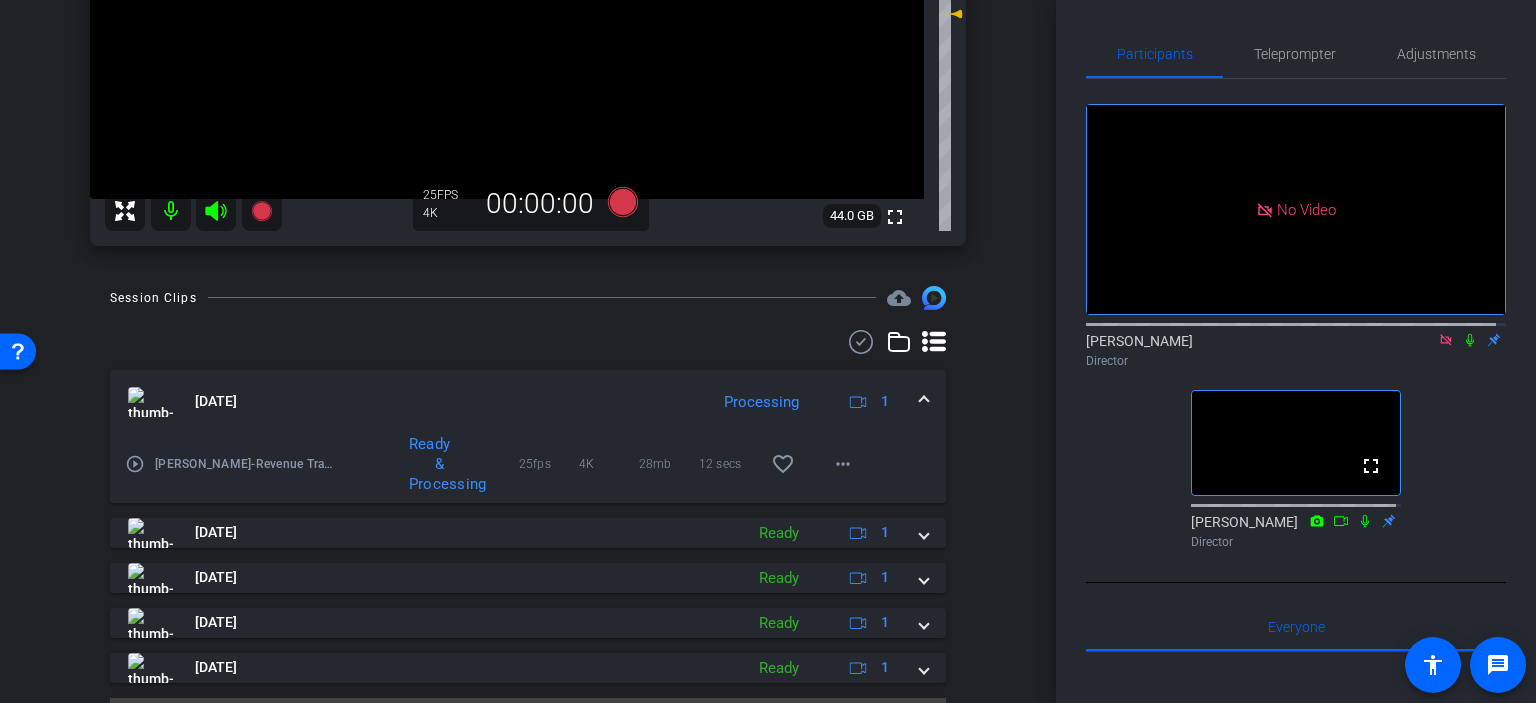 click on "play_circle_outline" at bounding box center [135, 464] 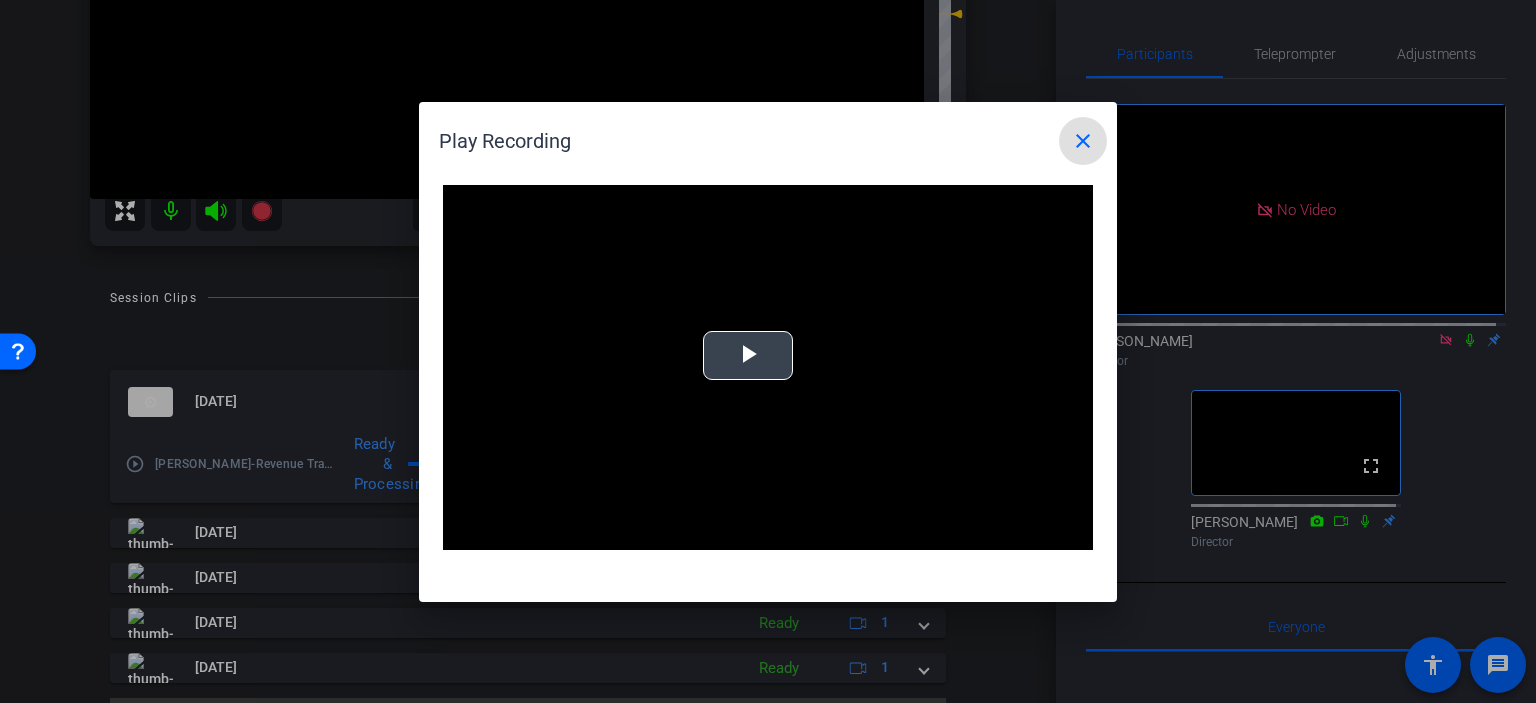 click at bounding box center (748, 355) 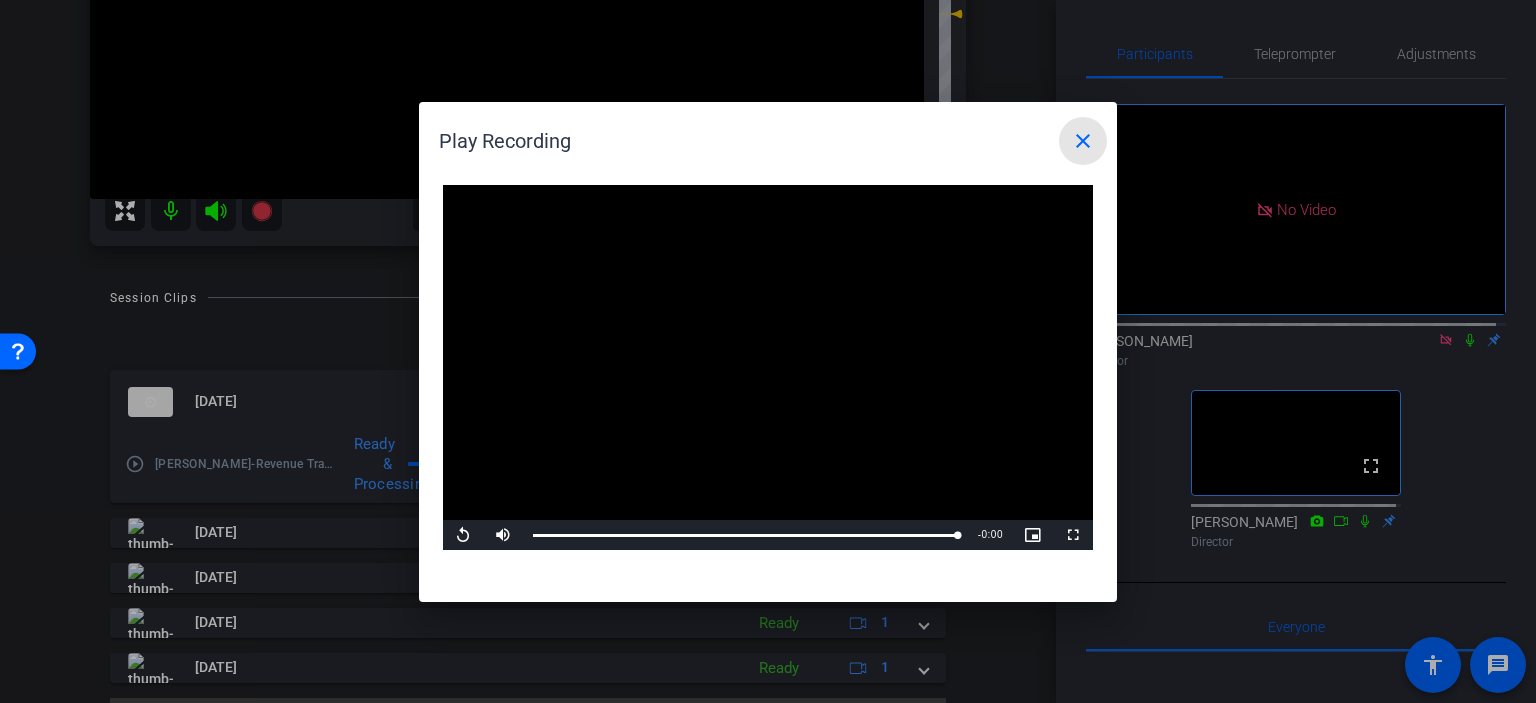 click on "close" at bounding box center (1083, 141) 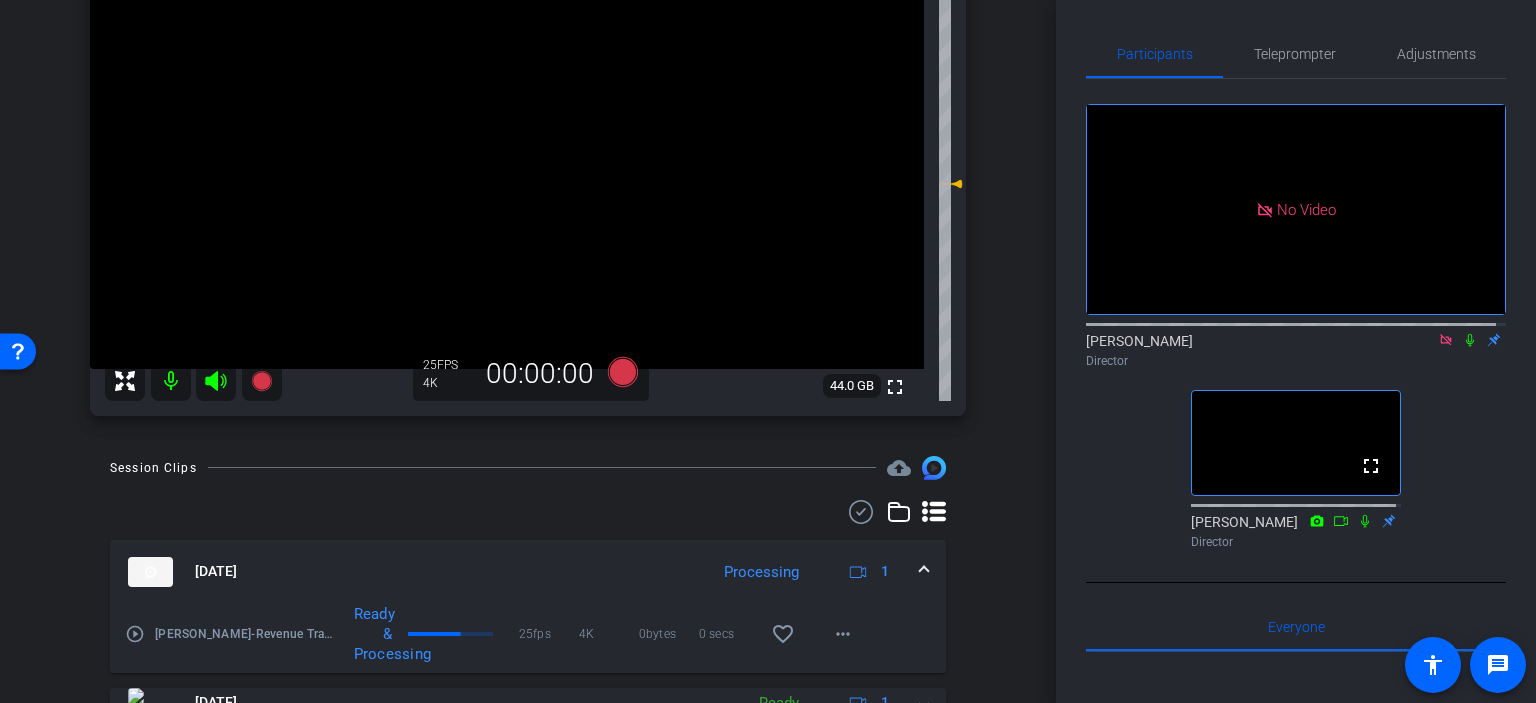 scroll, scrollTop: 255, scrollLeft: 0, axis: vertical 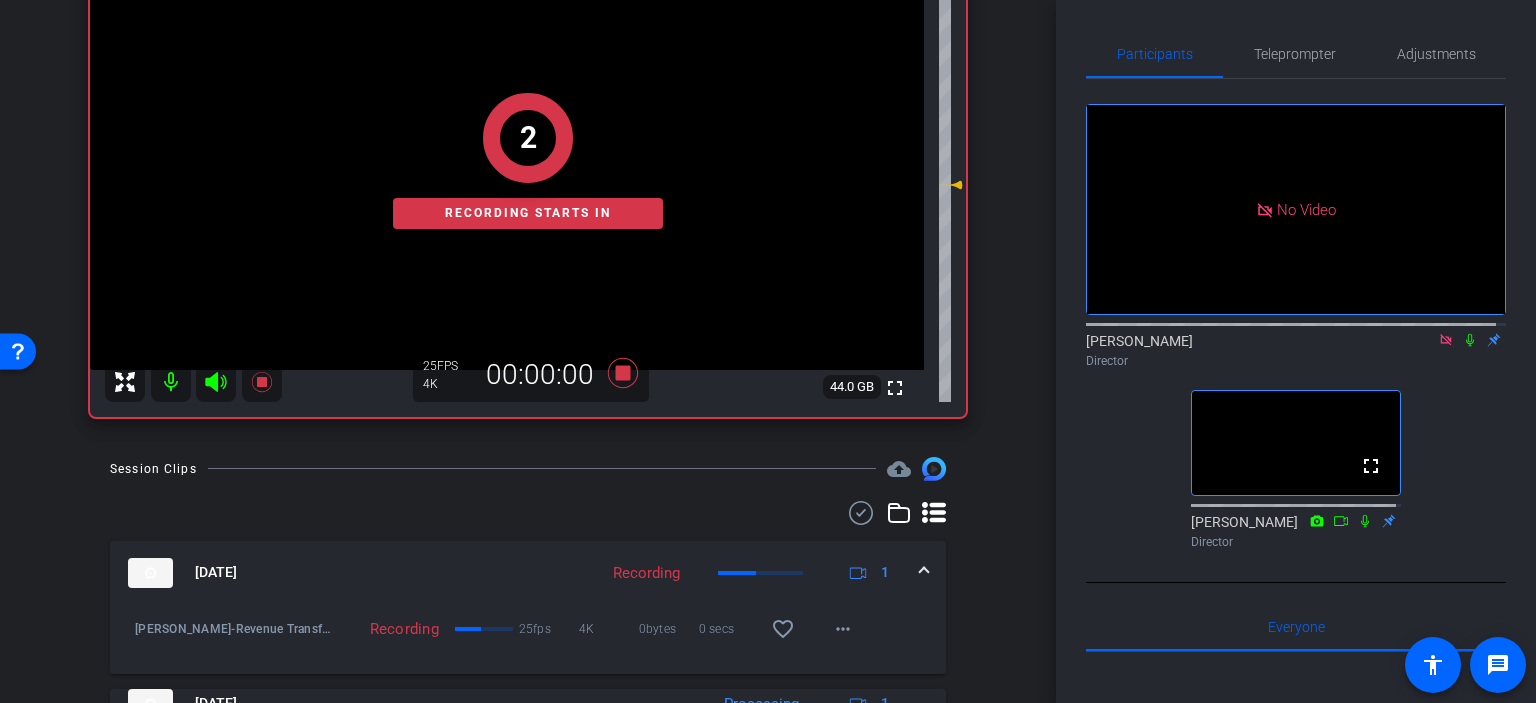click 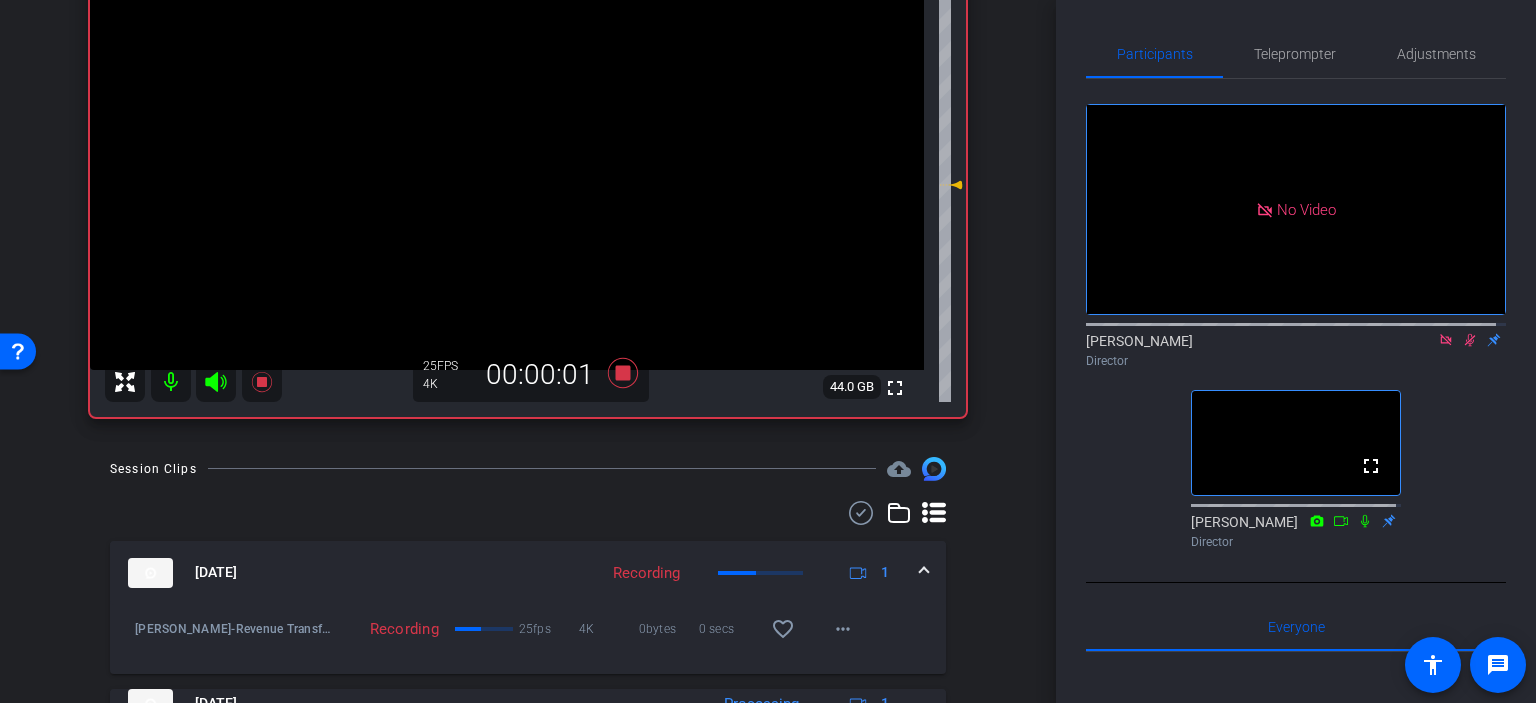 click 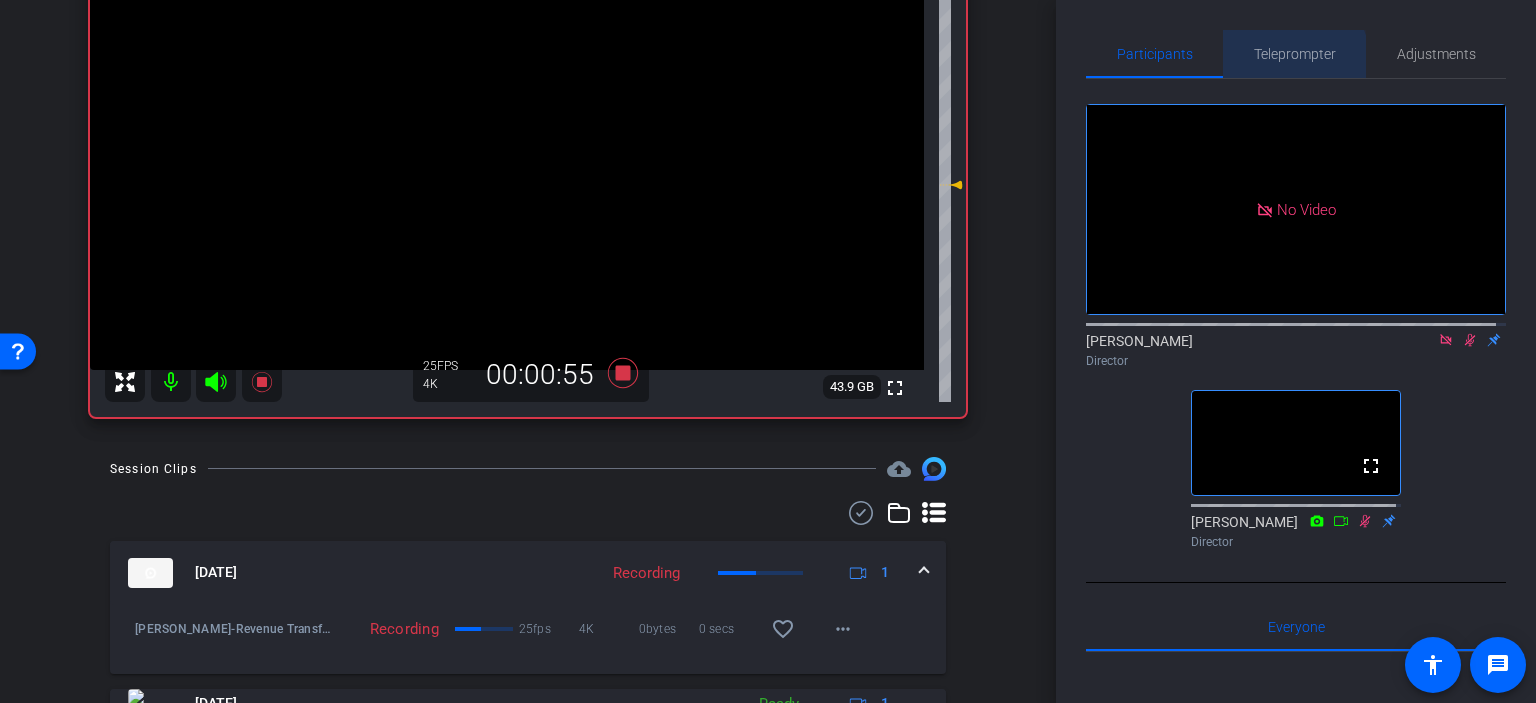click on "Teleprompter" at bounding box center [1294, 54] 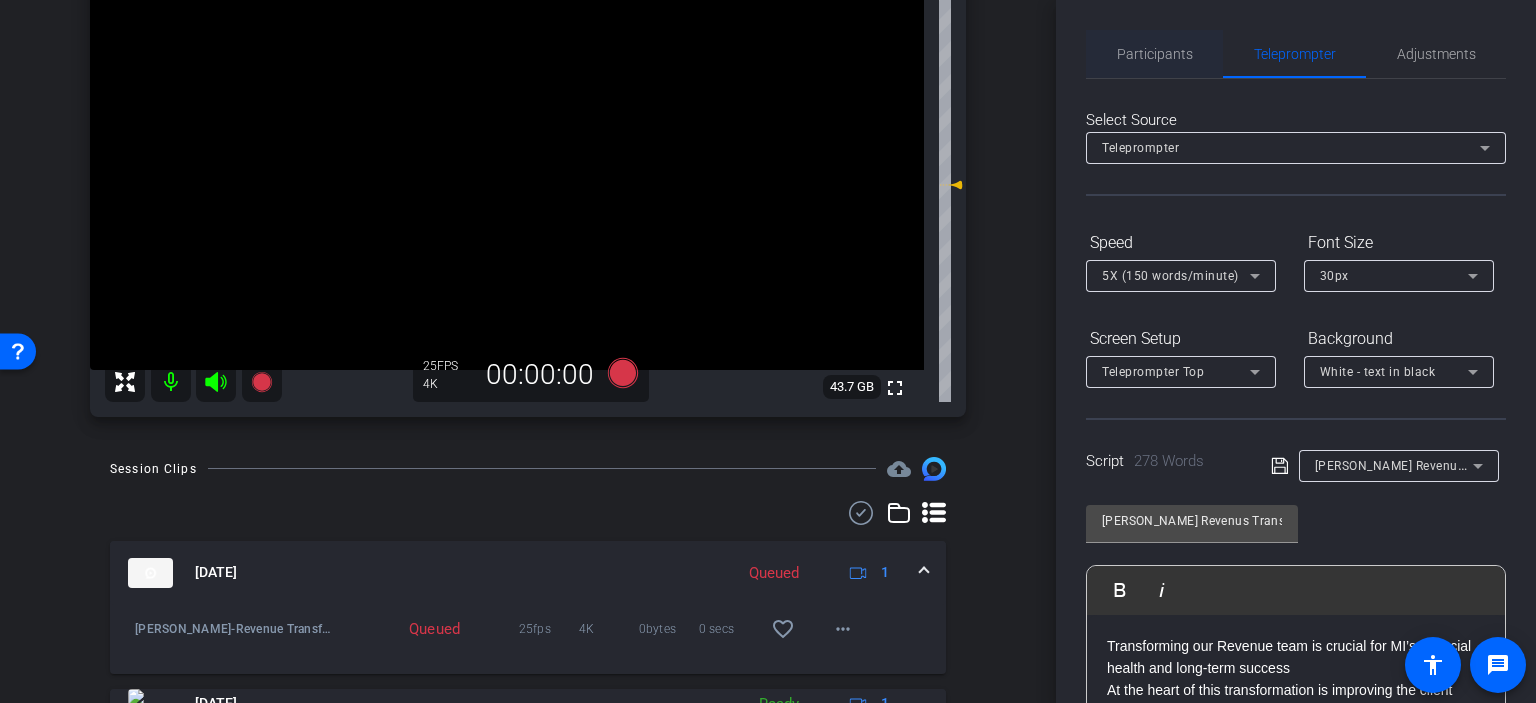 click on "Participants" at bounding box center [1155, 54] 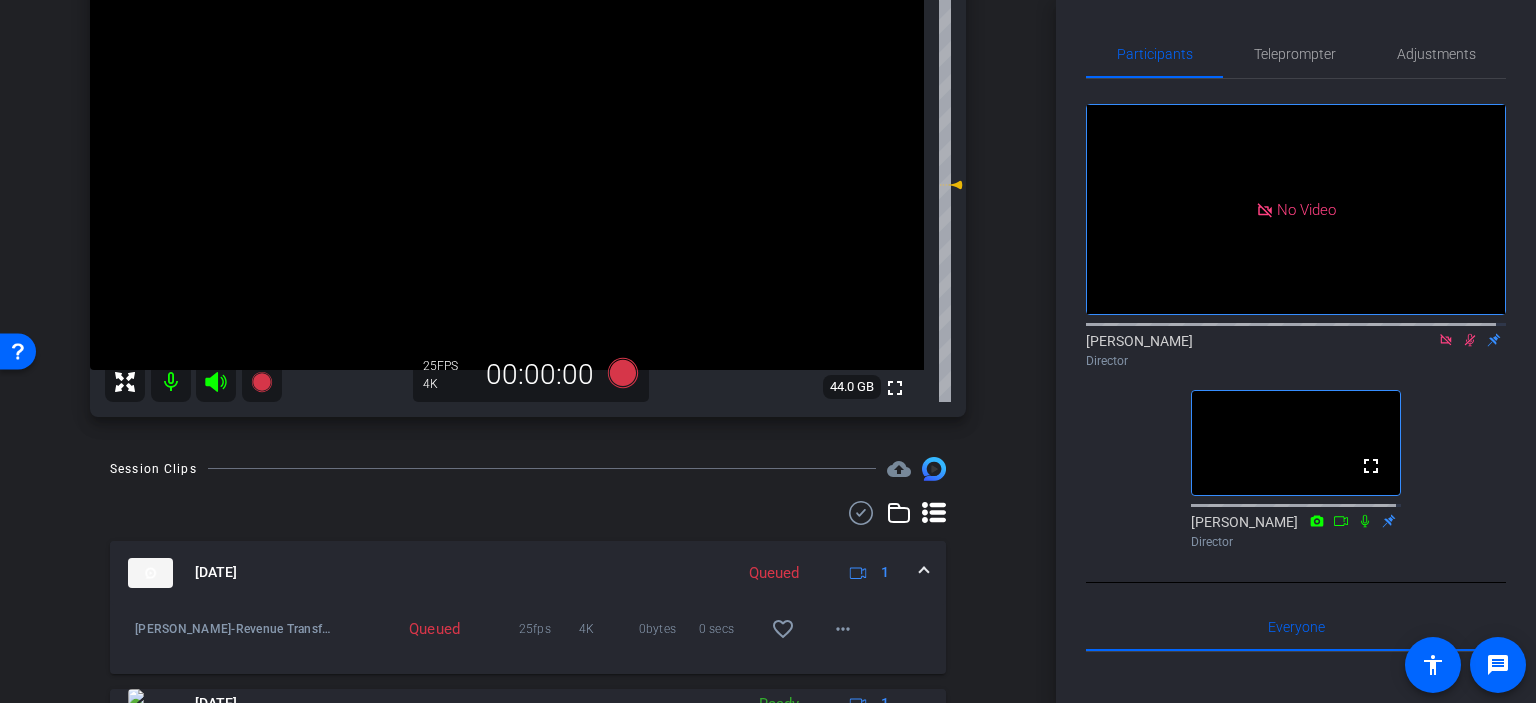 click 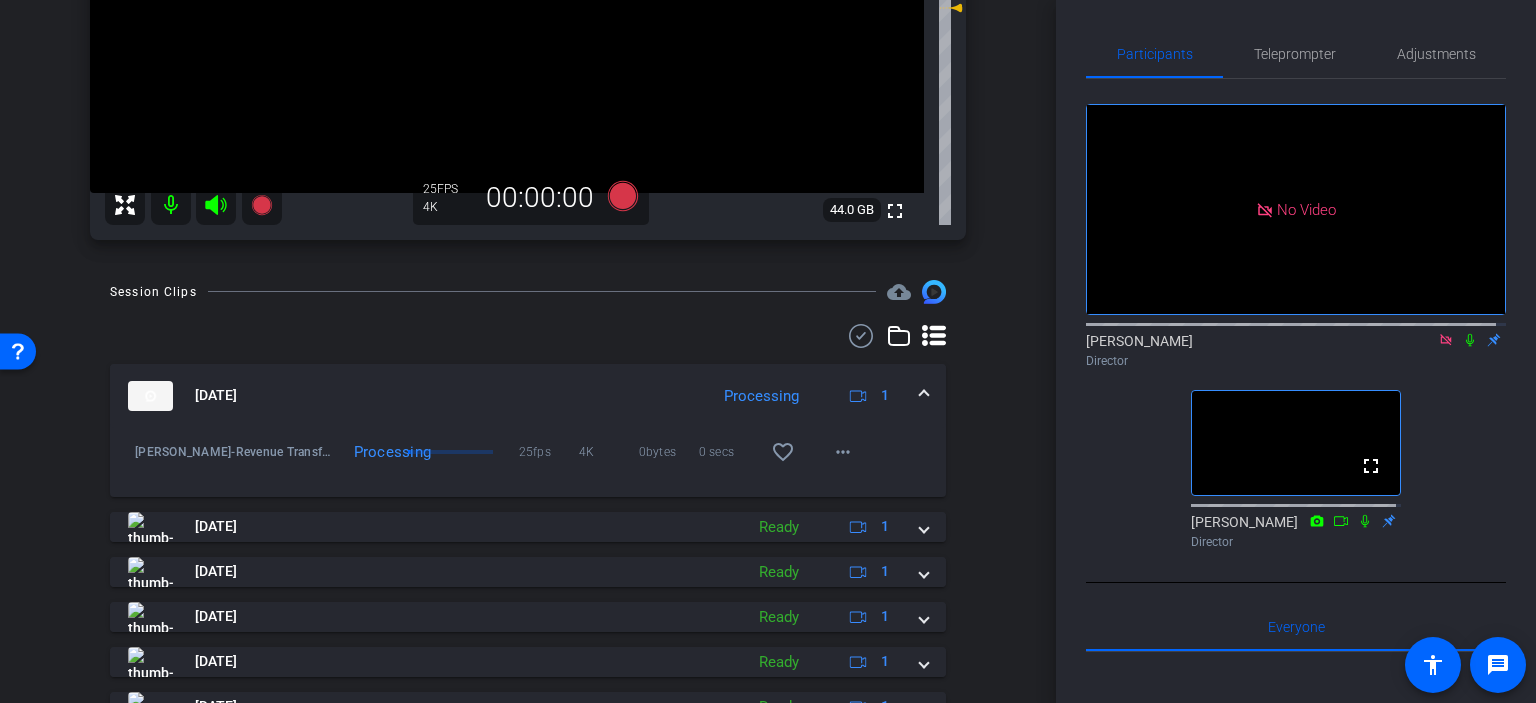 scroll, scrollTop: 446, scrollLeft: 0, axis: vertical 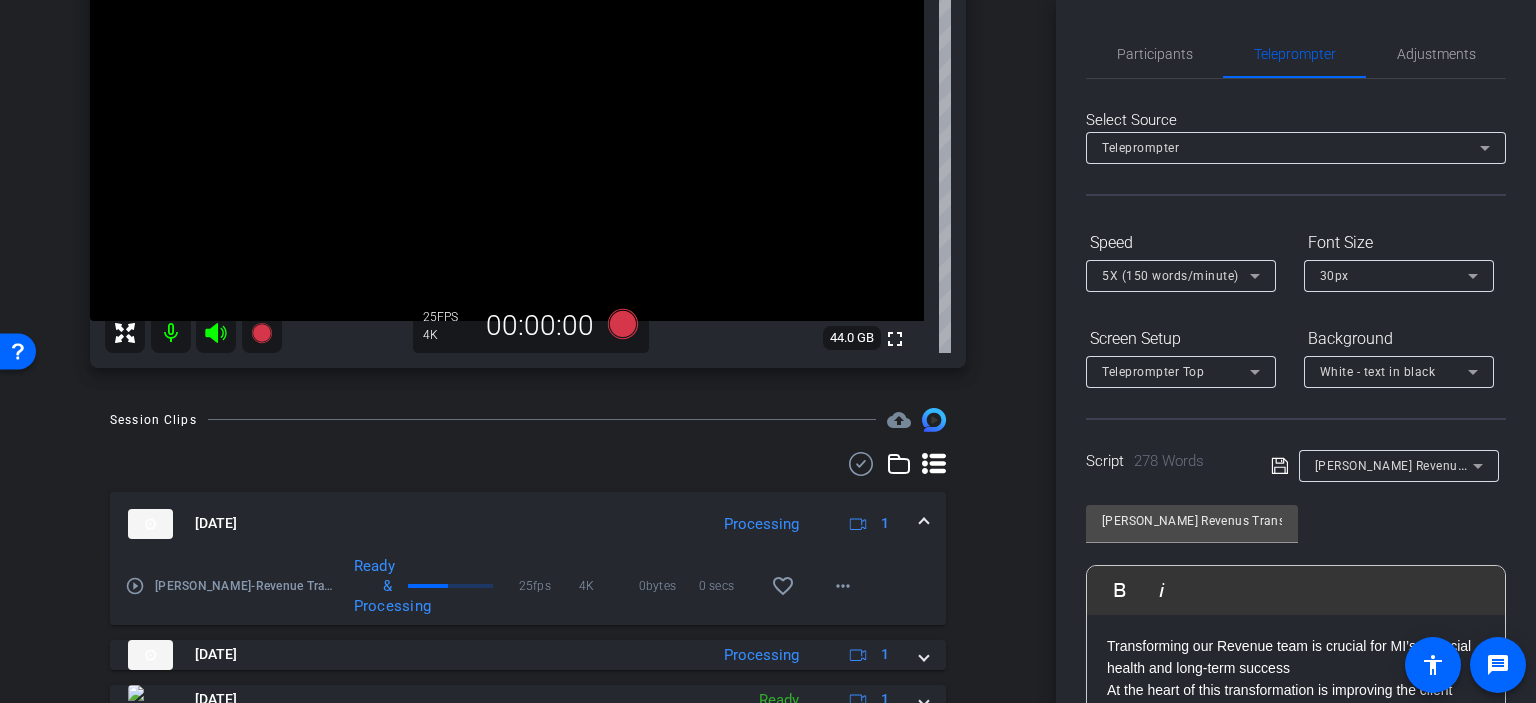 click on "play_circle_outline" at bounding box center [135, 586] 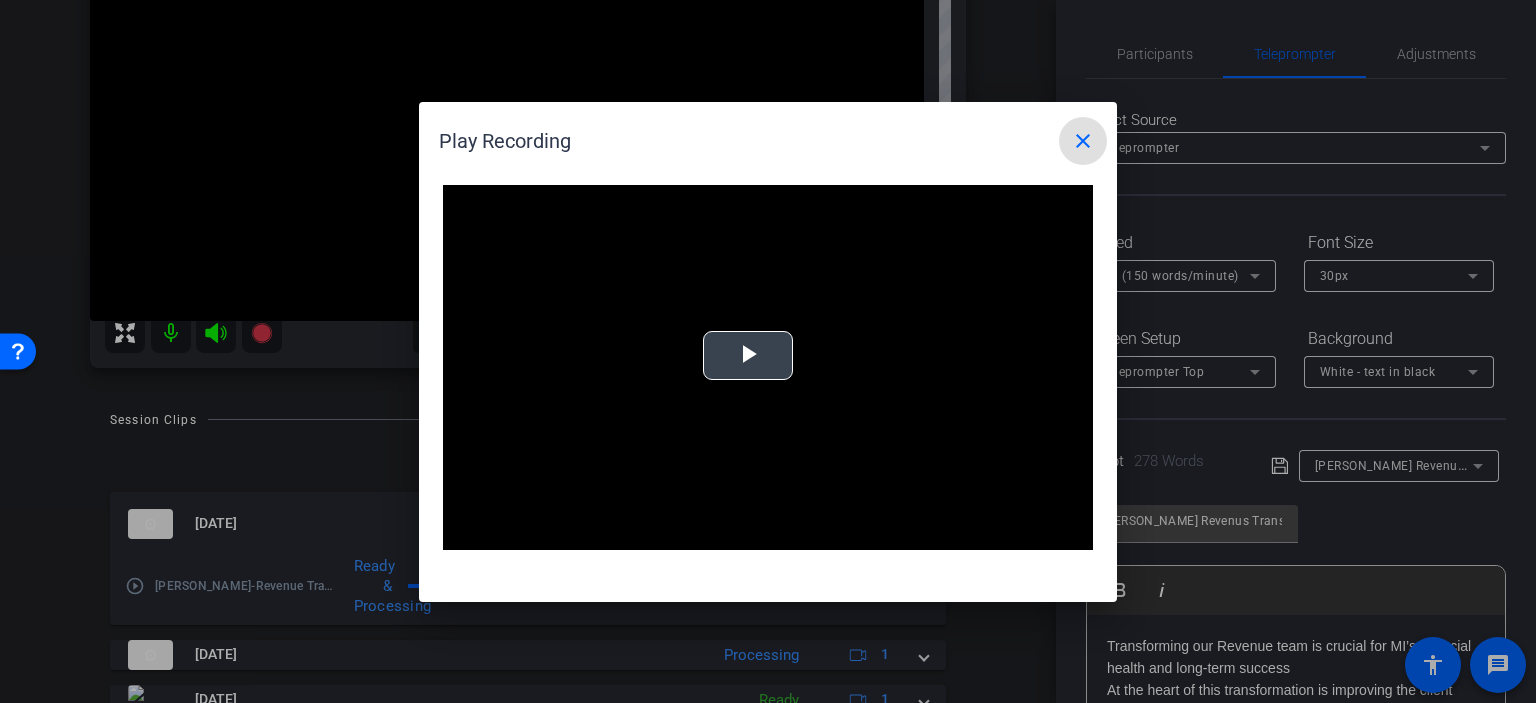 click at bounding box center [748, 355] 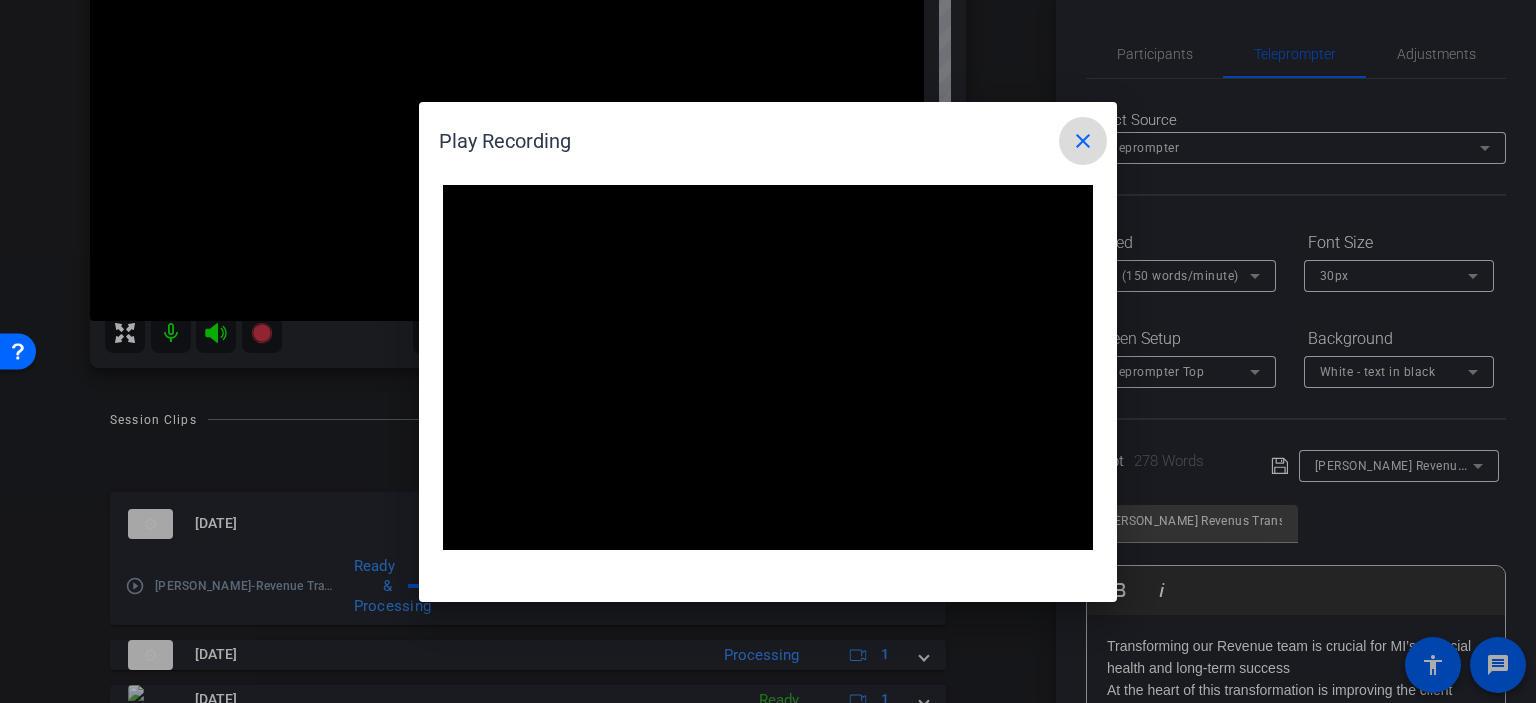 click on "close" at bounding box center [1083, 141] 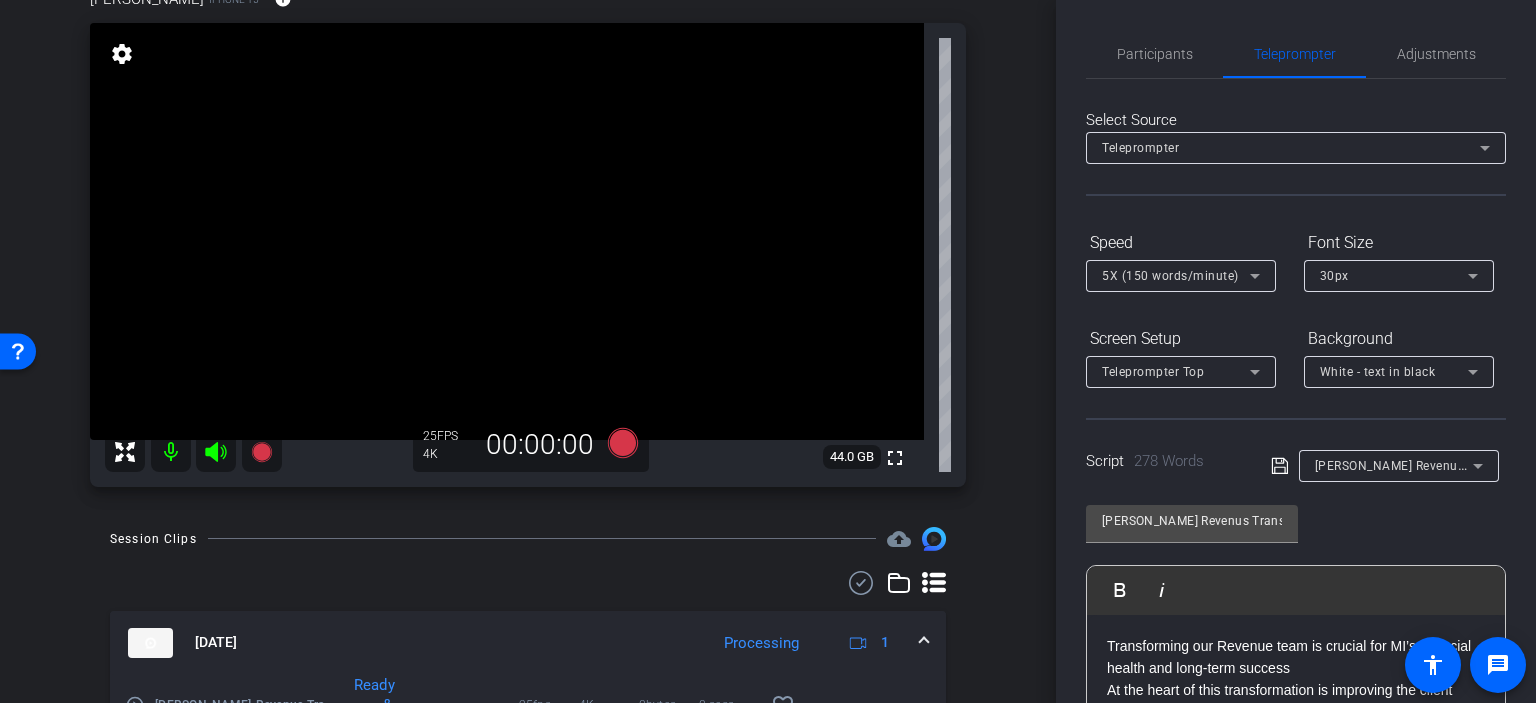 scroll, scrollTop: 187, scrollLeft: 0, axis: vertical 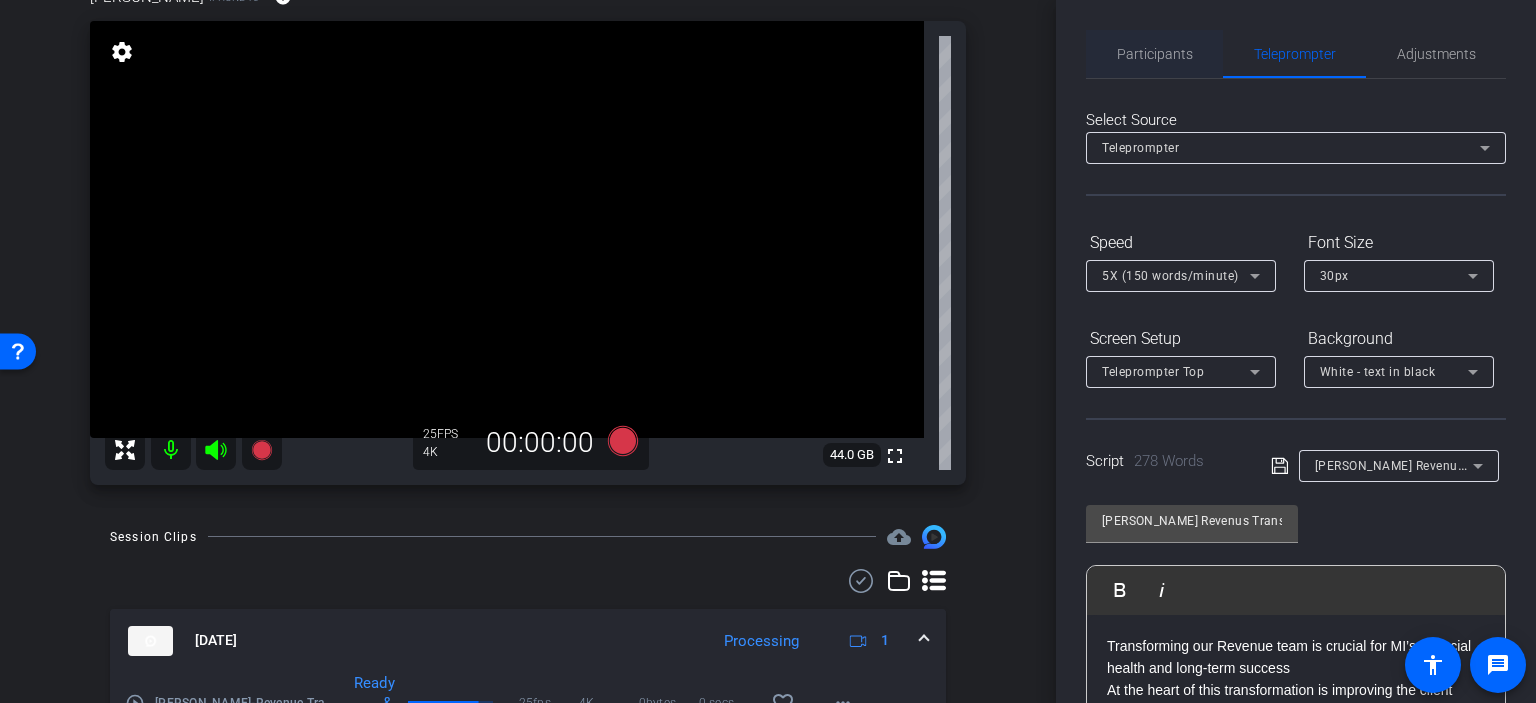 click on "Participants" at bounding box center (1155, 54) 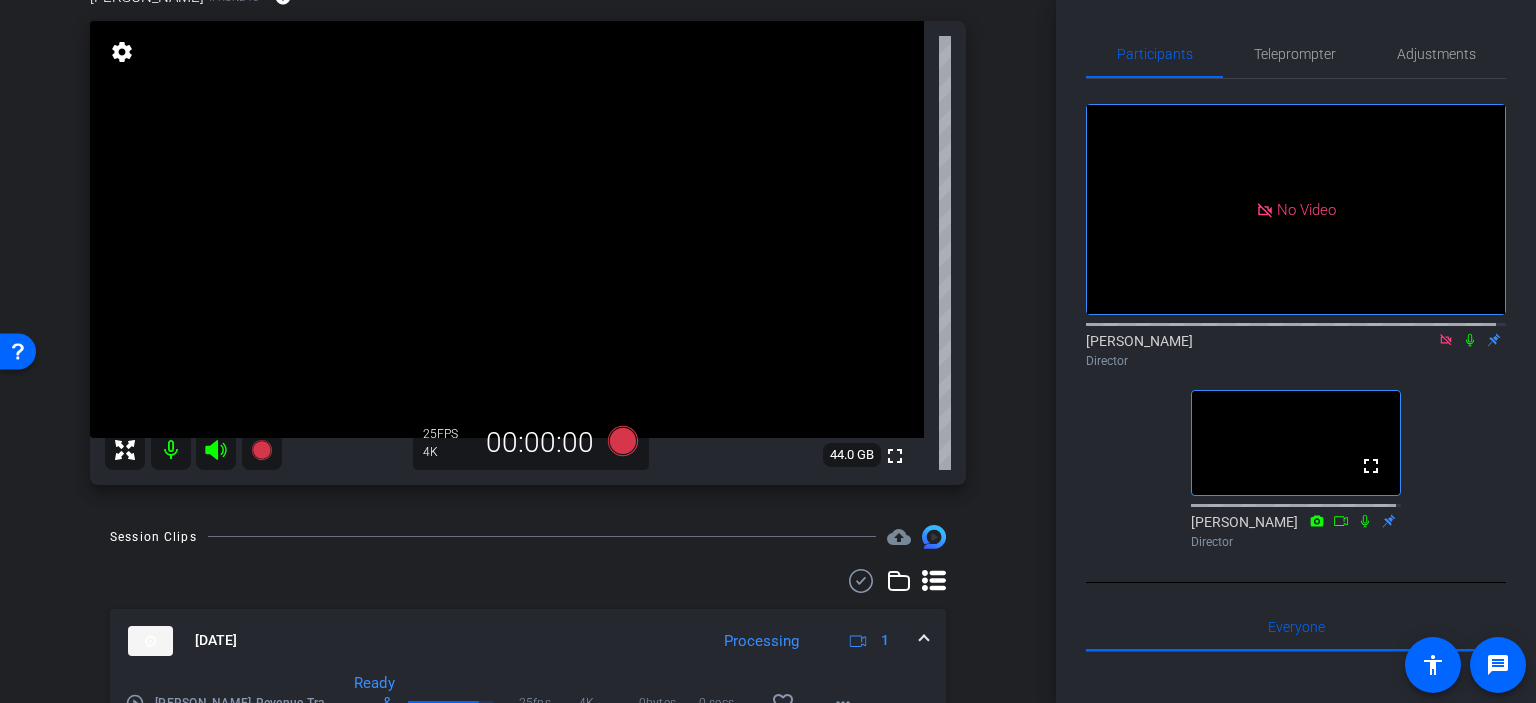 click 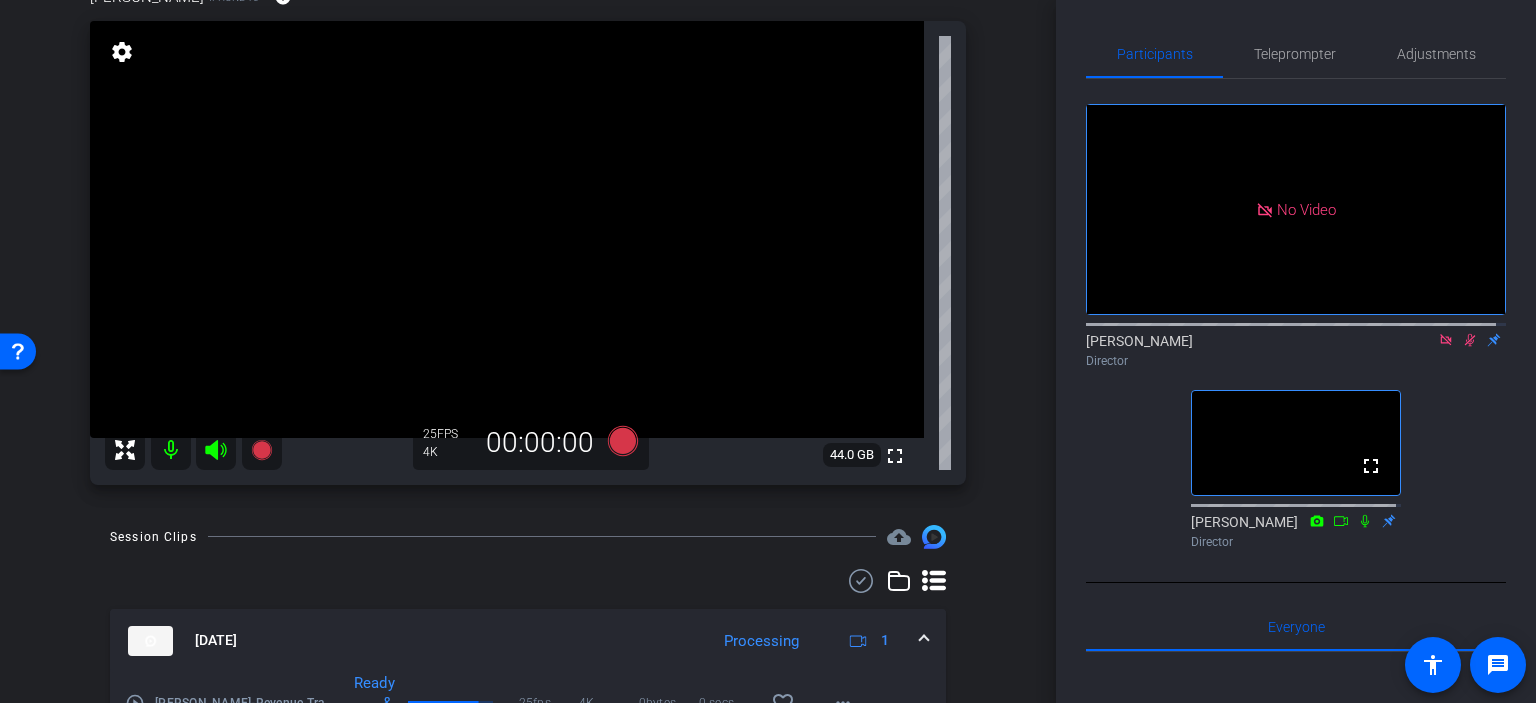 click 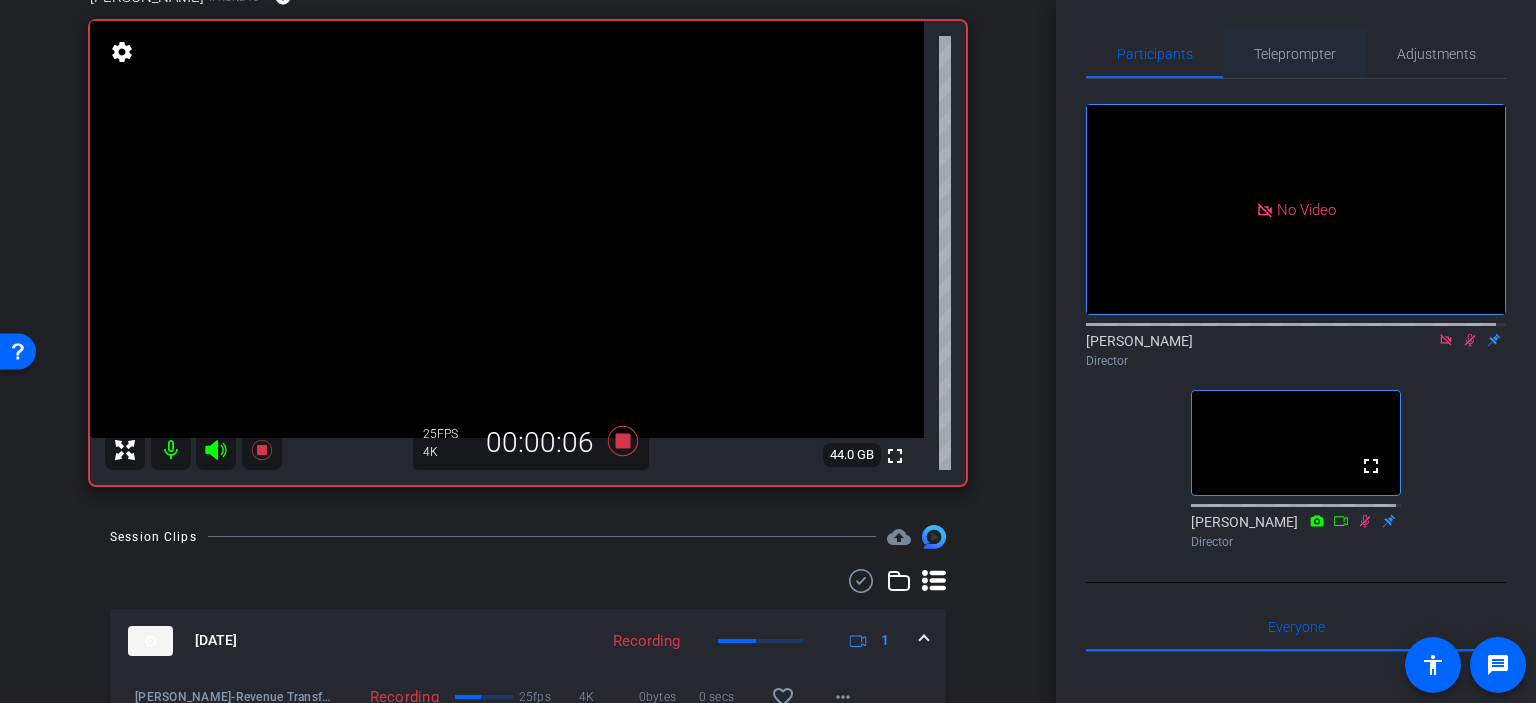 click on "Teleprompter" at bounding box center [1295, 54] 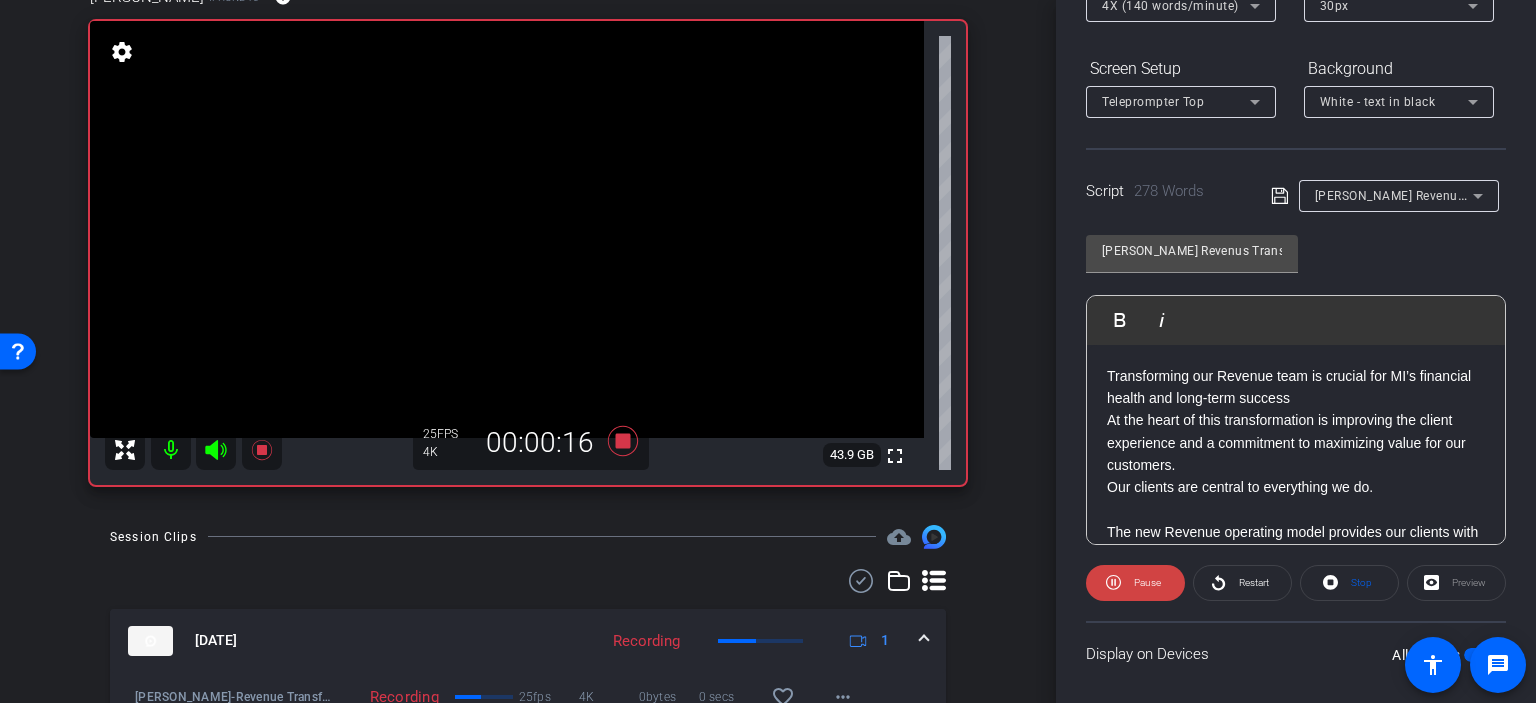 scroll, scrollTop: 277, scrollLeft: 0, axis: vertical 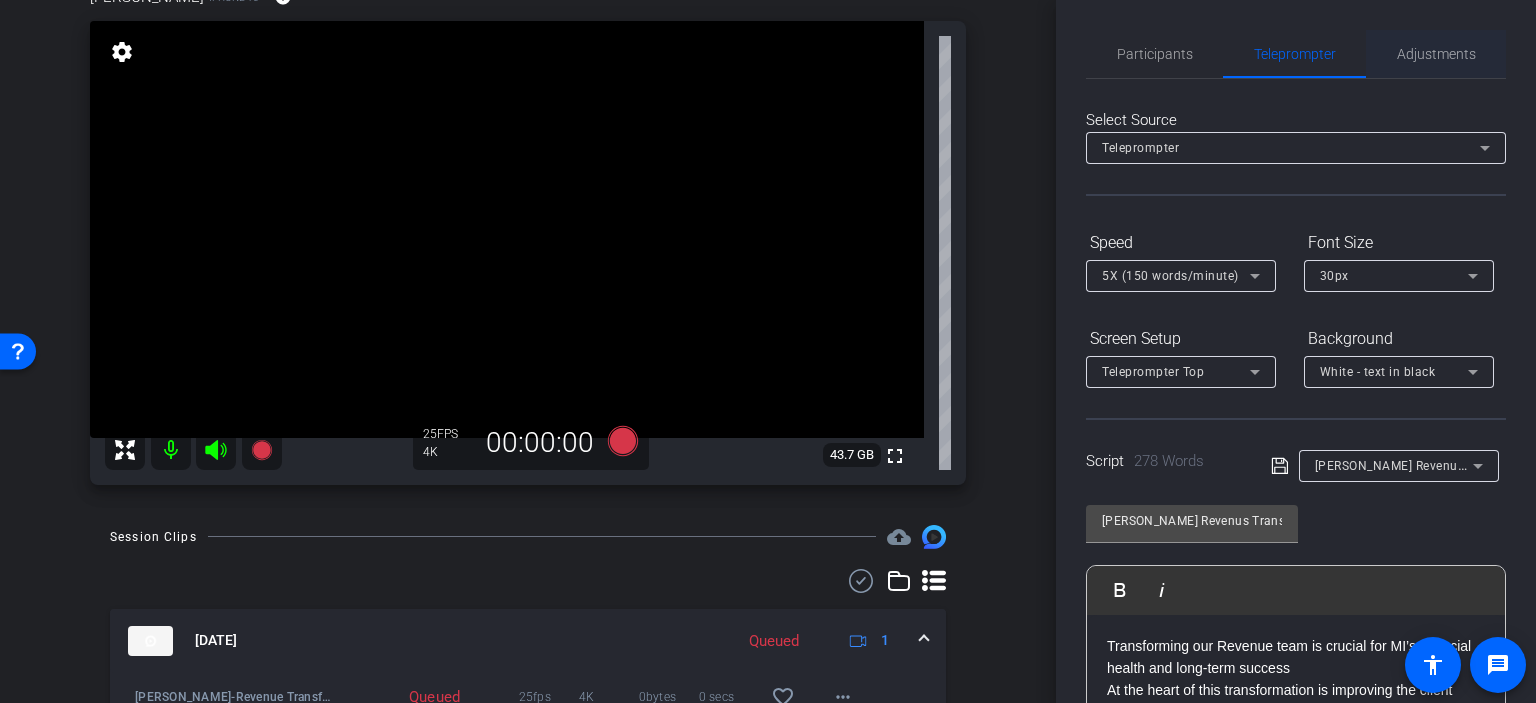 click on "Adjustments" at bounding box center [1436, 54] 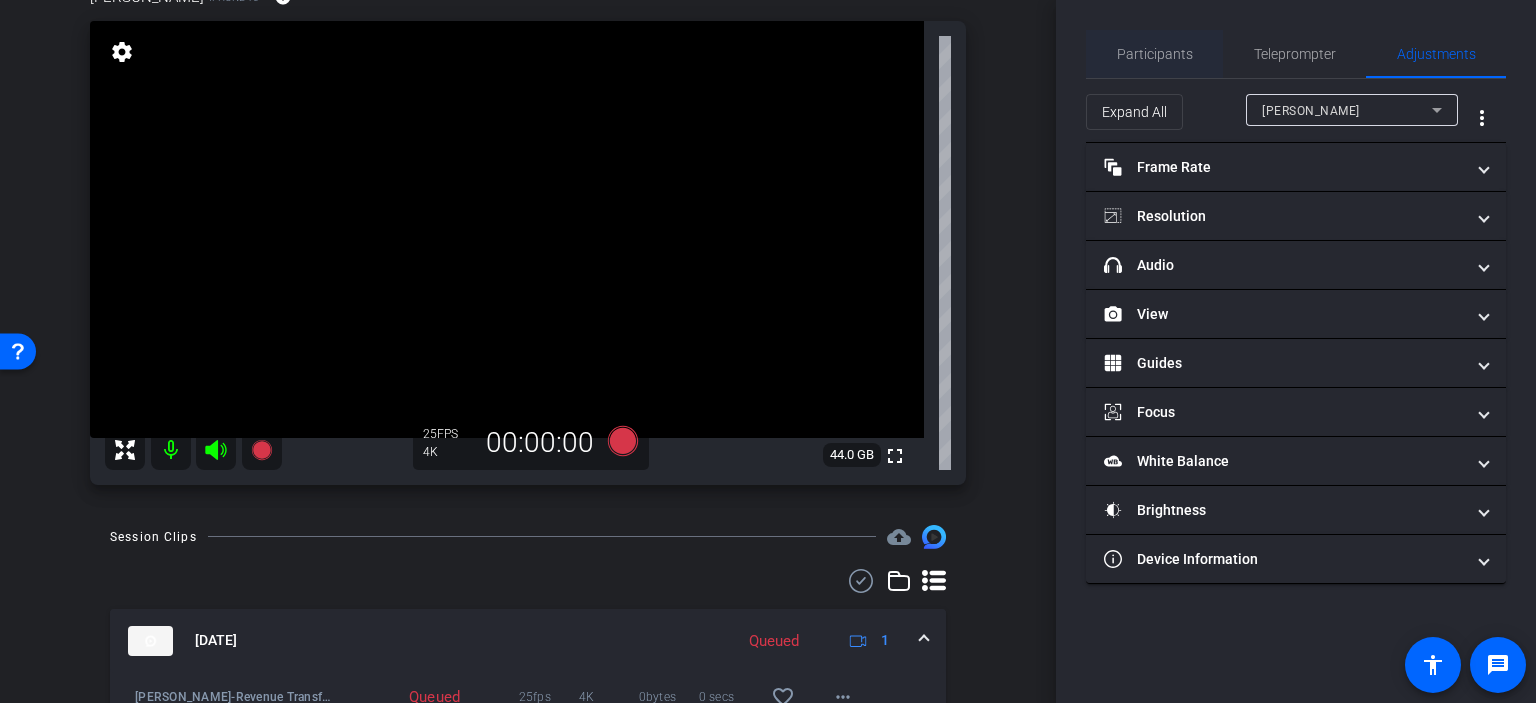 click on "Participants" at bounding box center (1155, 54) 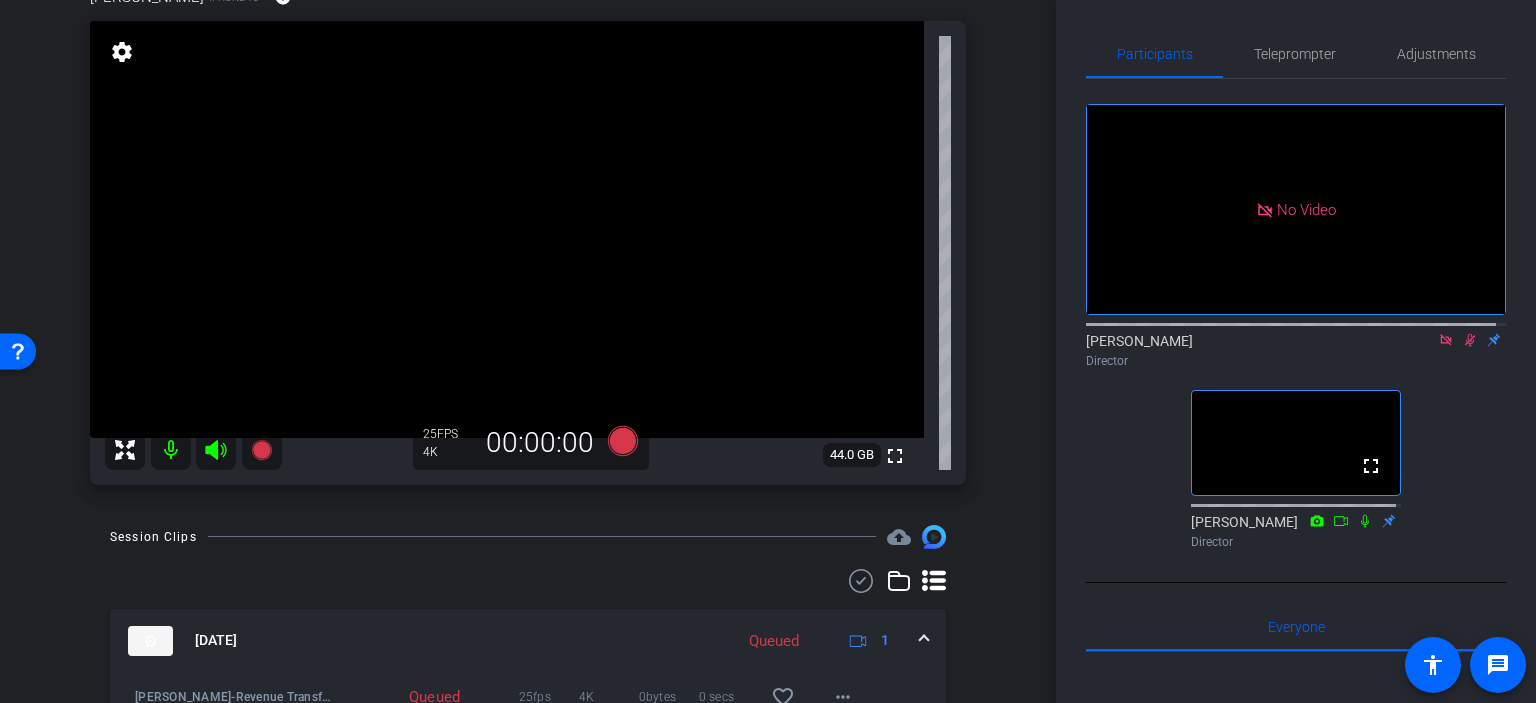 click 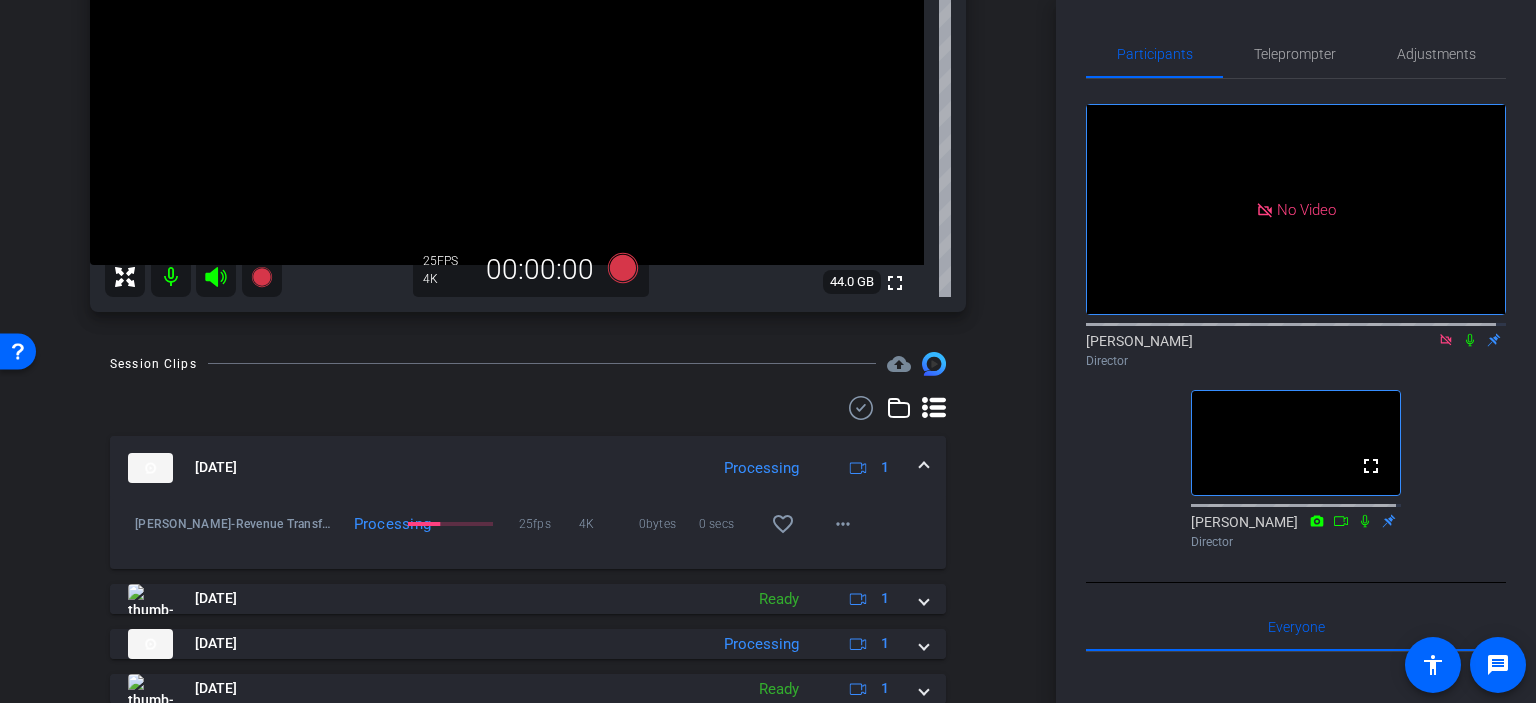 scroll, scrollTop: 365, scrollLeft: 0, axis: vertical 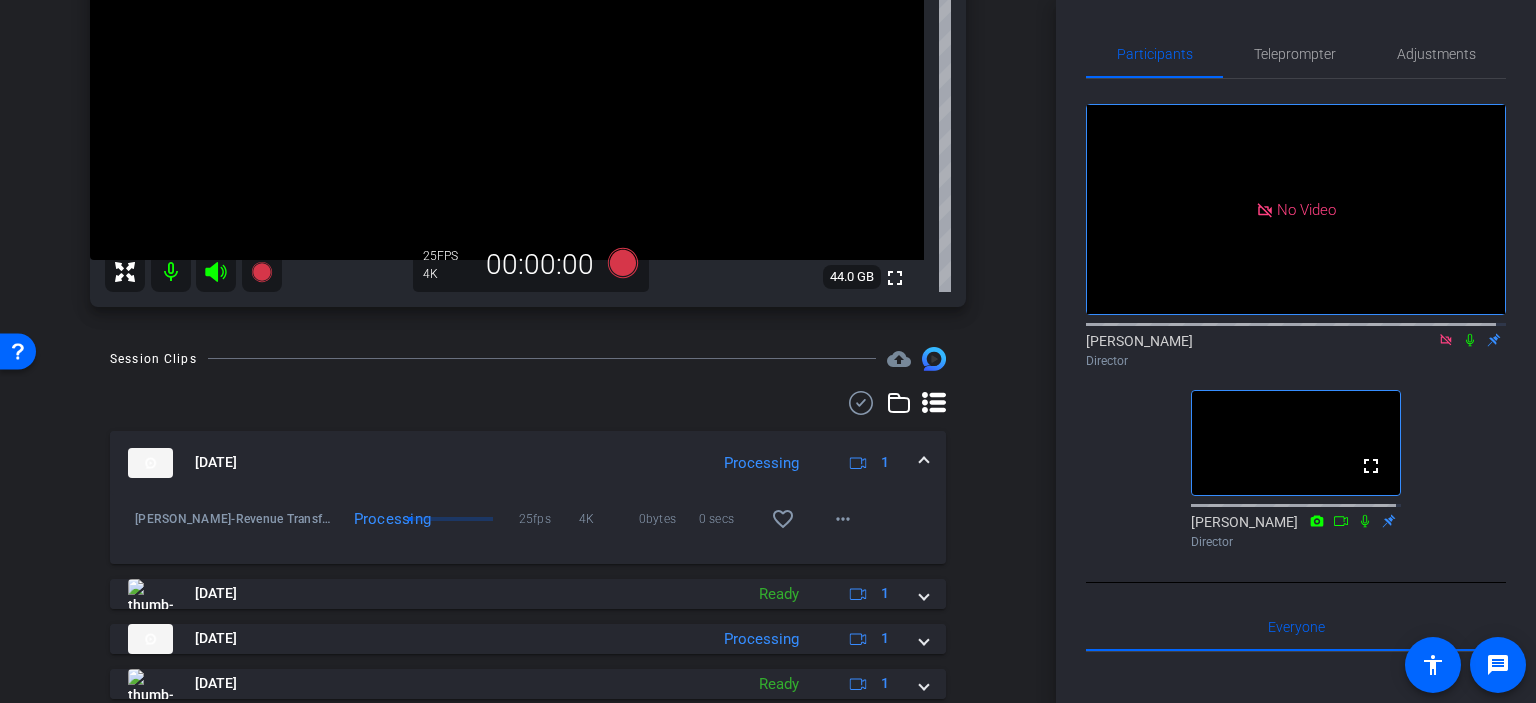 drag, startPoint x: 1056, startPoint y: 486, endPoint x: 1063, endPoint y: 415, distance: 71.34424 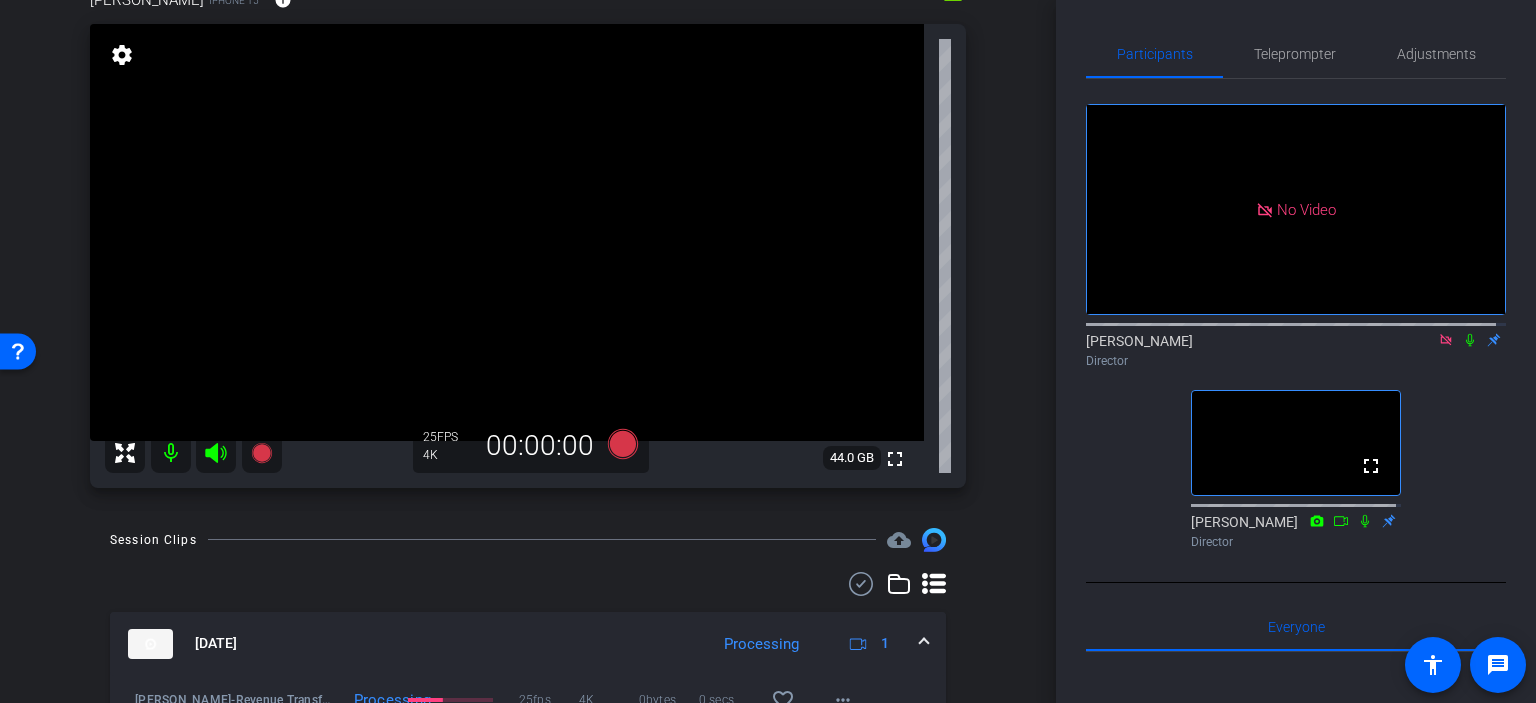 scroll, scrollTop: 164, scrollLeft: 0, axis: vertical 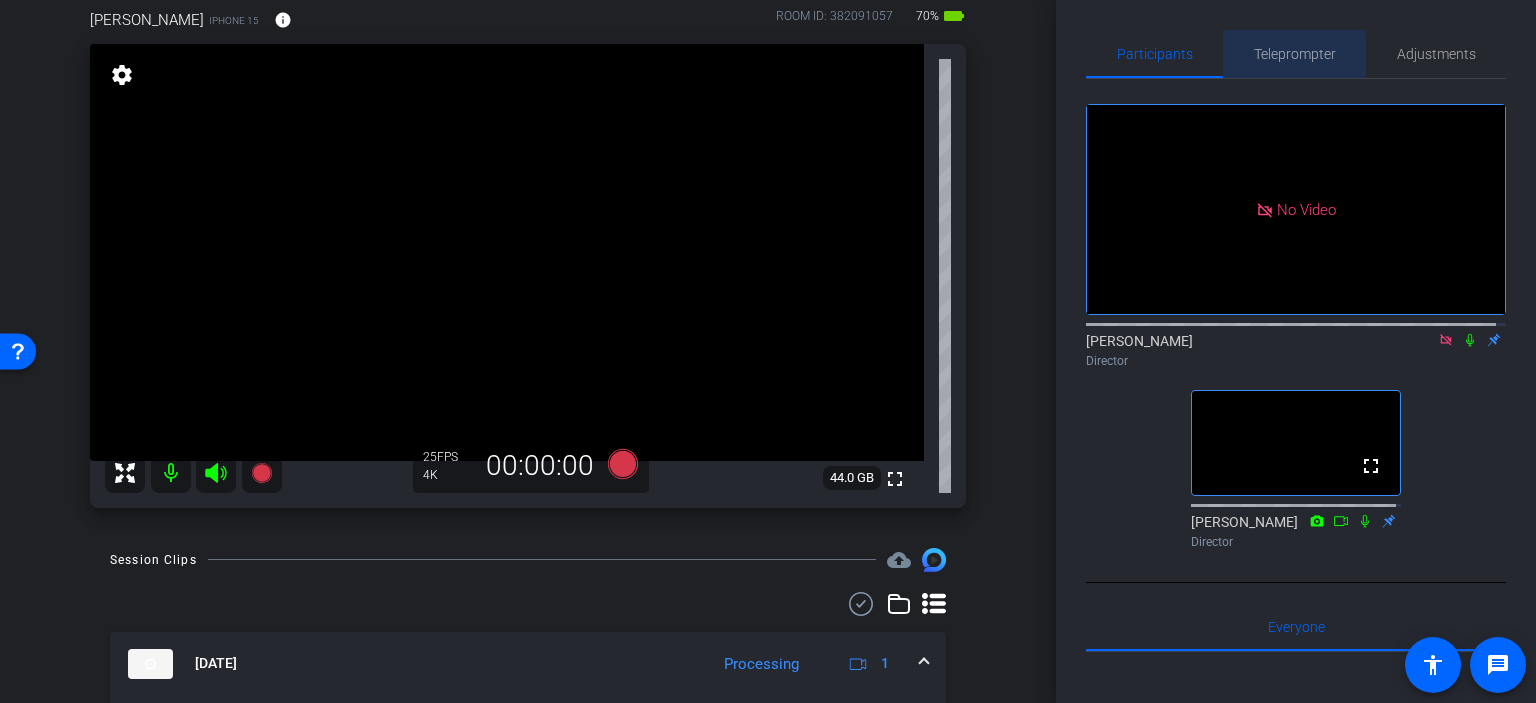click on "Teleprompter" at bounding box center (1295, 54) 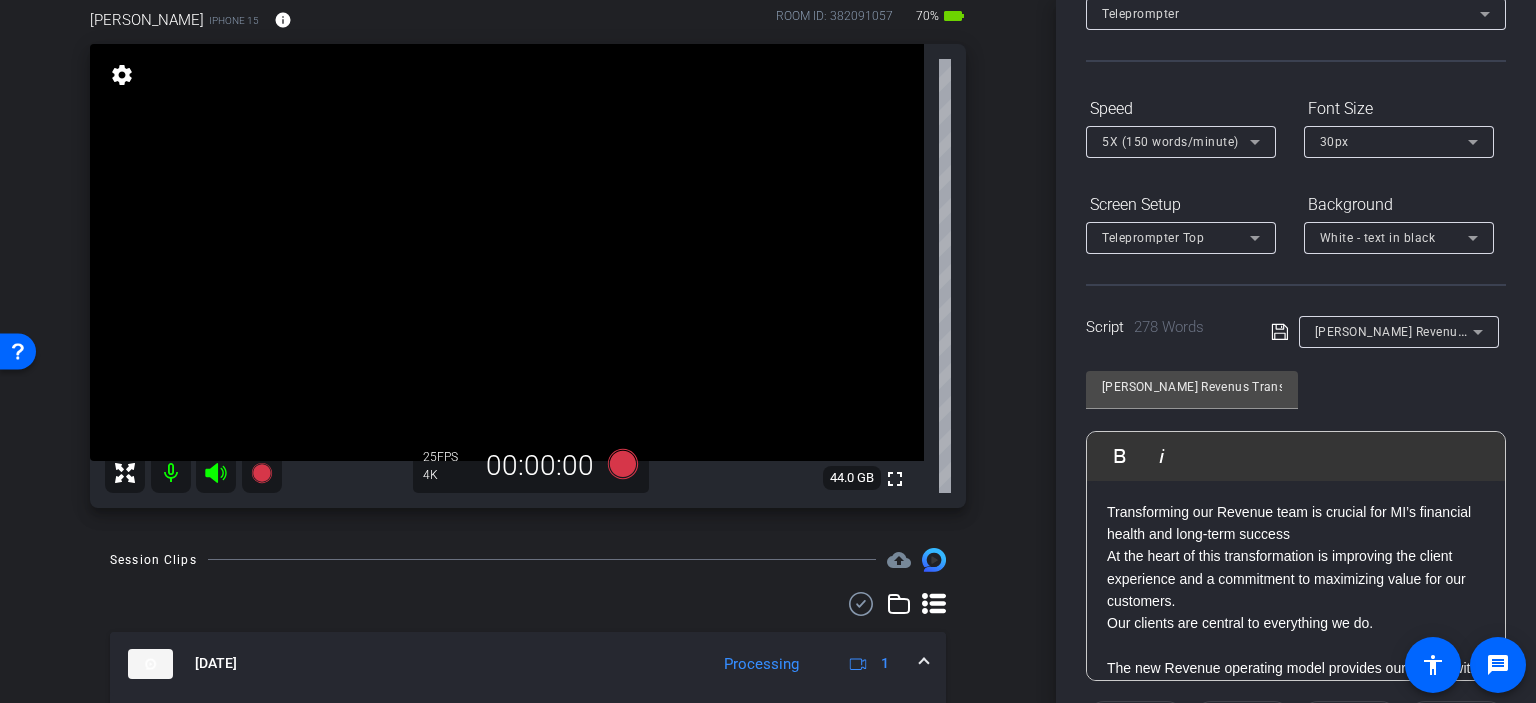 scroll, scrollTop: 138, scrollLeft: 0, axis: vertical 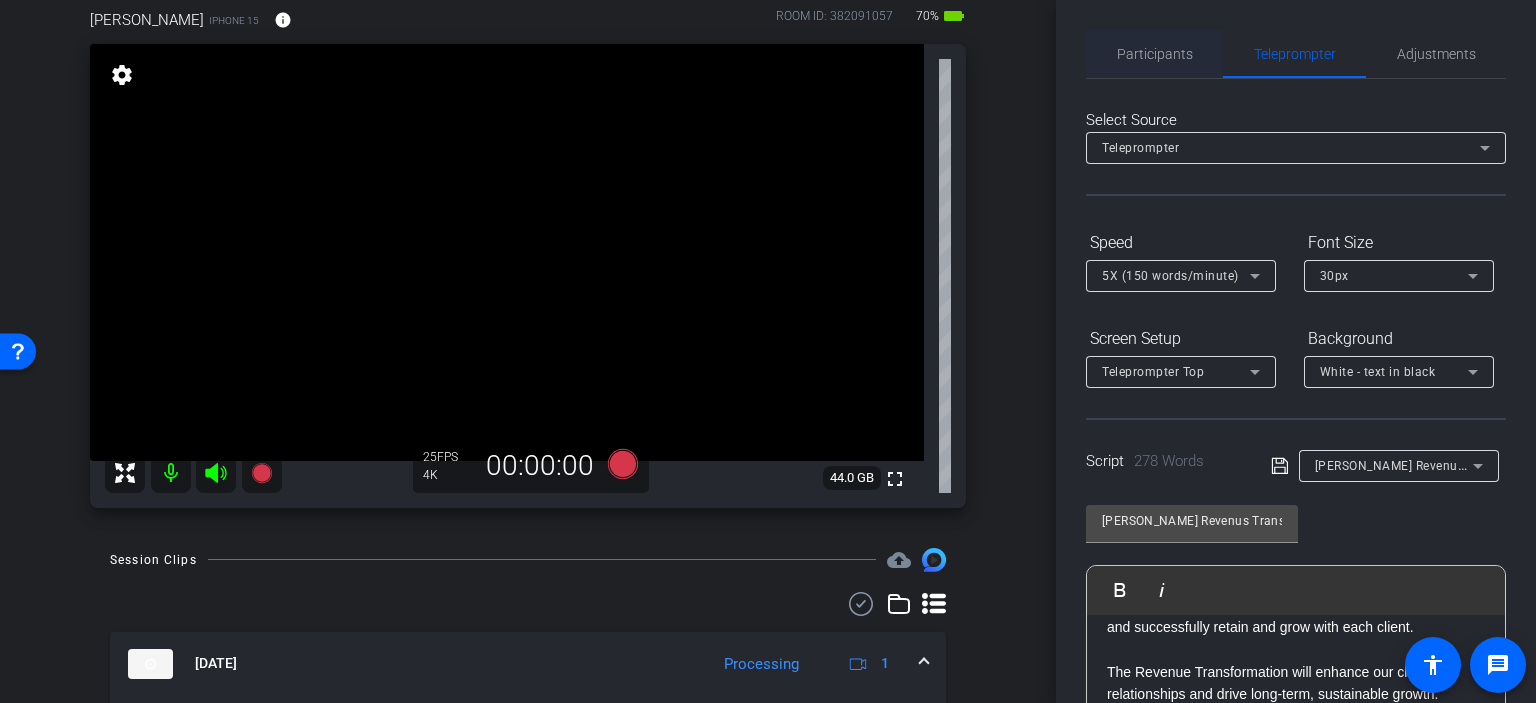 click on "Participants" at bounding box center [1155, 54] 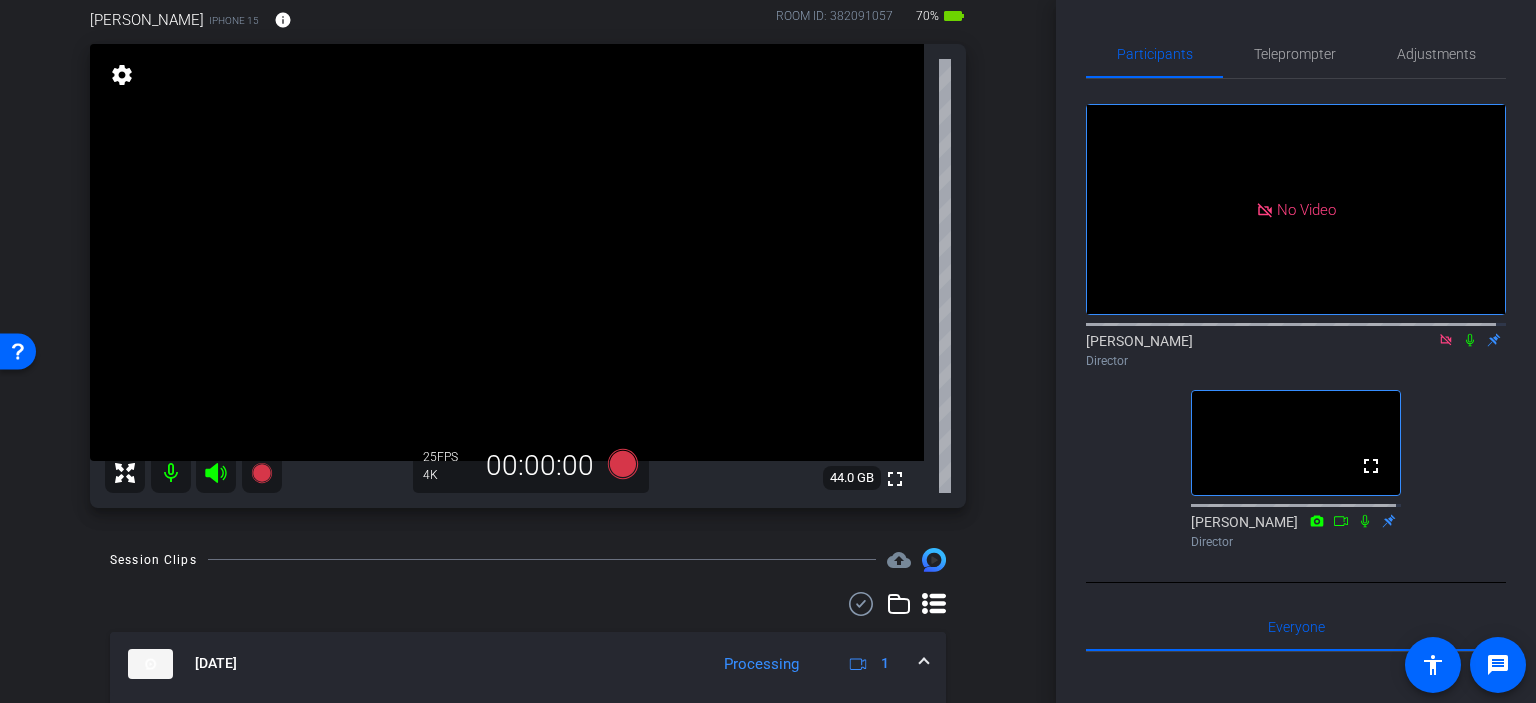 click 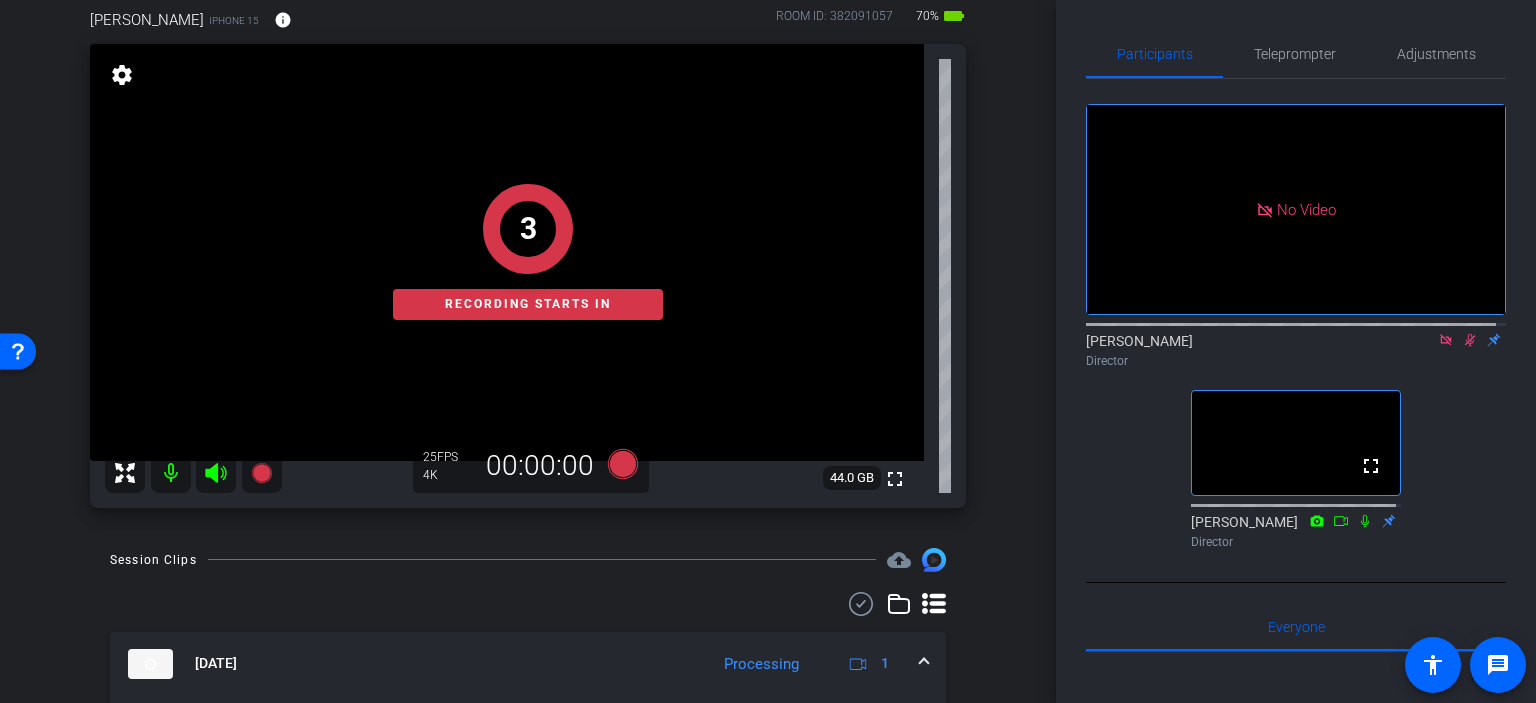 click 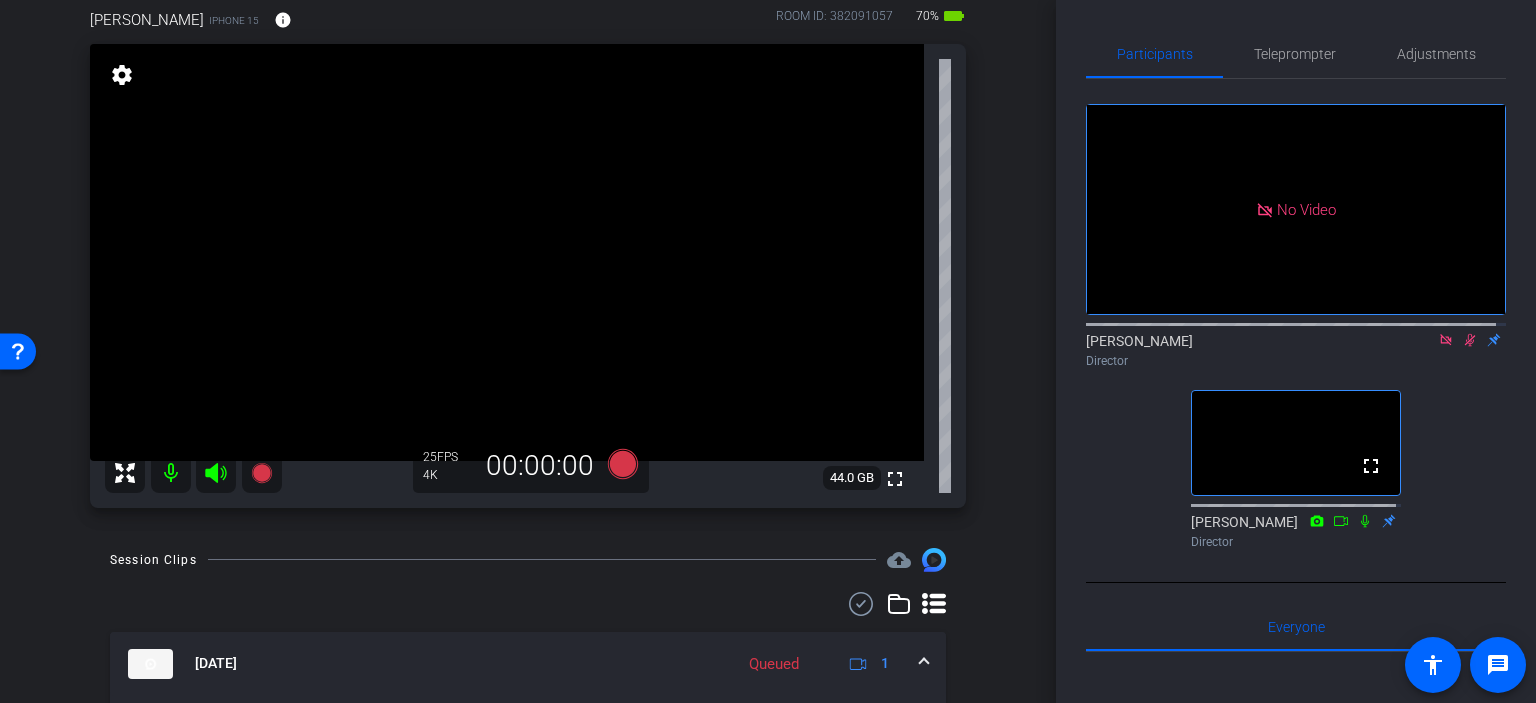 click 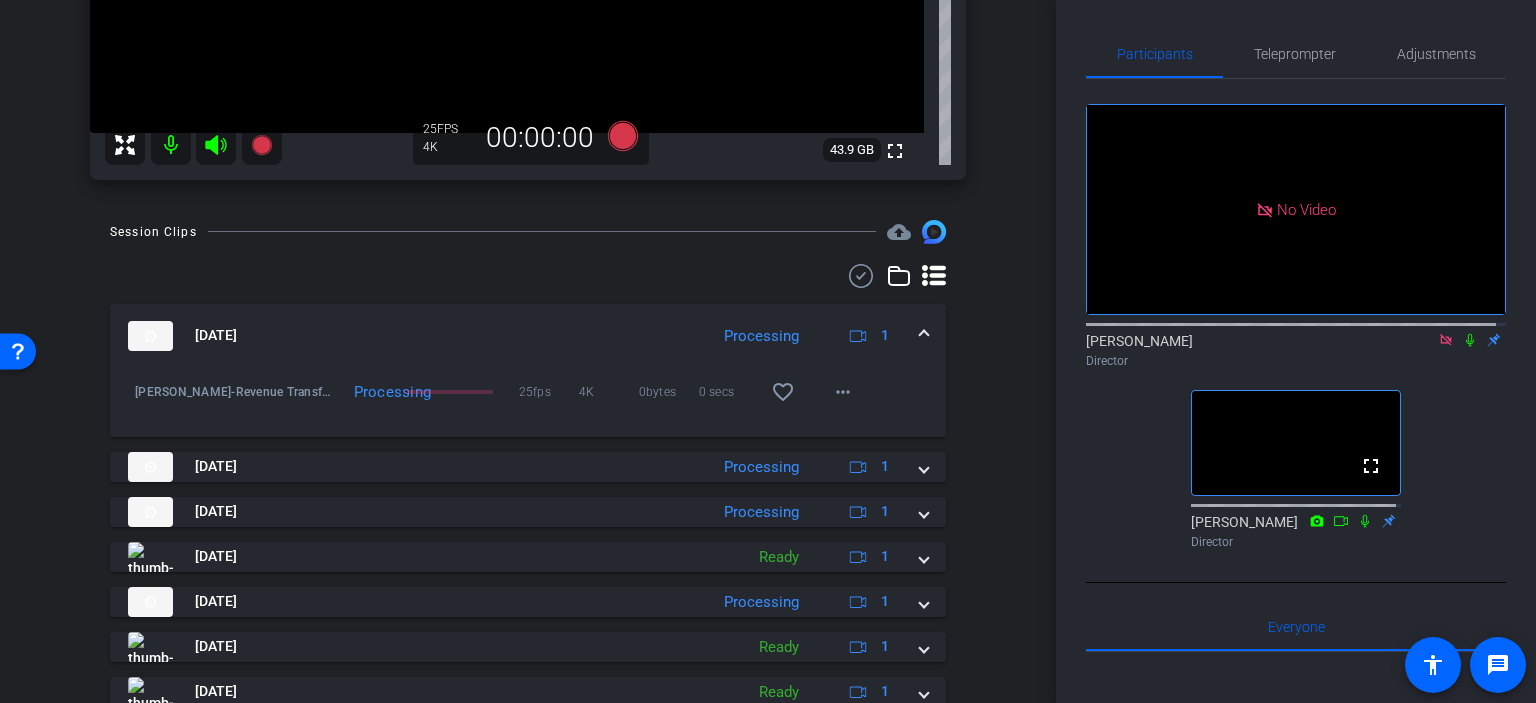 scroll, scrollTop: 495, scrollLeft: 0, axis: vertical 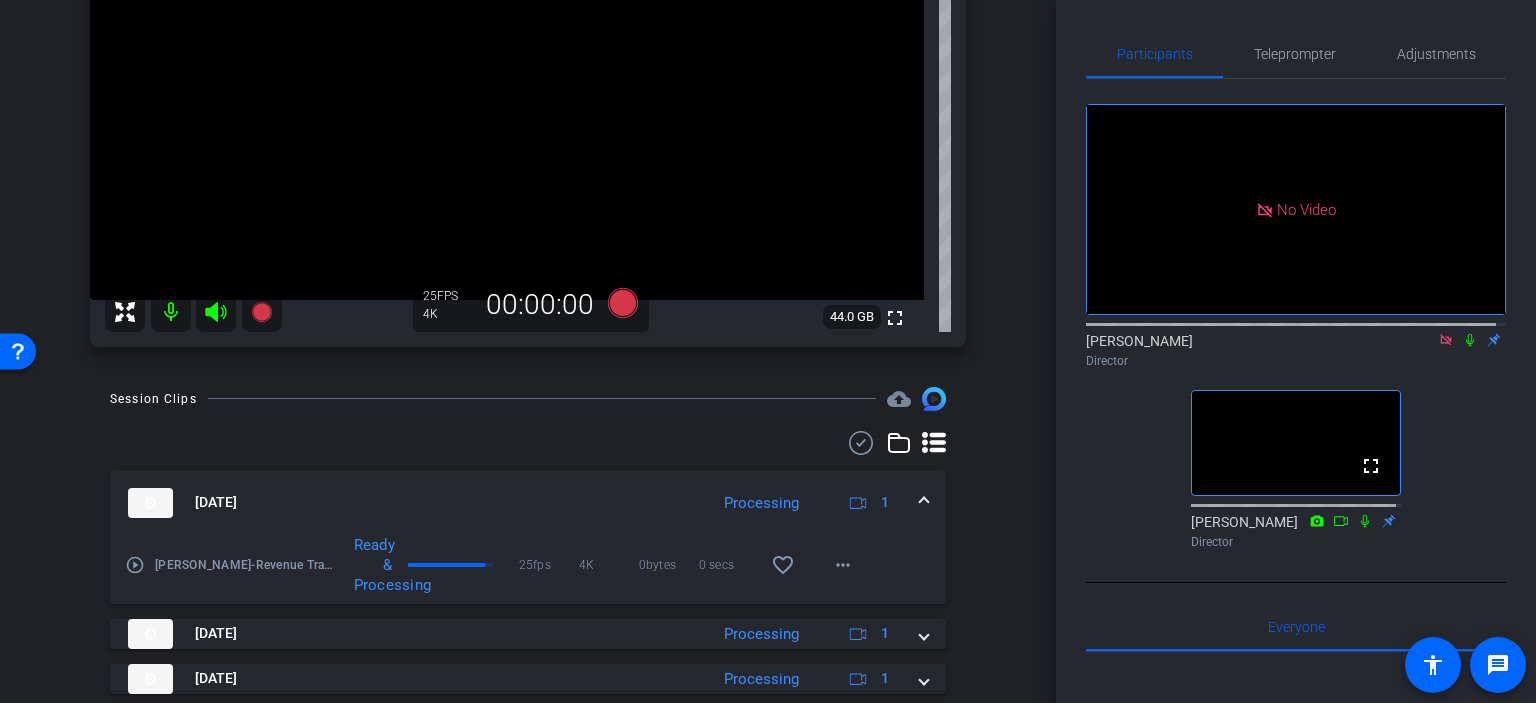 click on "play_circle_outline" at bounding box center [135, 565] 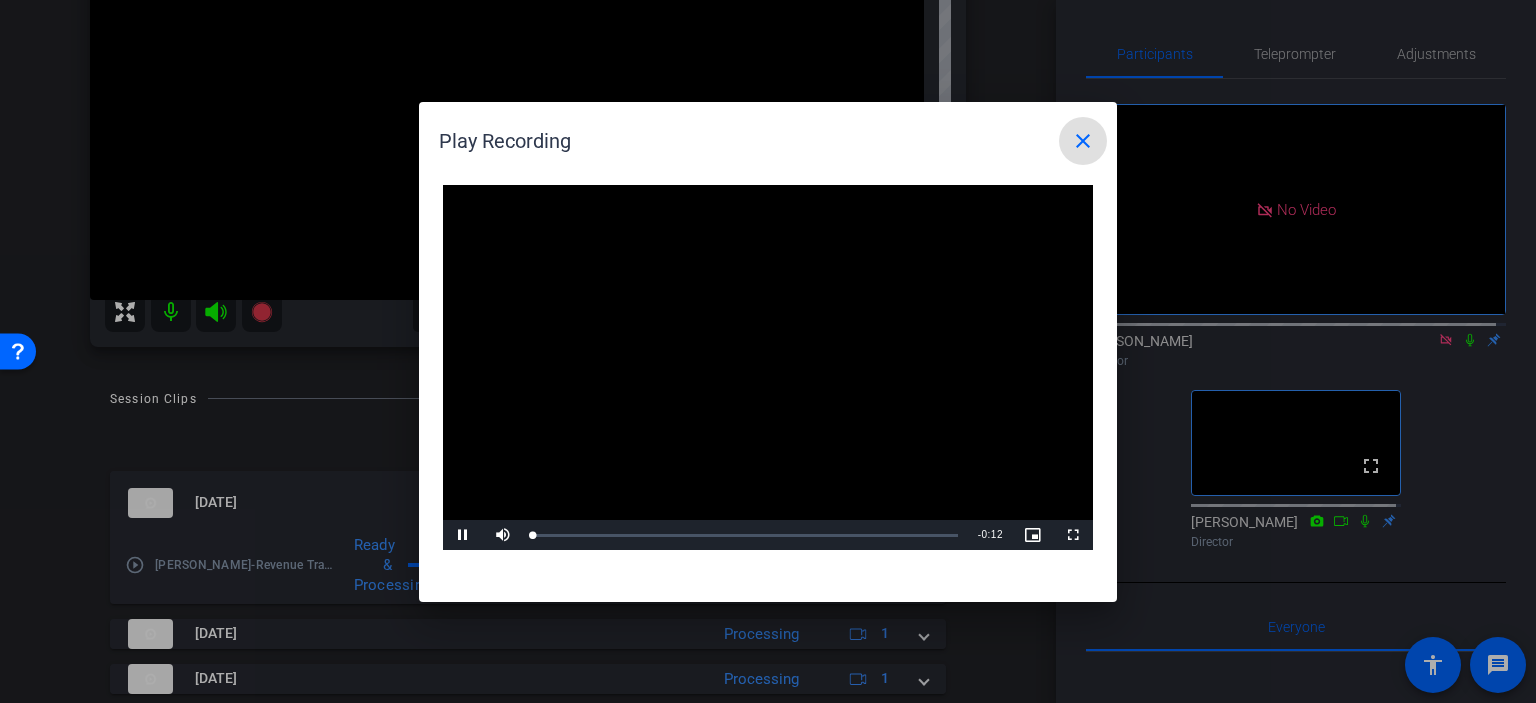 click at bounding box center [768, 368] 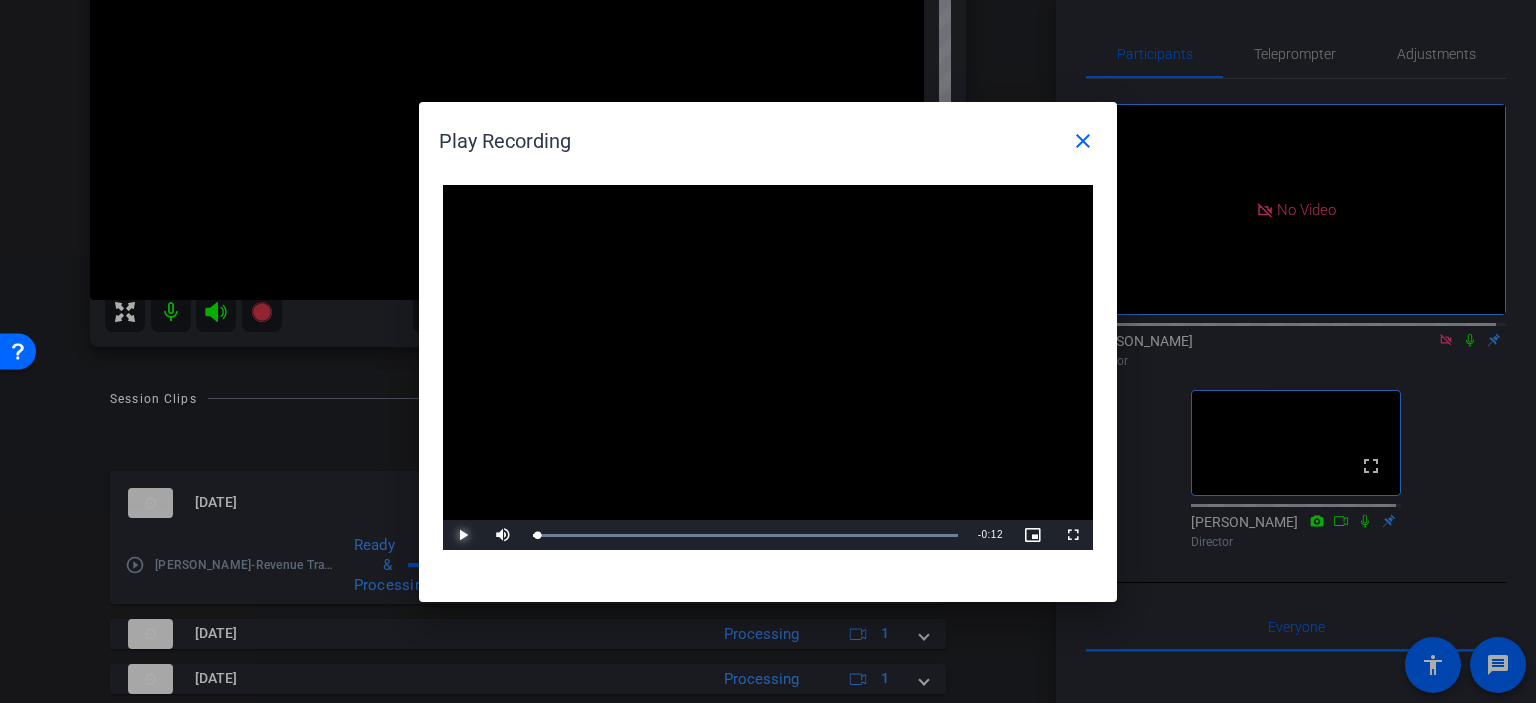 click at bounding box center (463, 535) 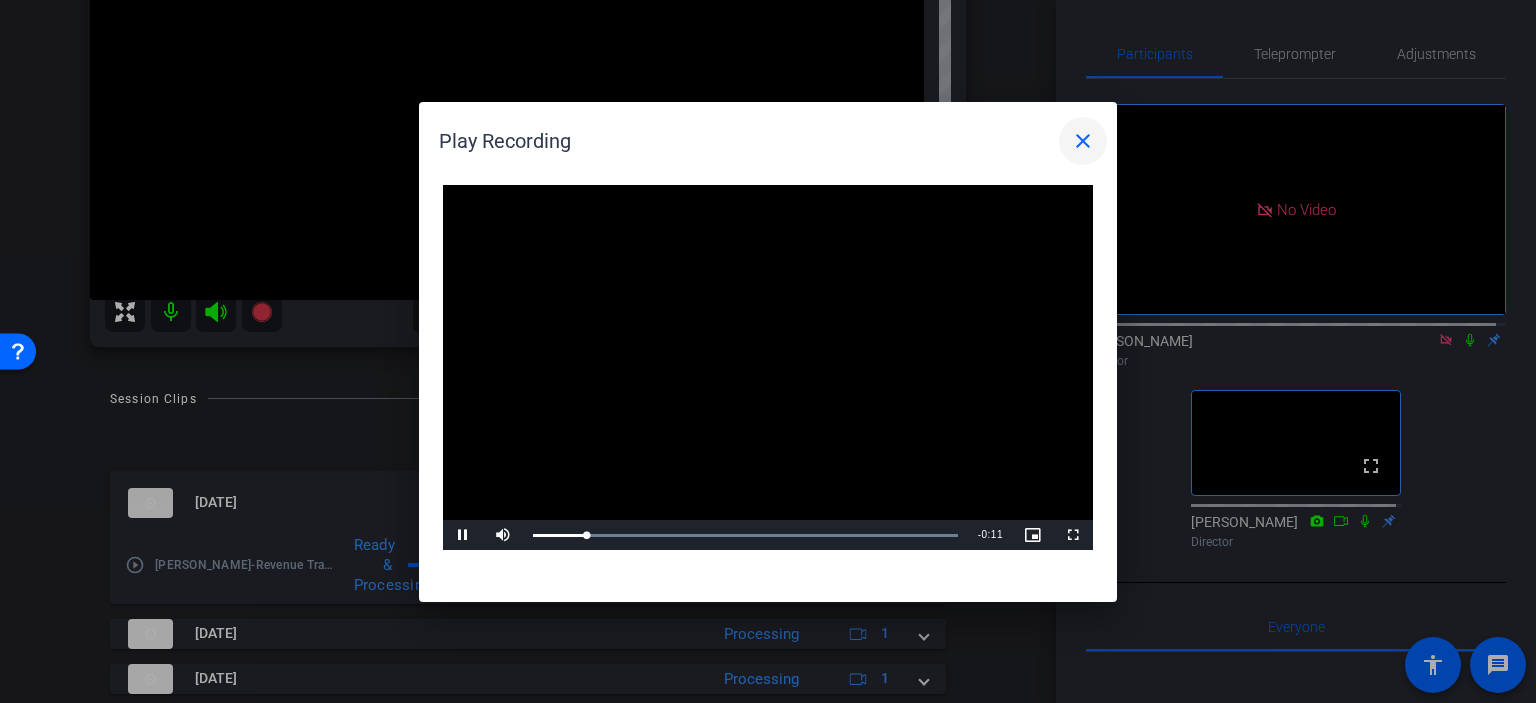 click on "close" at bounding box center [1083, 141] 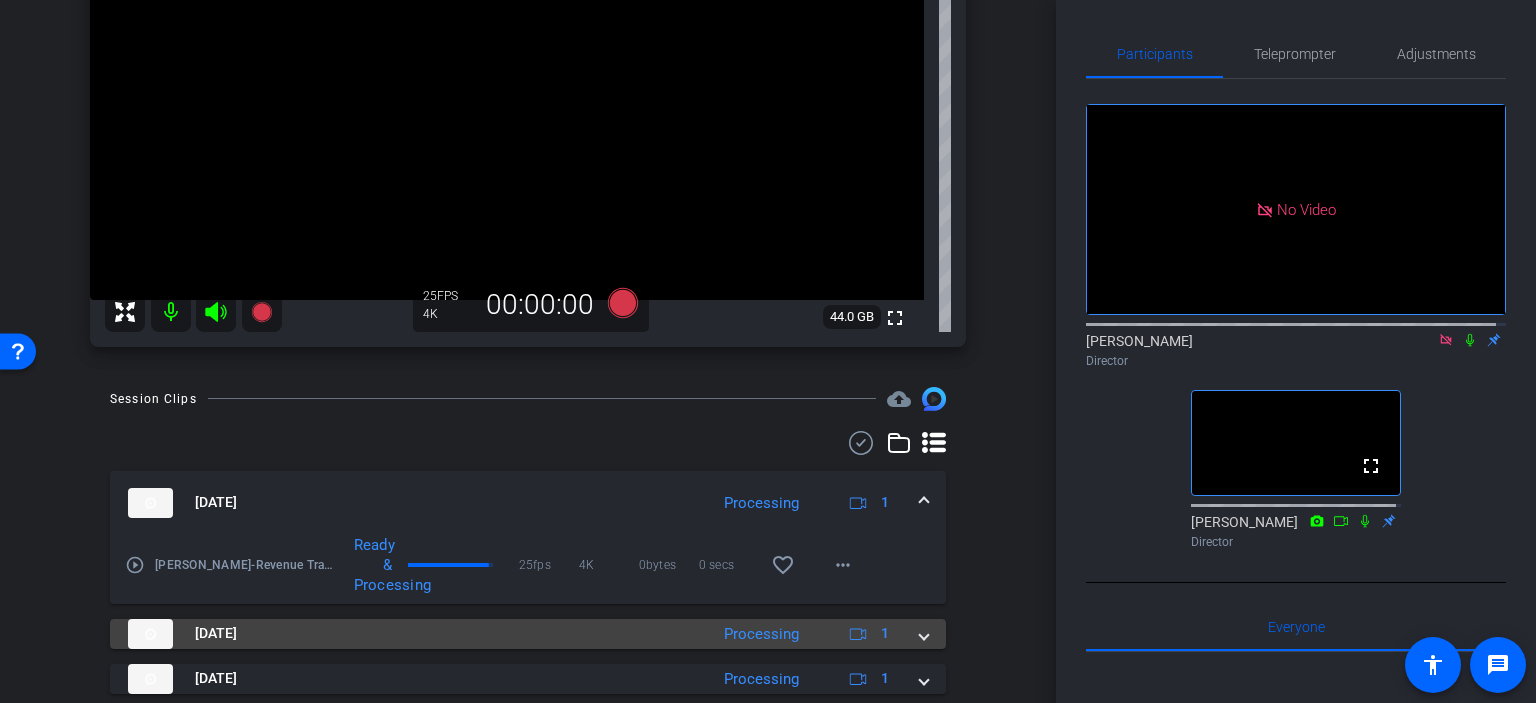 click at bounding box center (924, 633) 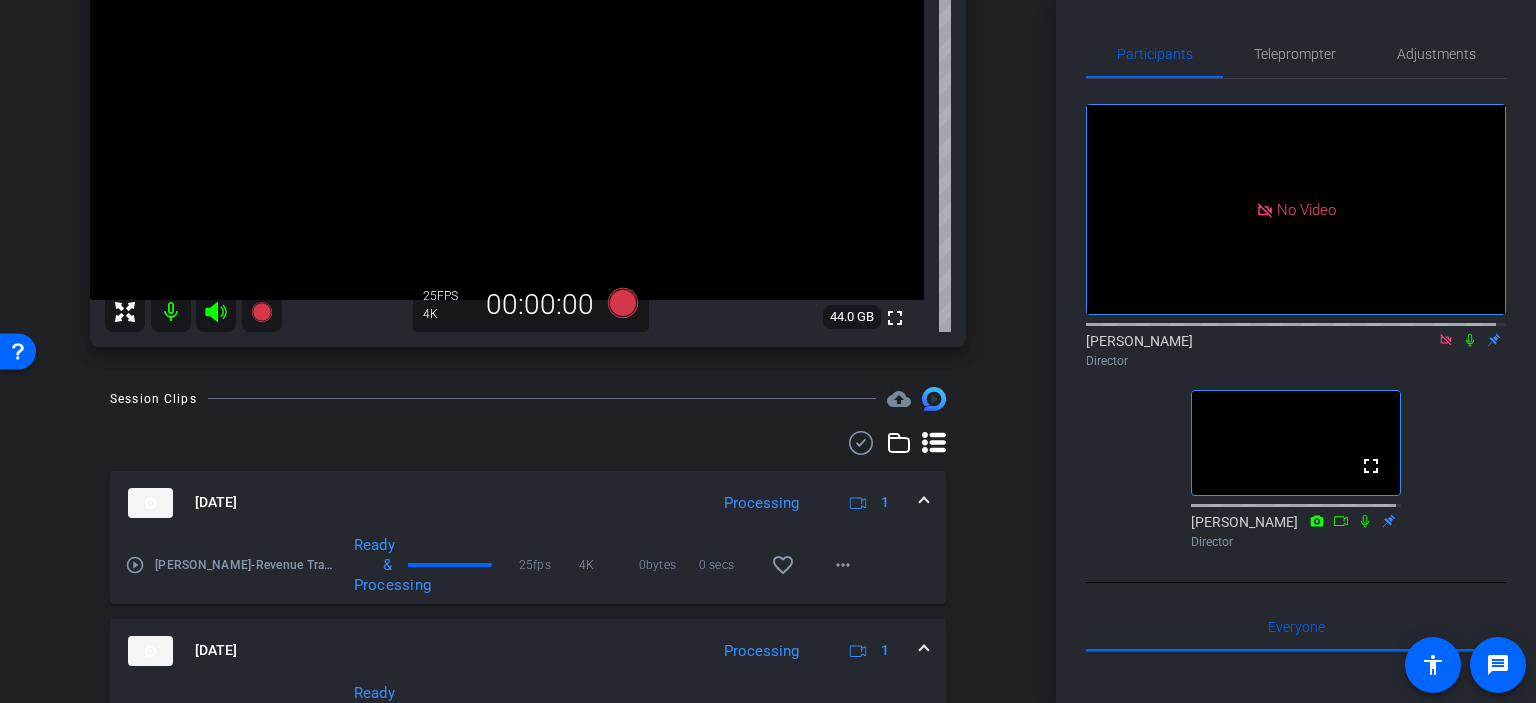 scroll, scrollTop: 804, scrollLeft: 0, axis: vertical 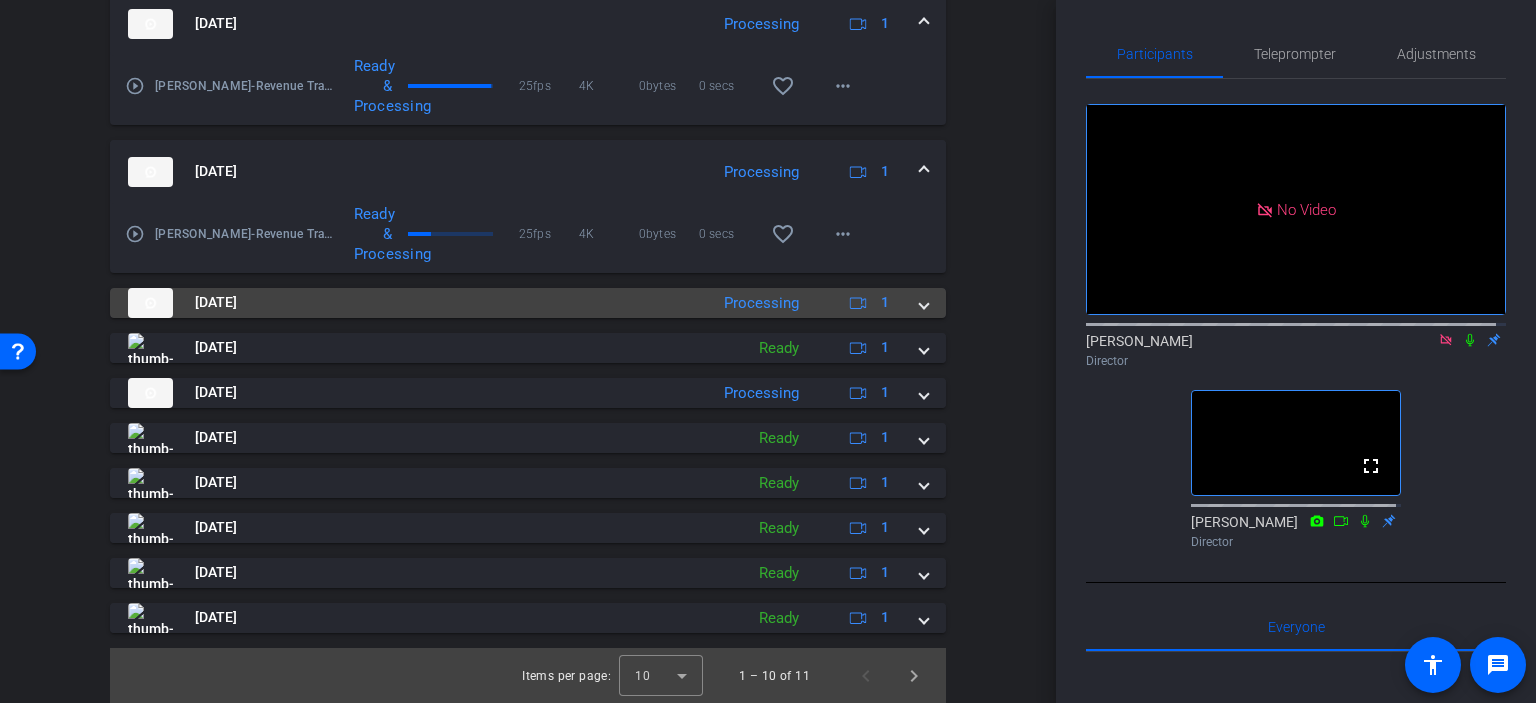click at bounding box center [150, 303] 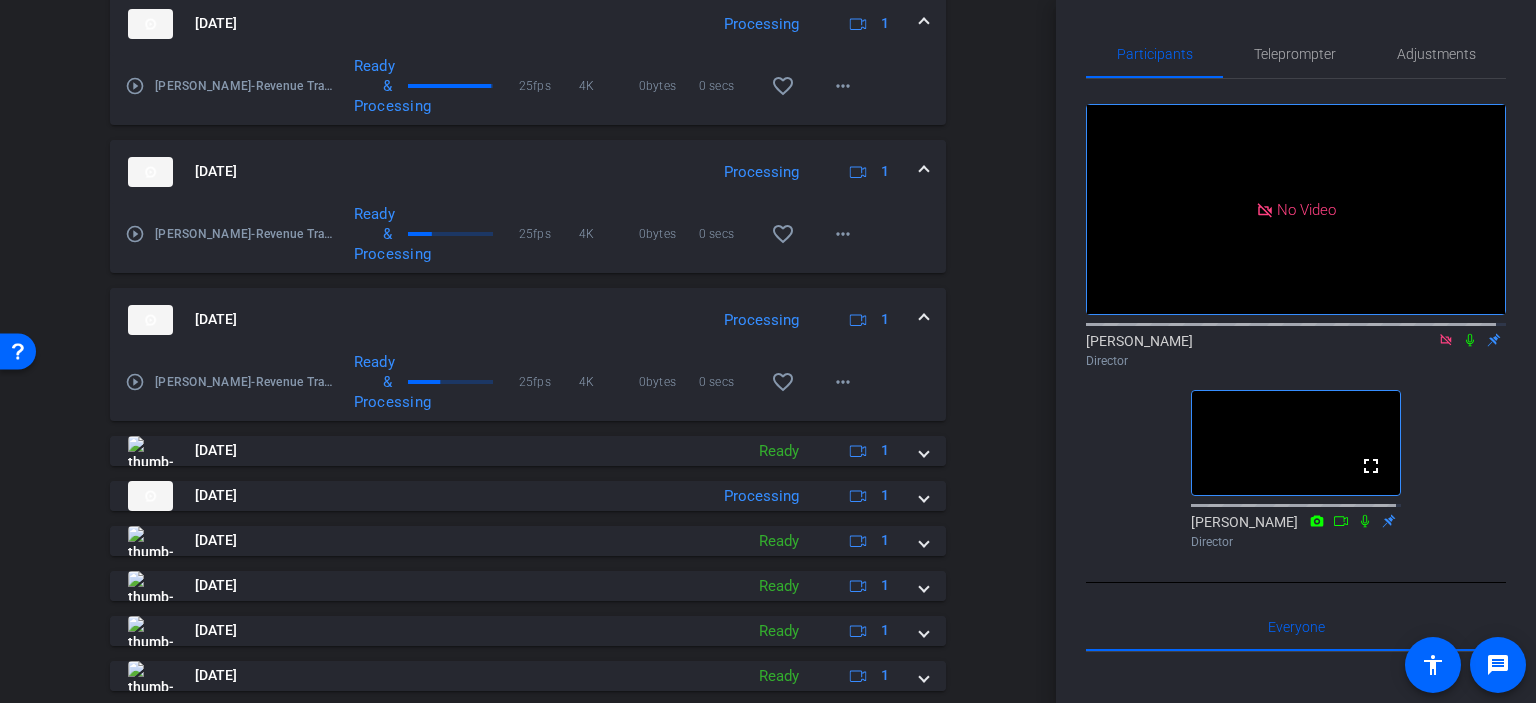 click on "play_circle_outline" at bounding box center [135, 234] 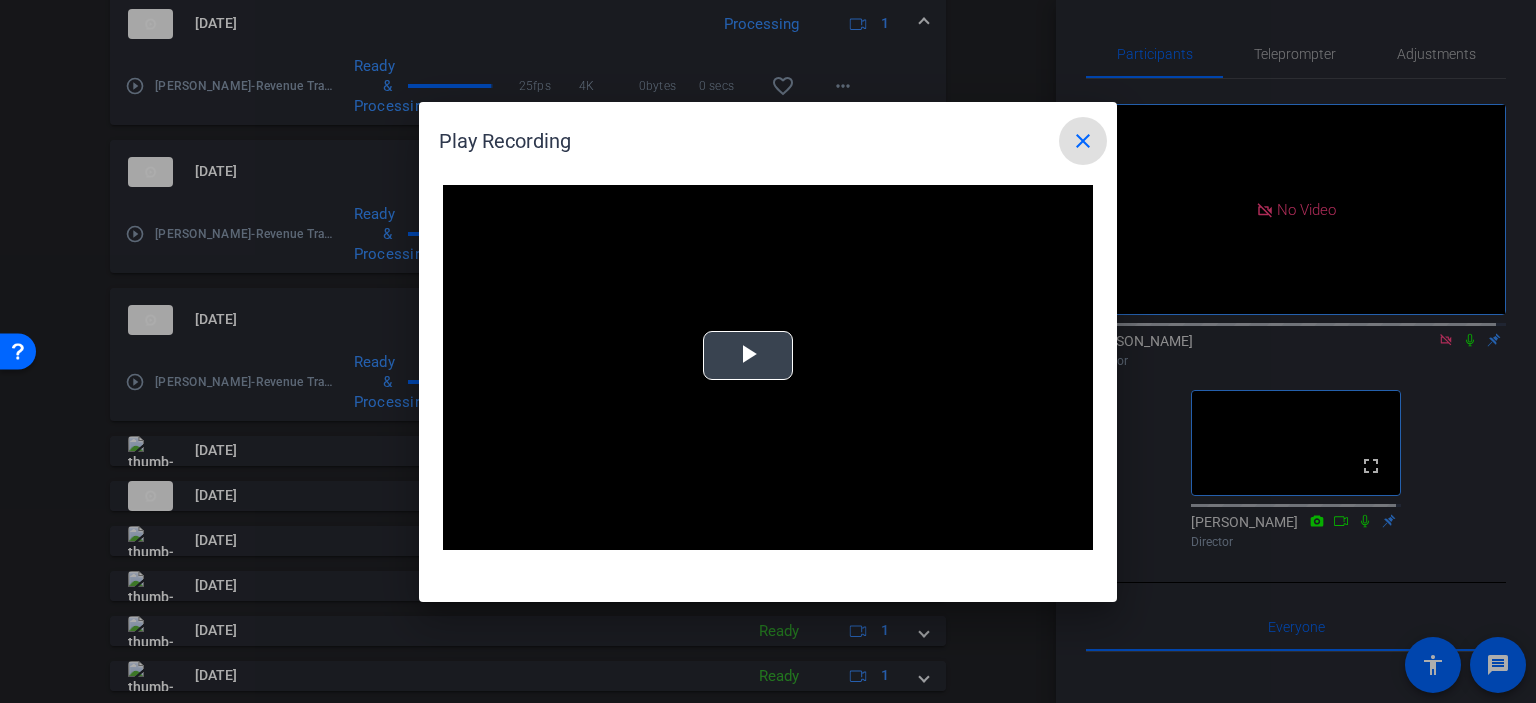 click at bounding box center [748, 355] 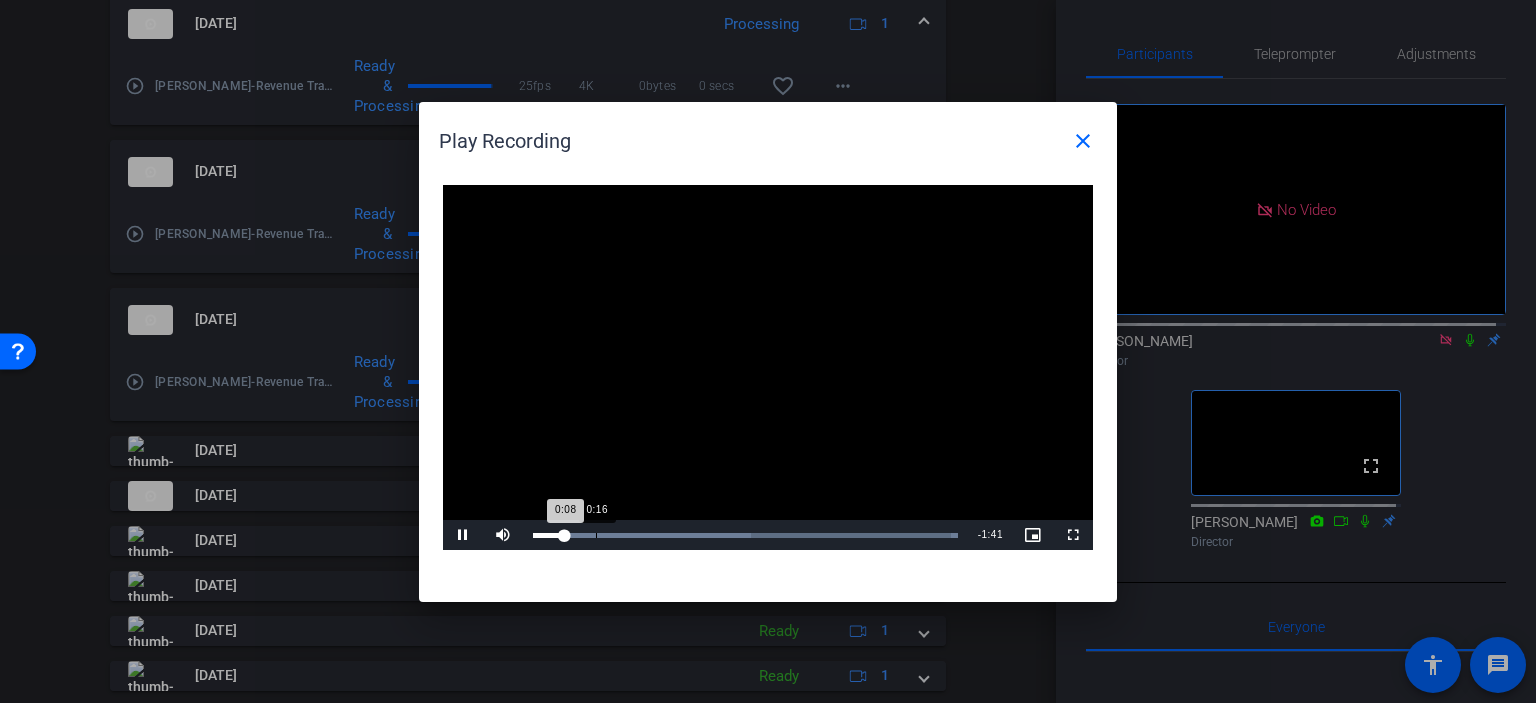click on "Loaded :  100.00% 0:16 0:08" at bounding box center (745, 535) 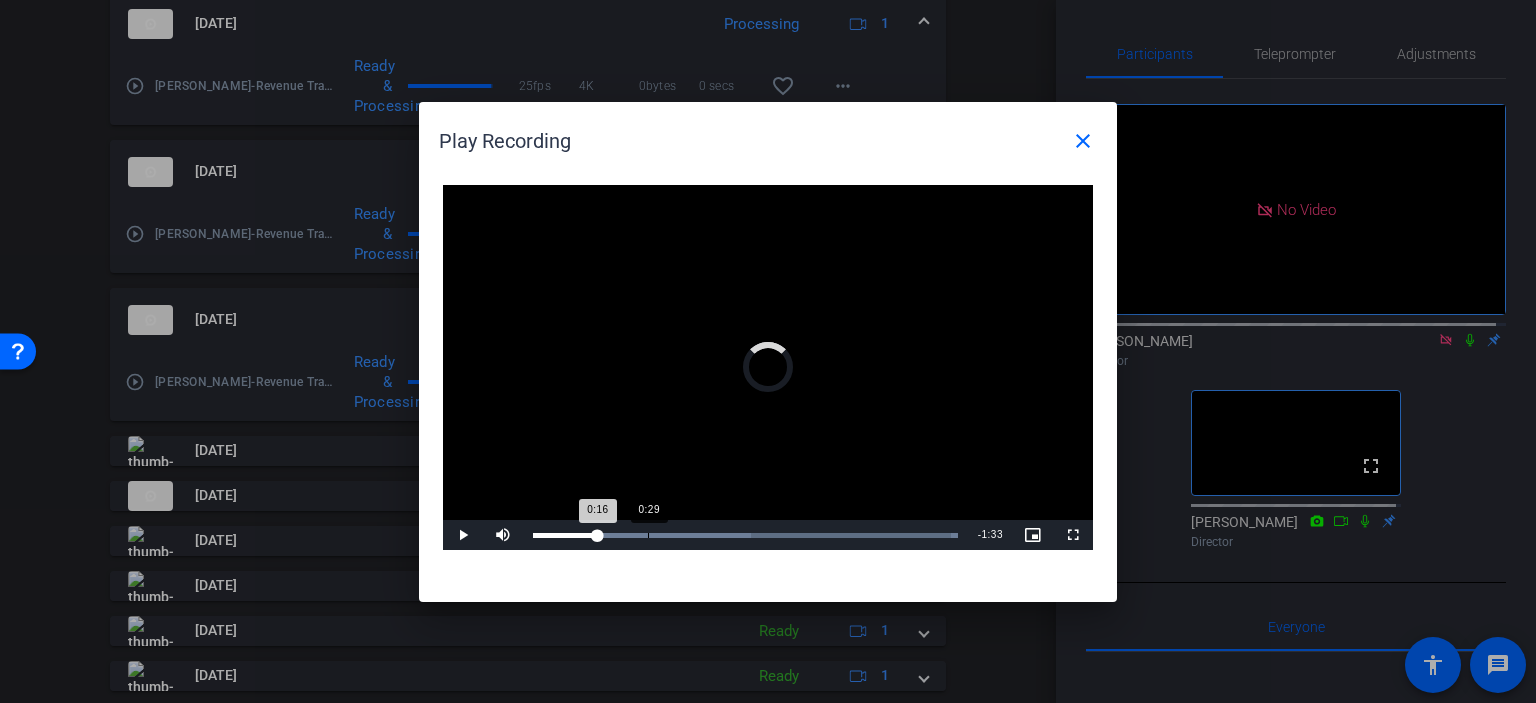 click on "Loaded :  100.00% 0:29 0:16" at bounding box center [745, 535] 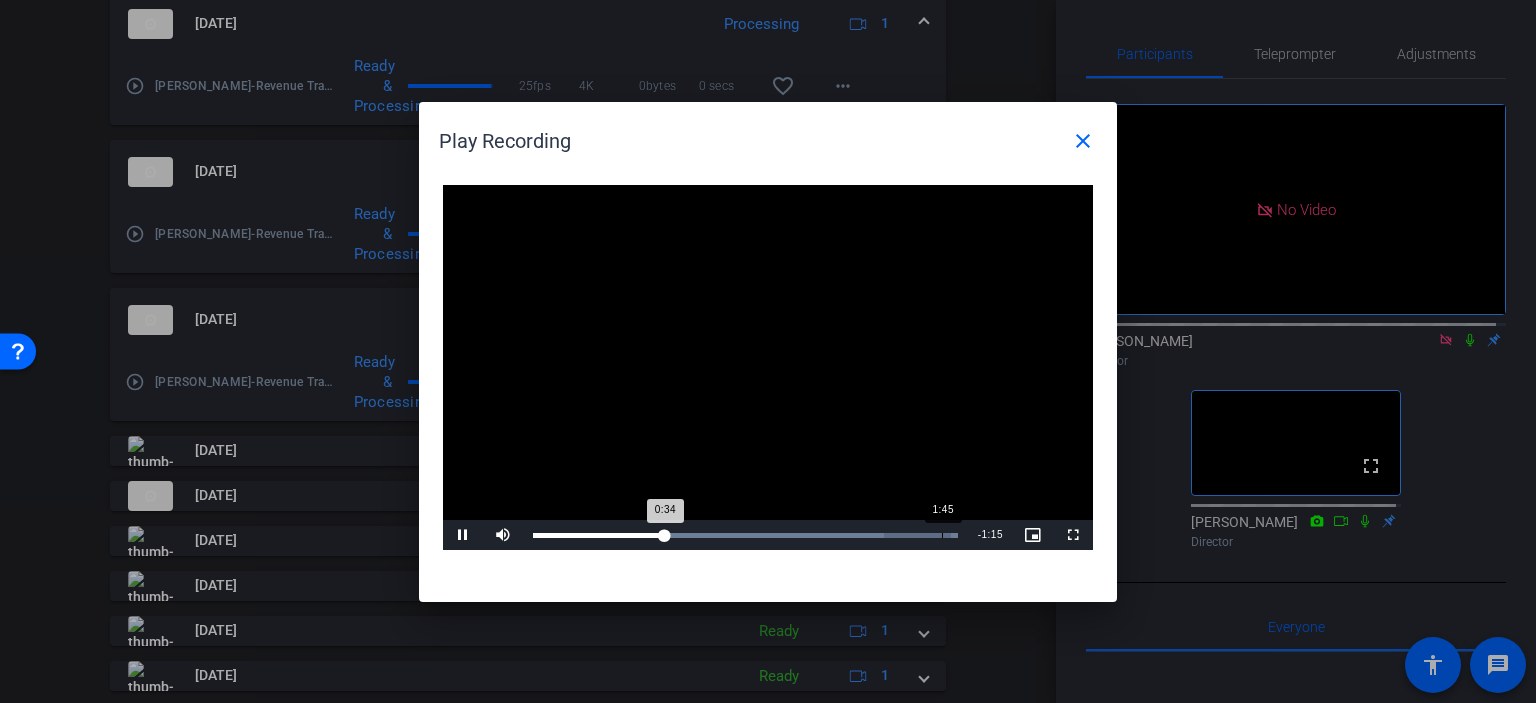 click on "1:45" at bounding box center (942, 535) 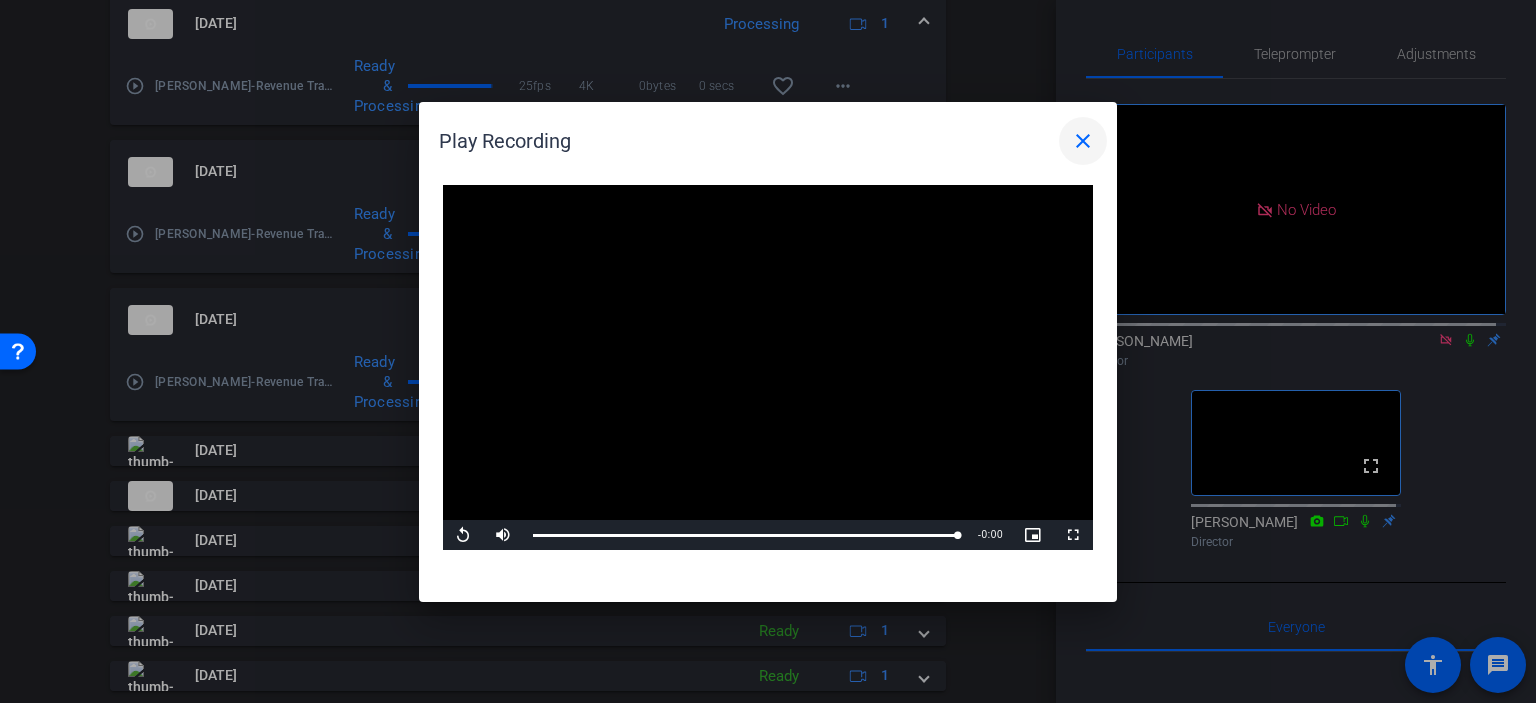 click on "close" at bounding box center (1083, 141) 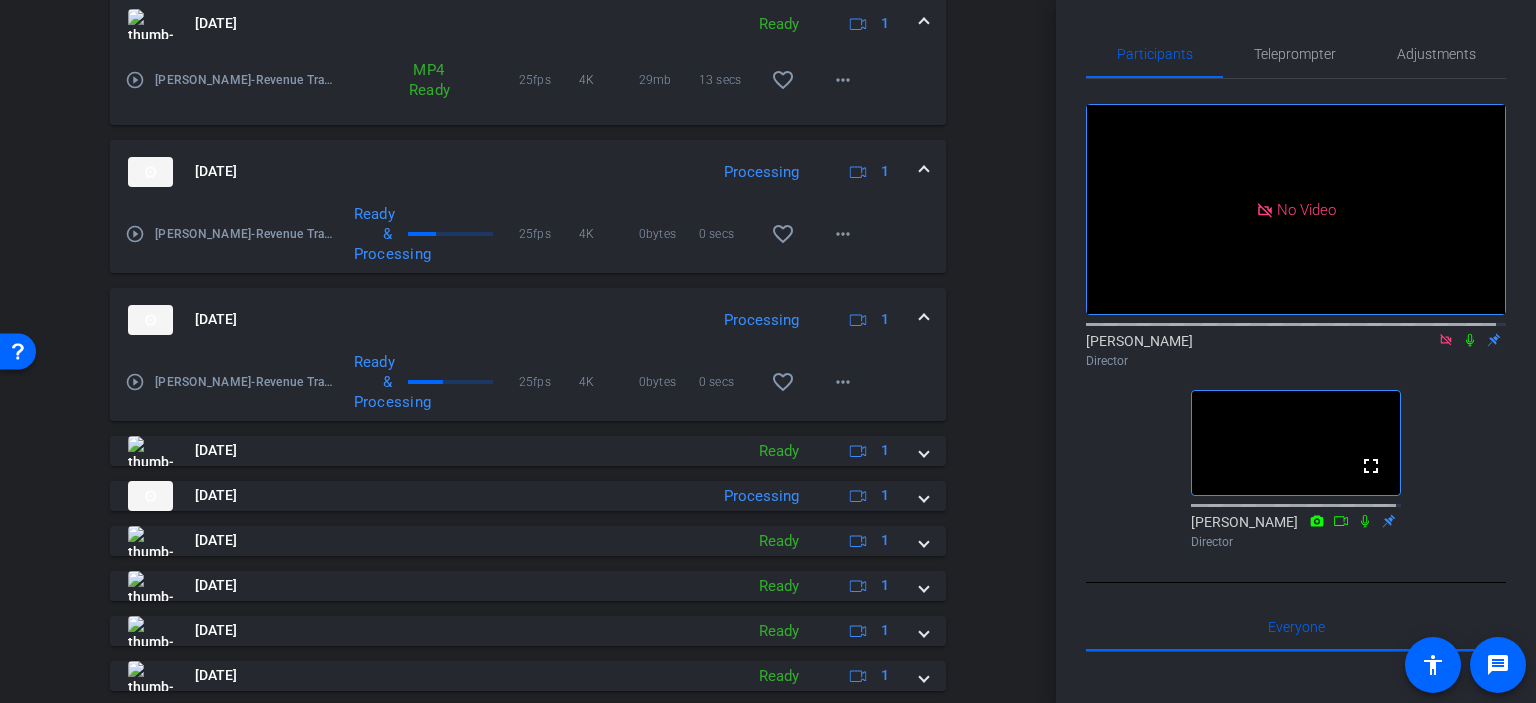 scroll, scrollTop: 189, scrollLeft: 0, axis: vertical 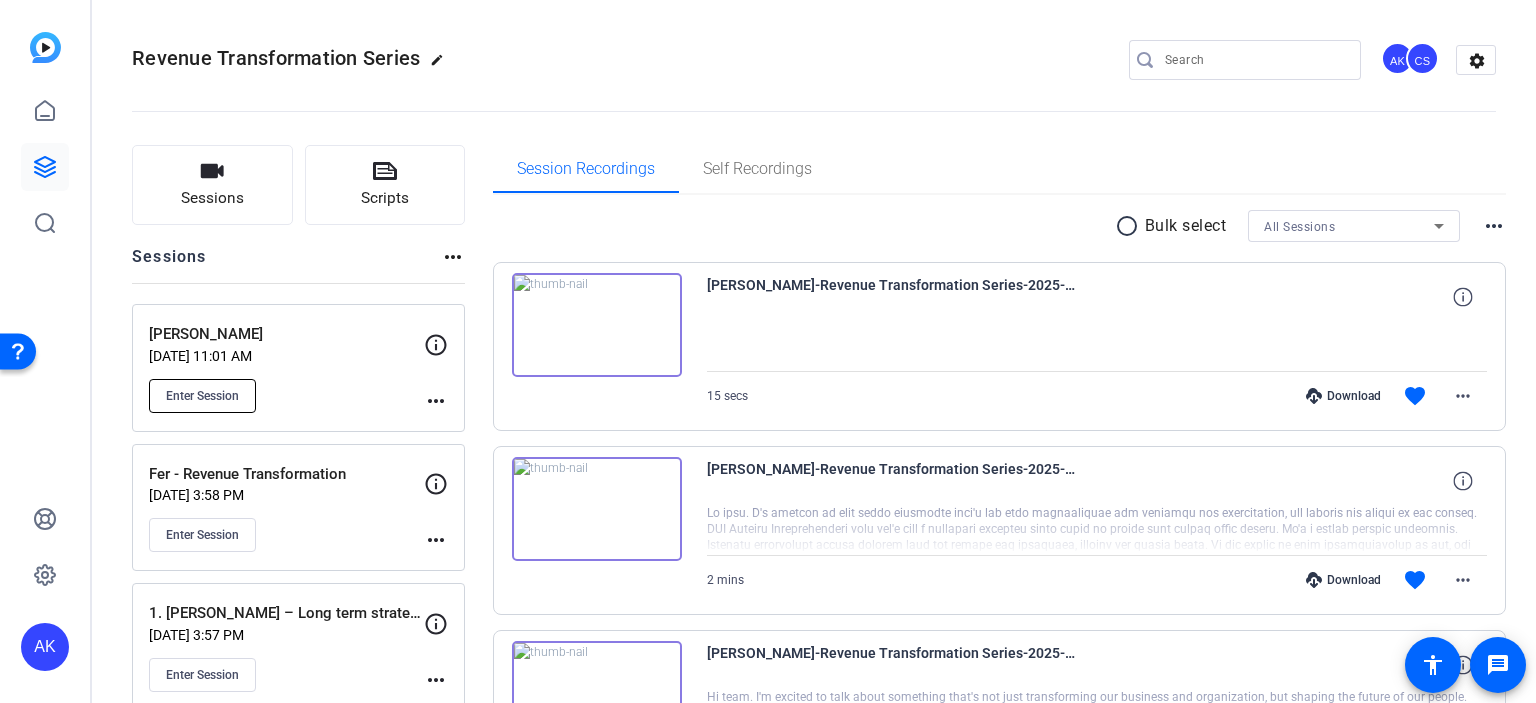 click on "Enter Session" 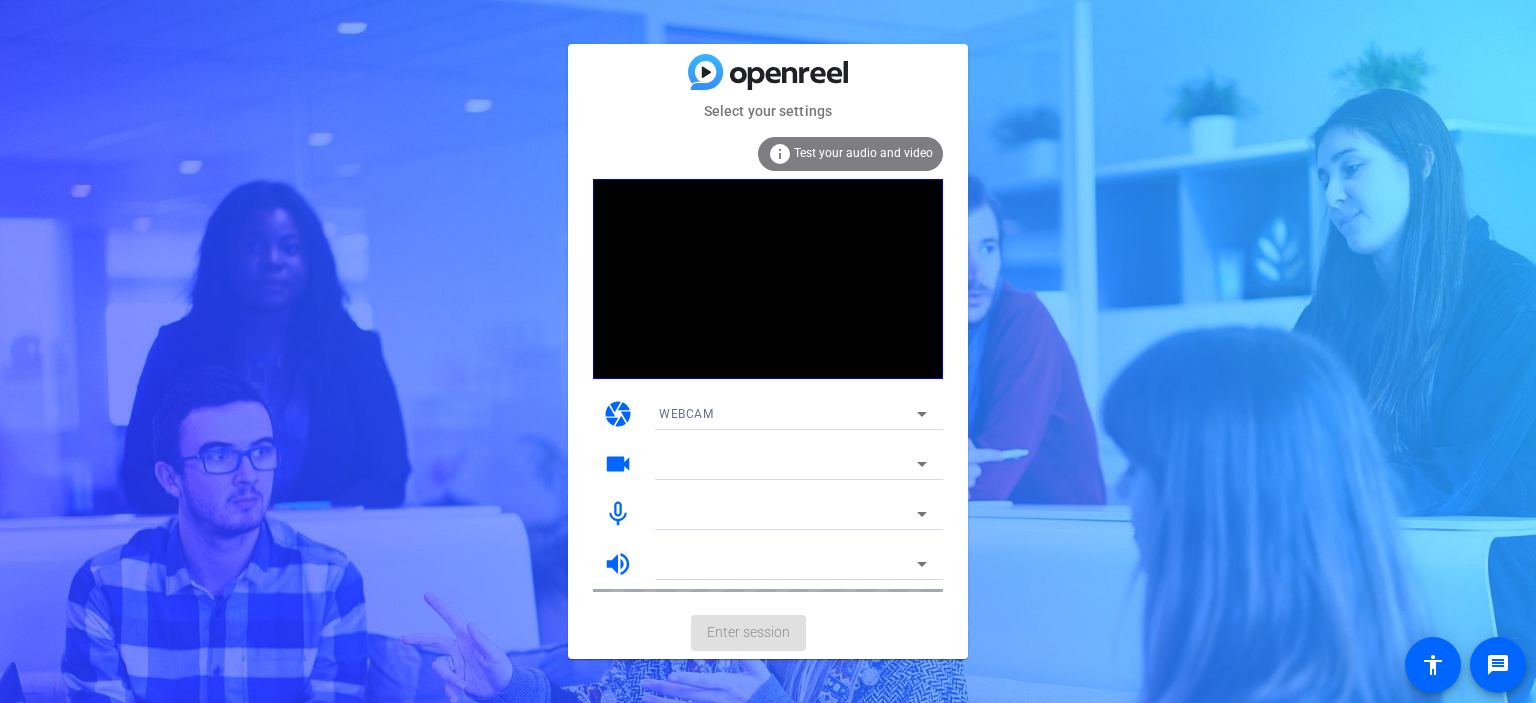 scroll, scrollTop: 0, scrollLeft: 0, axis: both 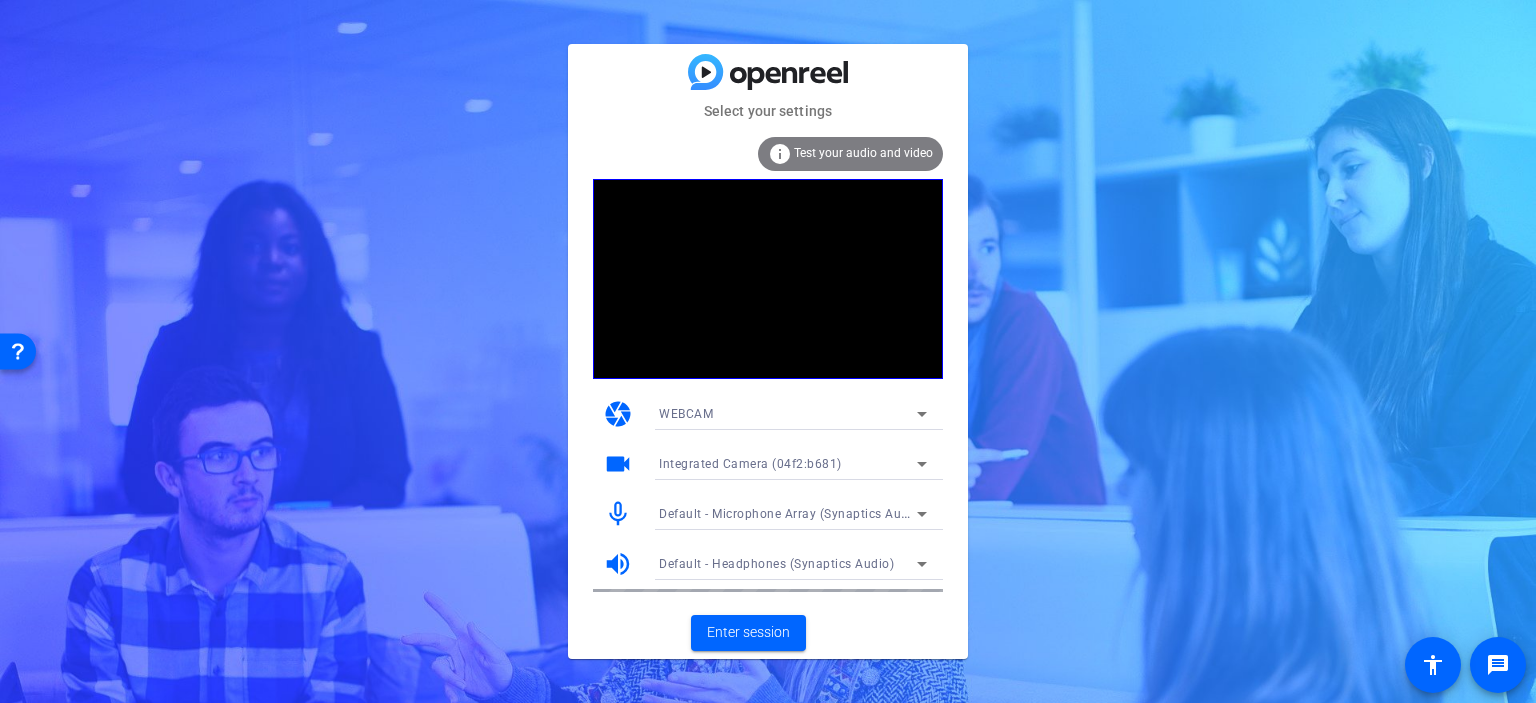 click 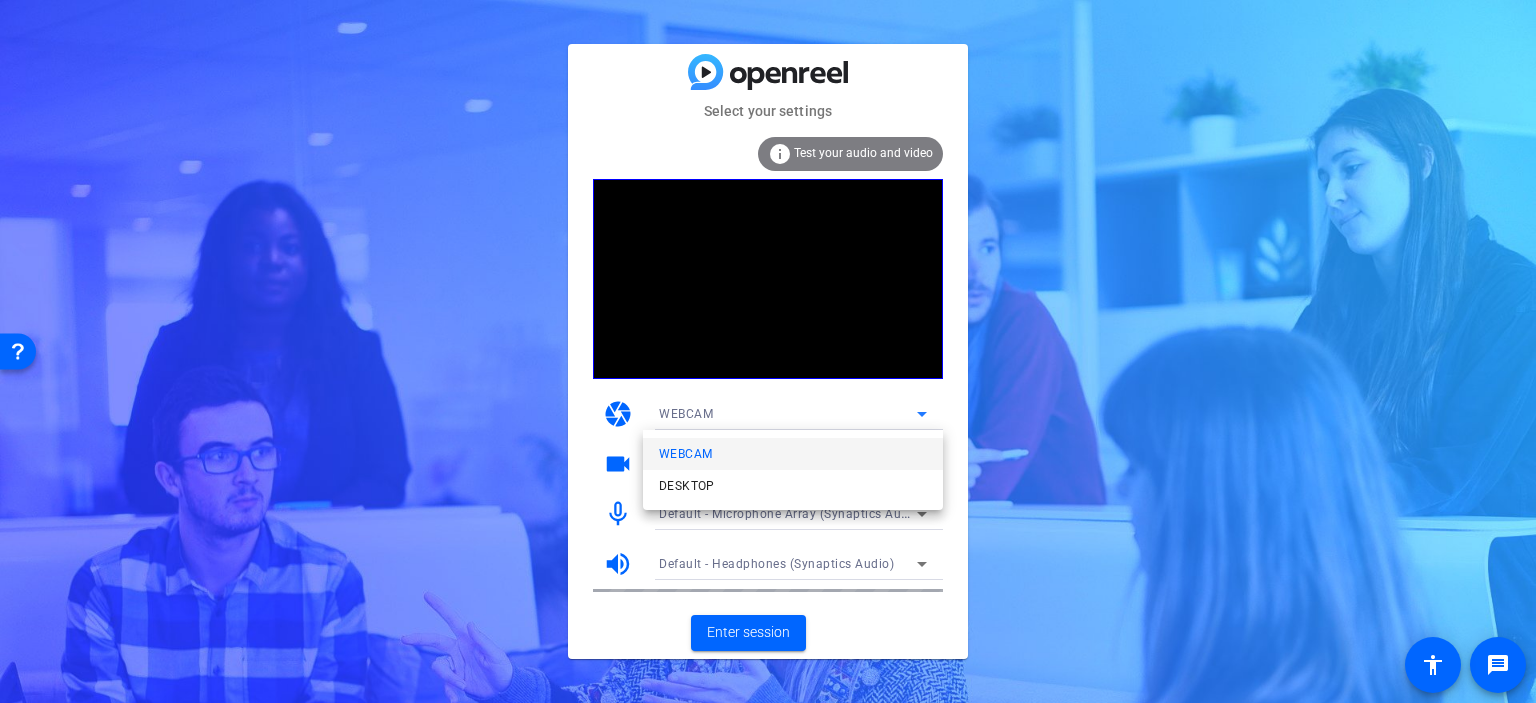 click at bounding box center [768, 351] 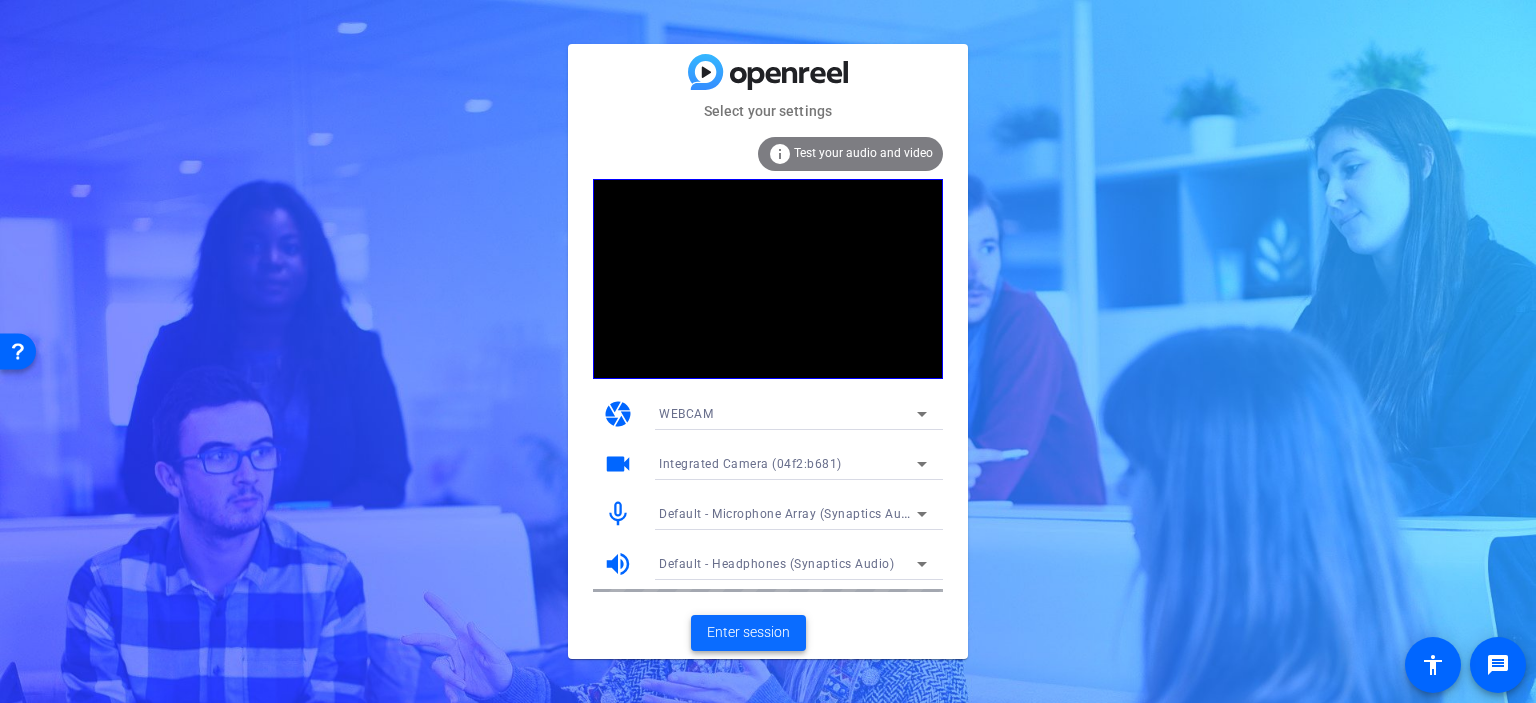 click on "Enter session" 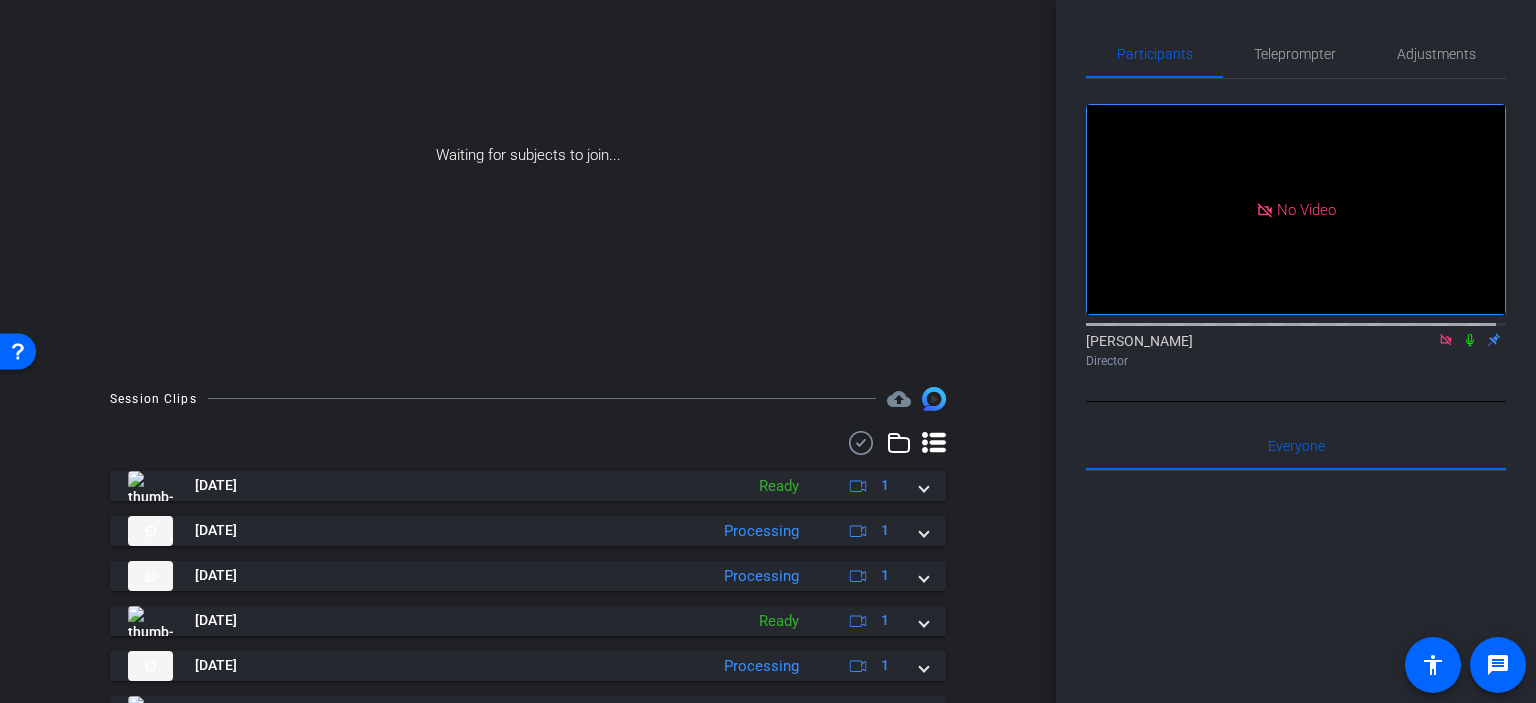 scroll, scrollTop: 248, scrollLeft: 0, axis: vertical 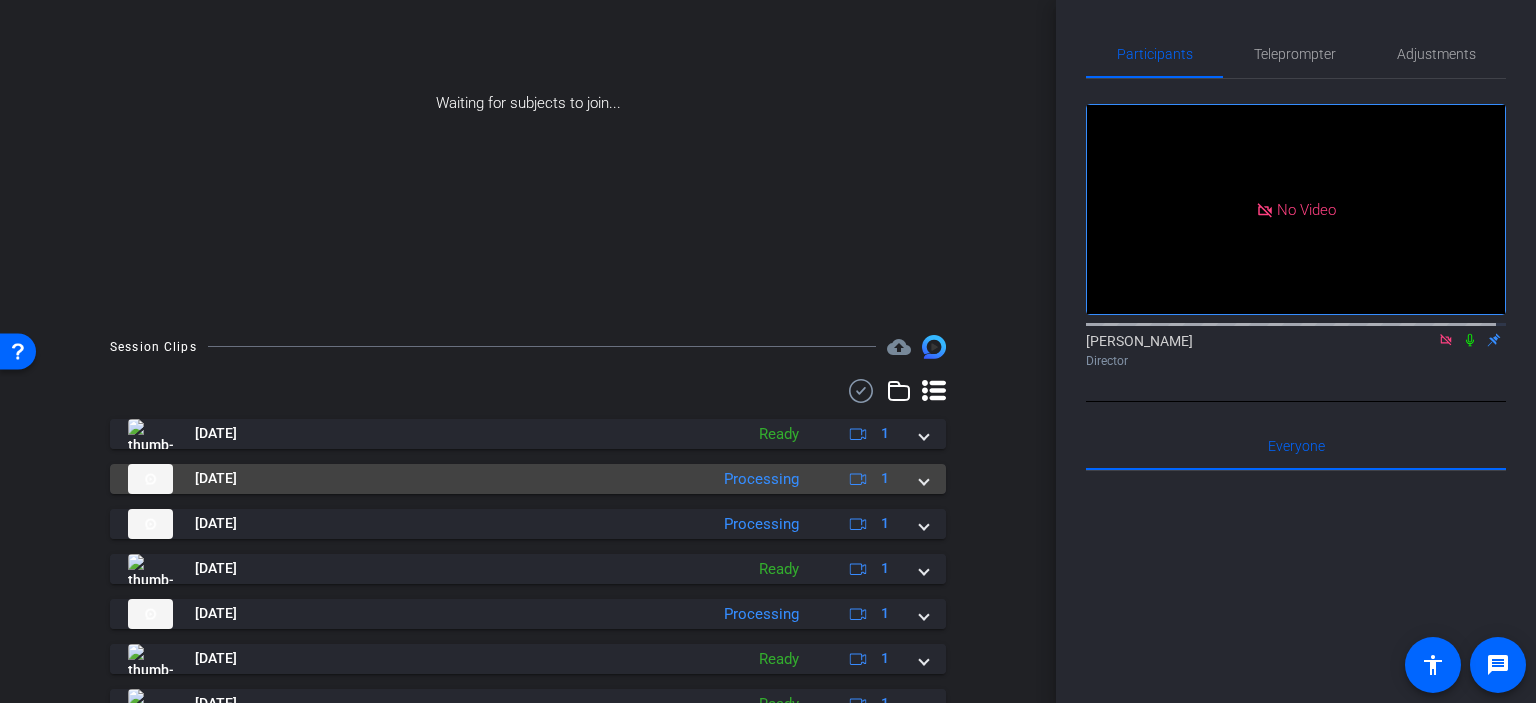 click at bounding box center (924, 478) 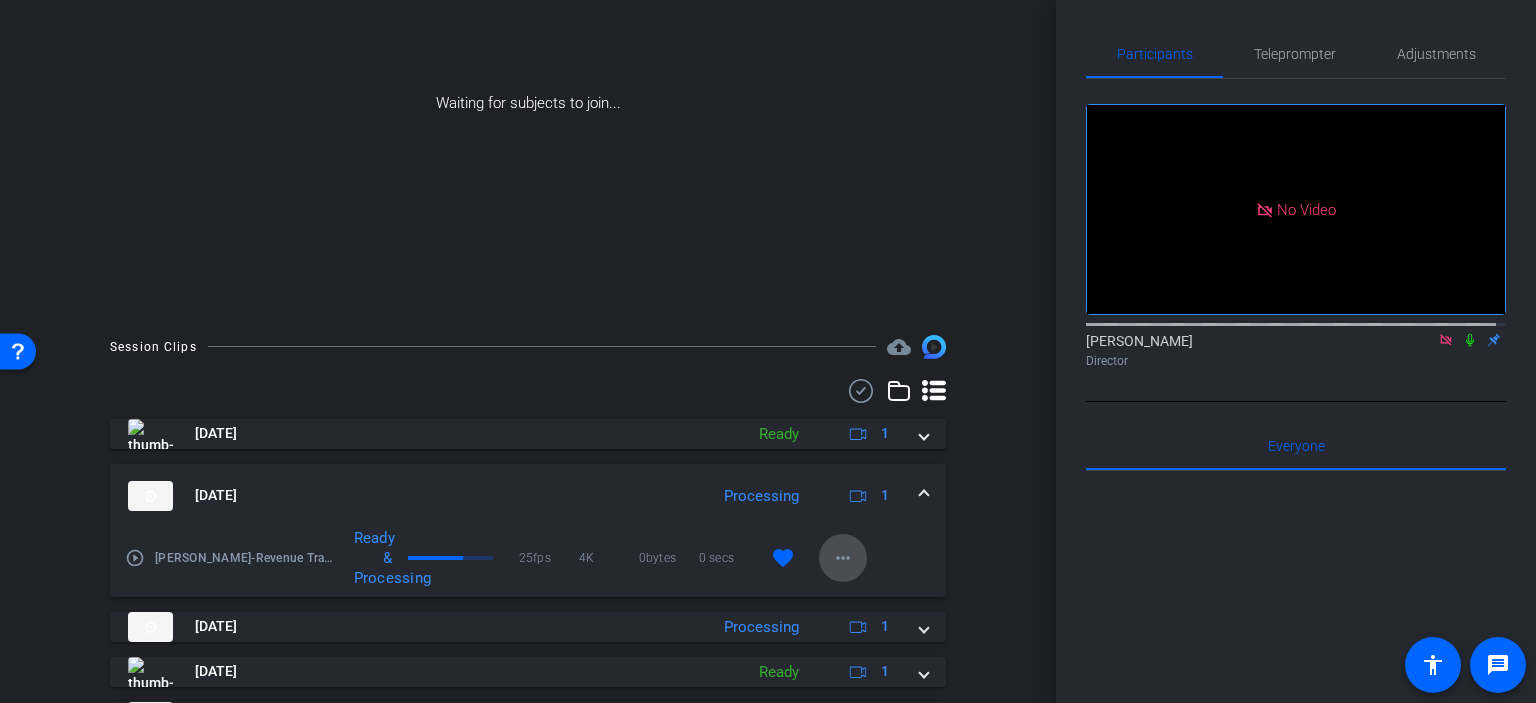 click on "more_horiz" at bounding box center (843, 558) 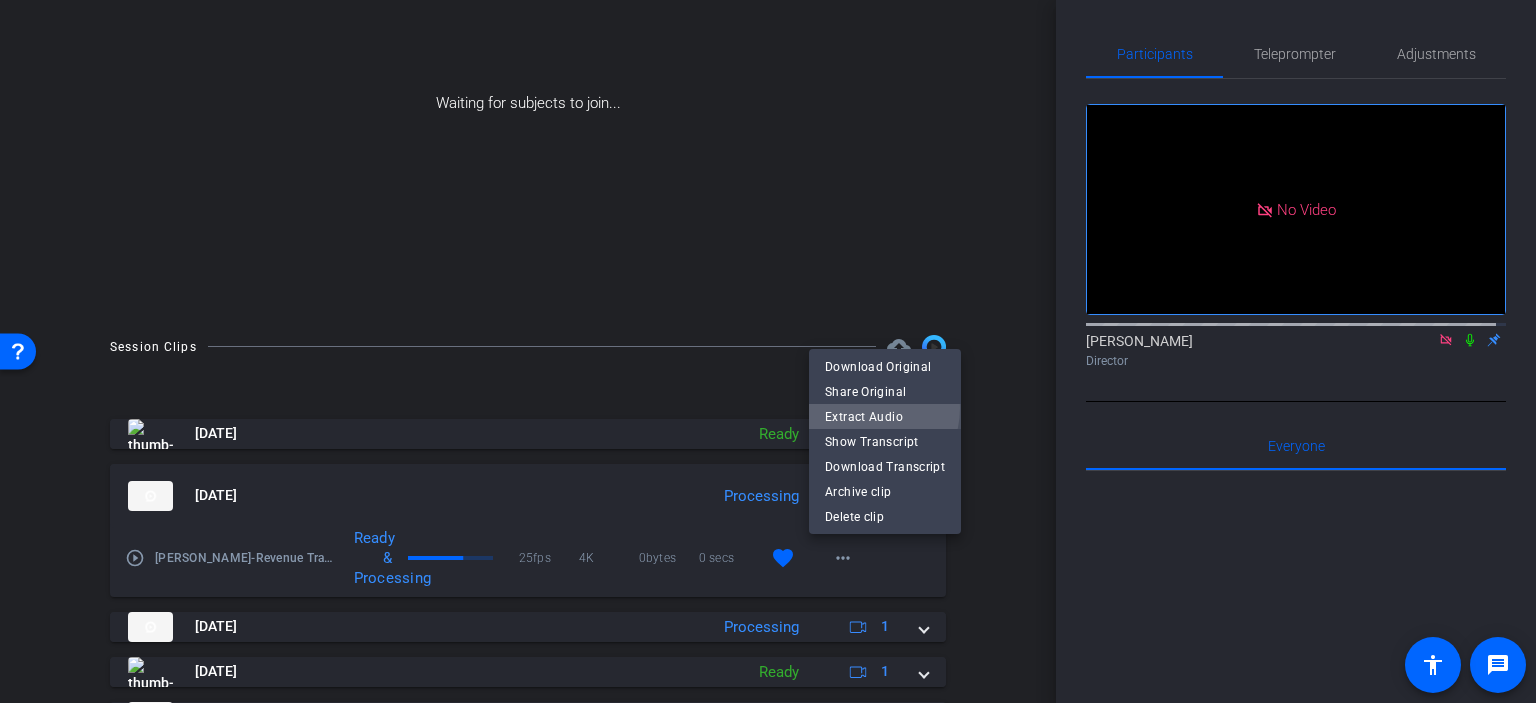 click on "Extract Audio" at bounding box center (885, 416) 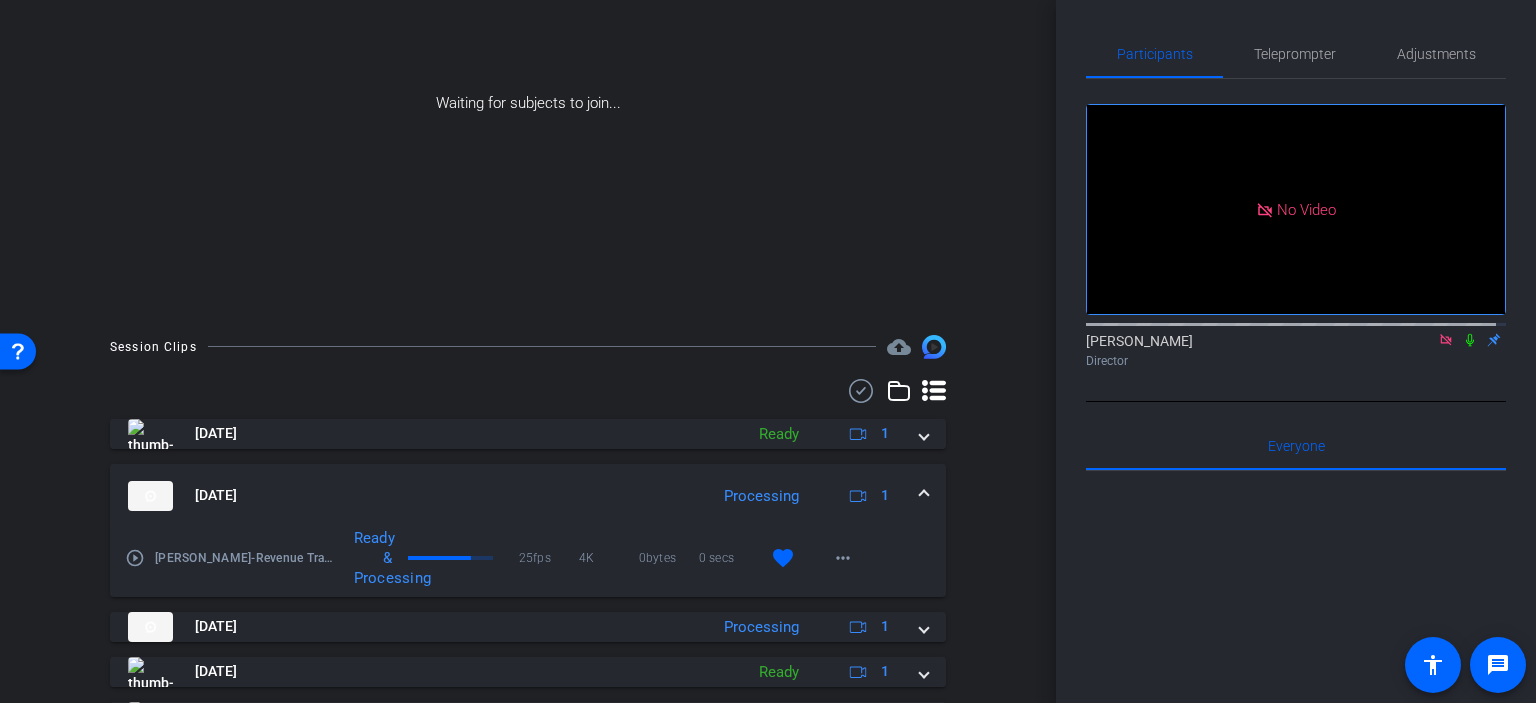 click 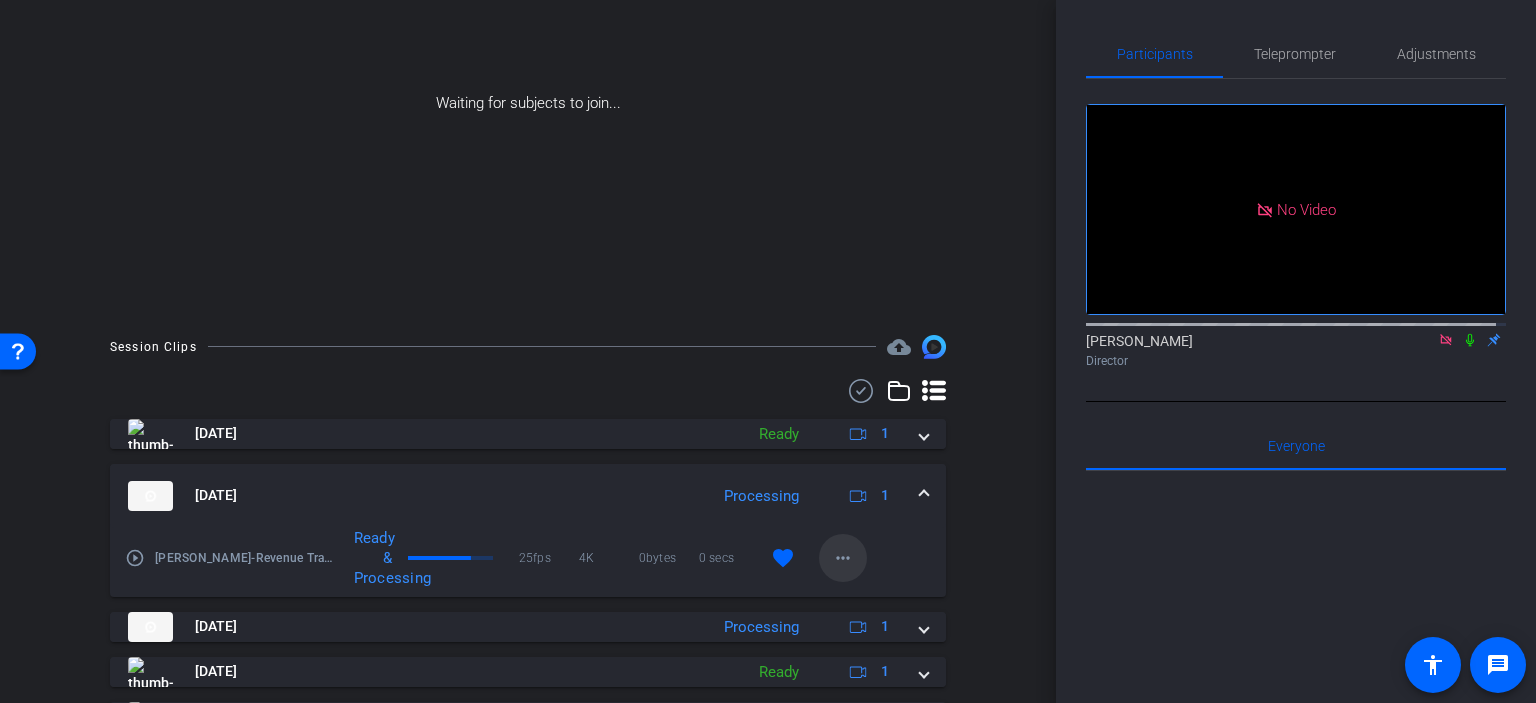click on "more_horiz" at bounding box center (843, 558) 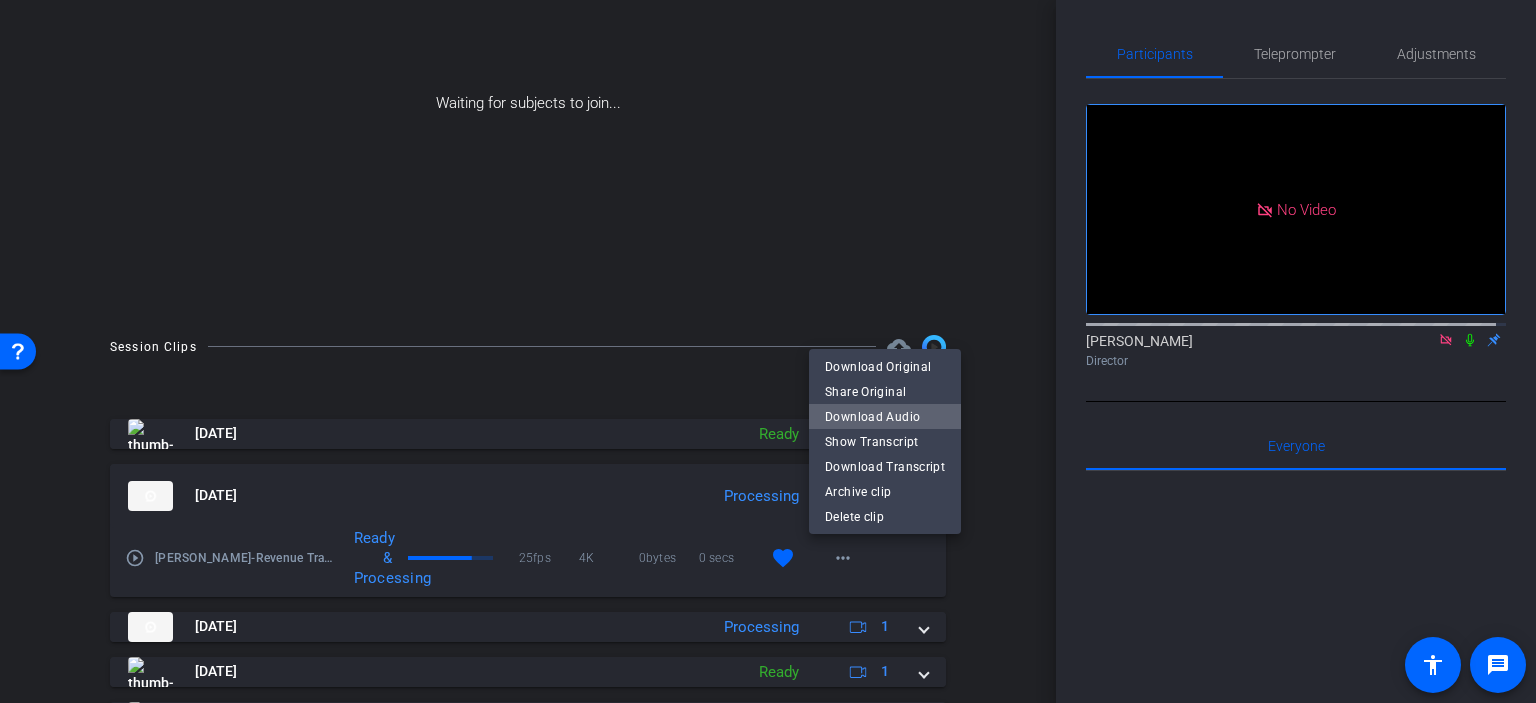 click on "Download Audio" at bounding box center [885, 416] 